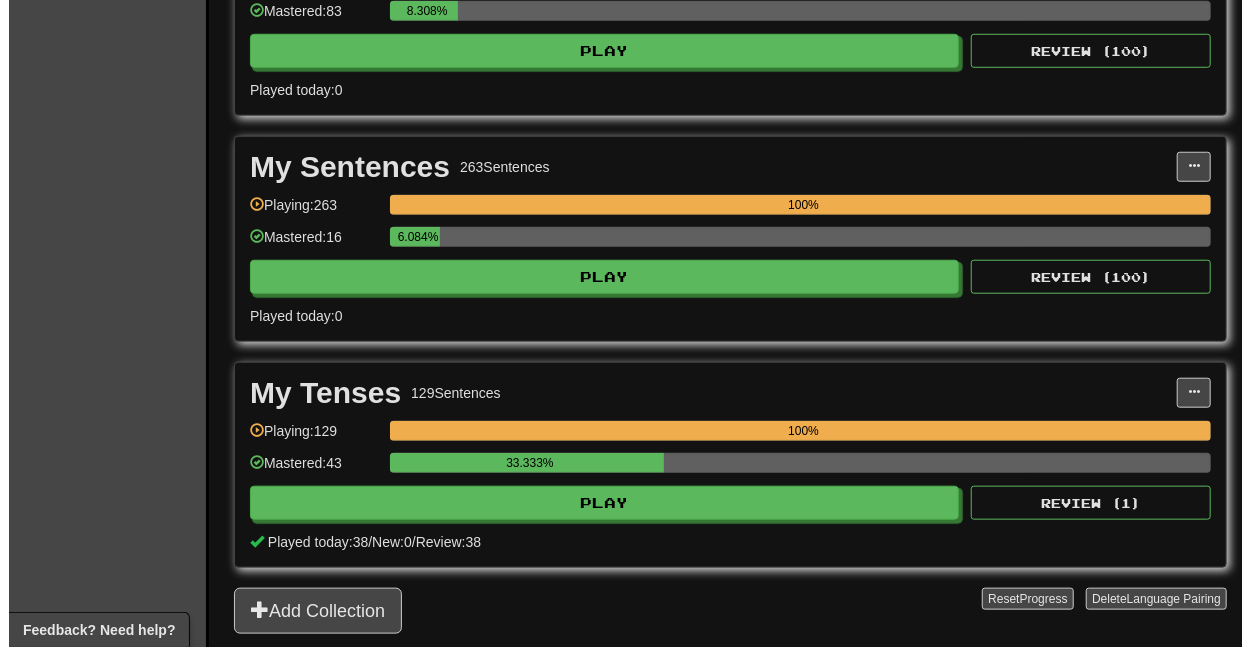 scroll, scrollTop: 777, scrollLeft: 0, axis: vertical 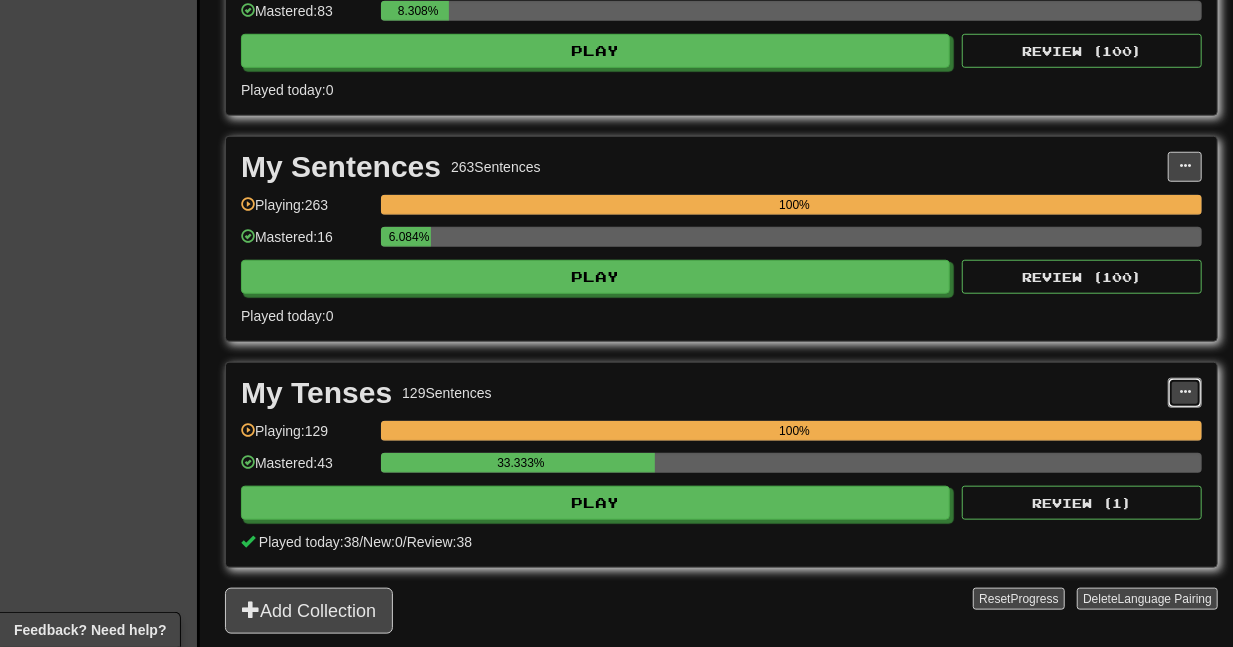 click at bounding box center (1185, 392) 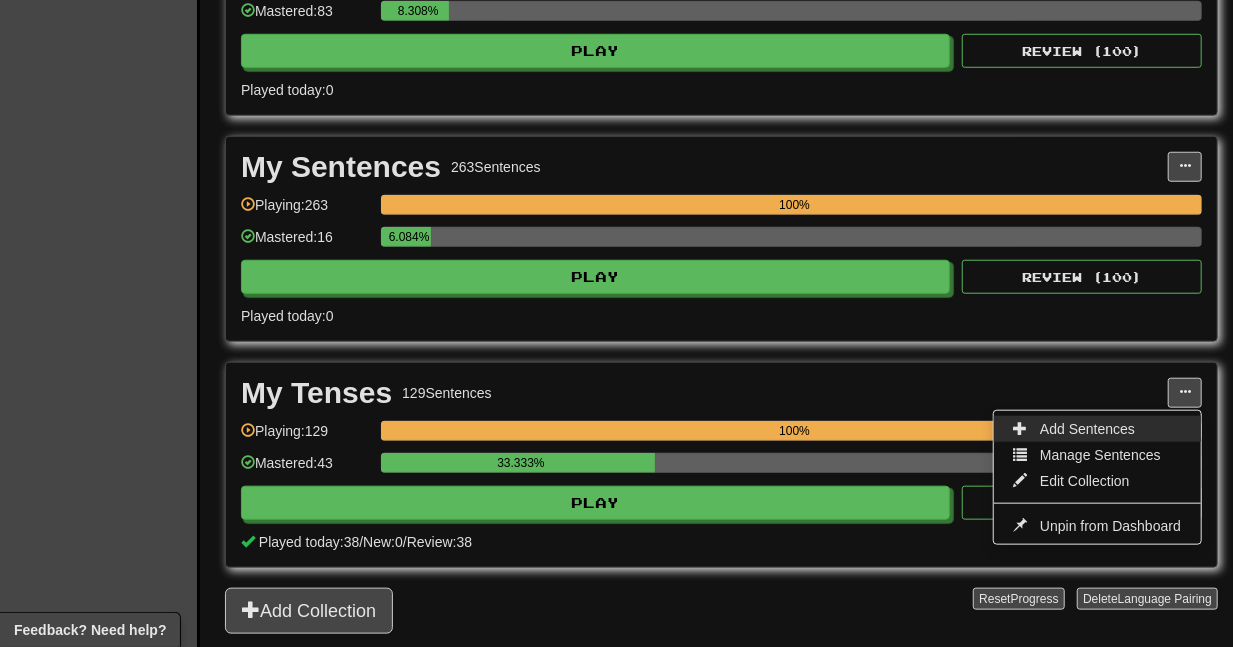 click on "Add Sentences" at bounding box center [1087, 429] 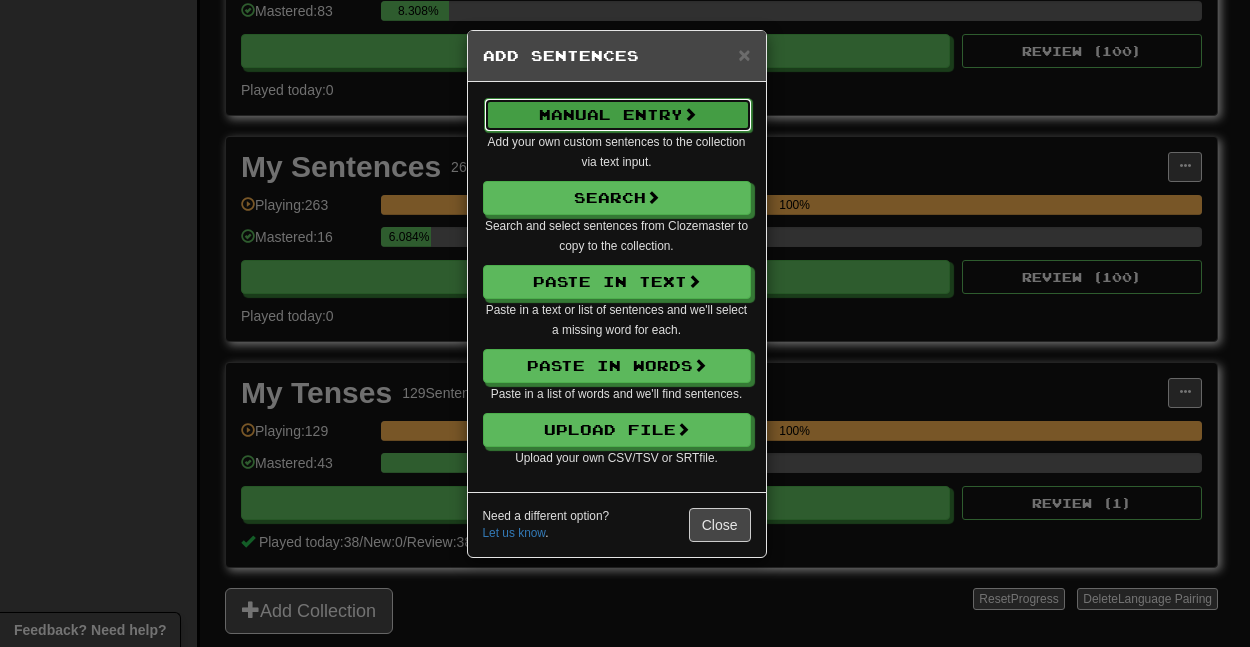 click on "Manual Entry" at bounding box center [618, 115] 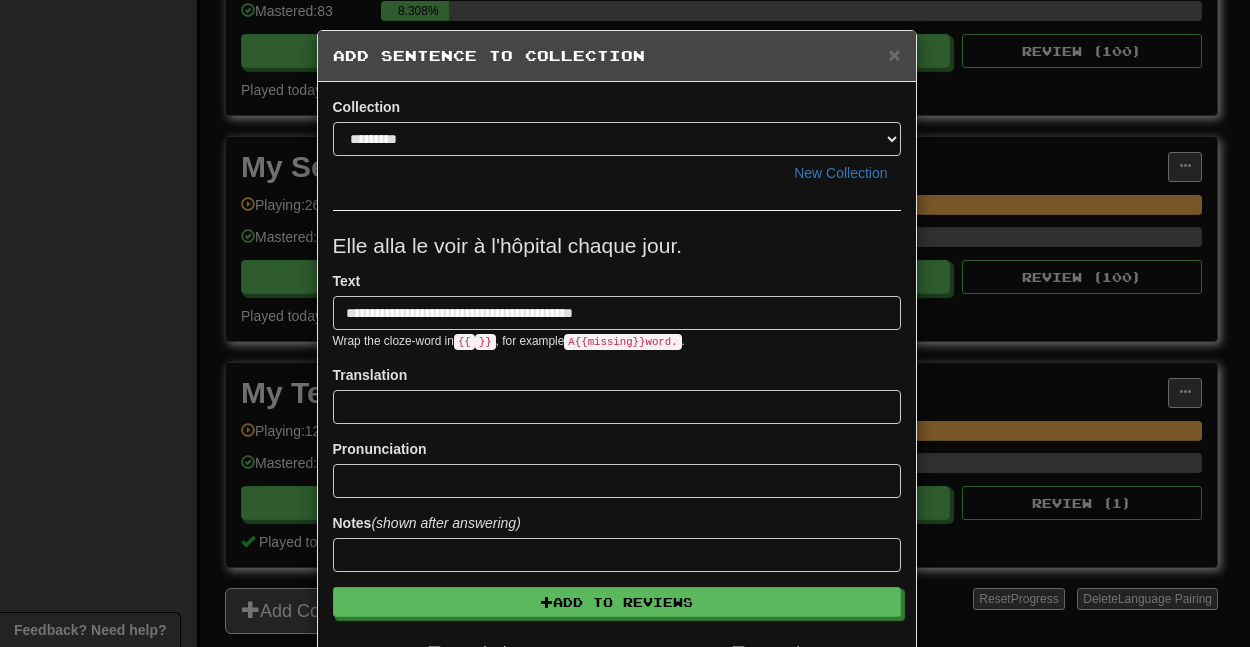 click on "**********" at bounding box center (617, 313) 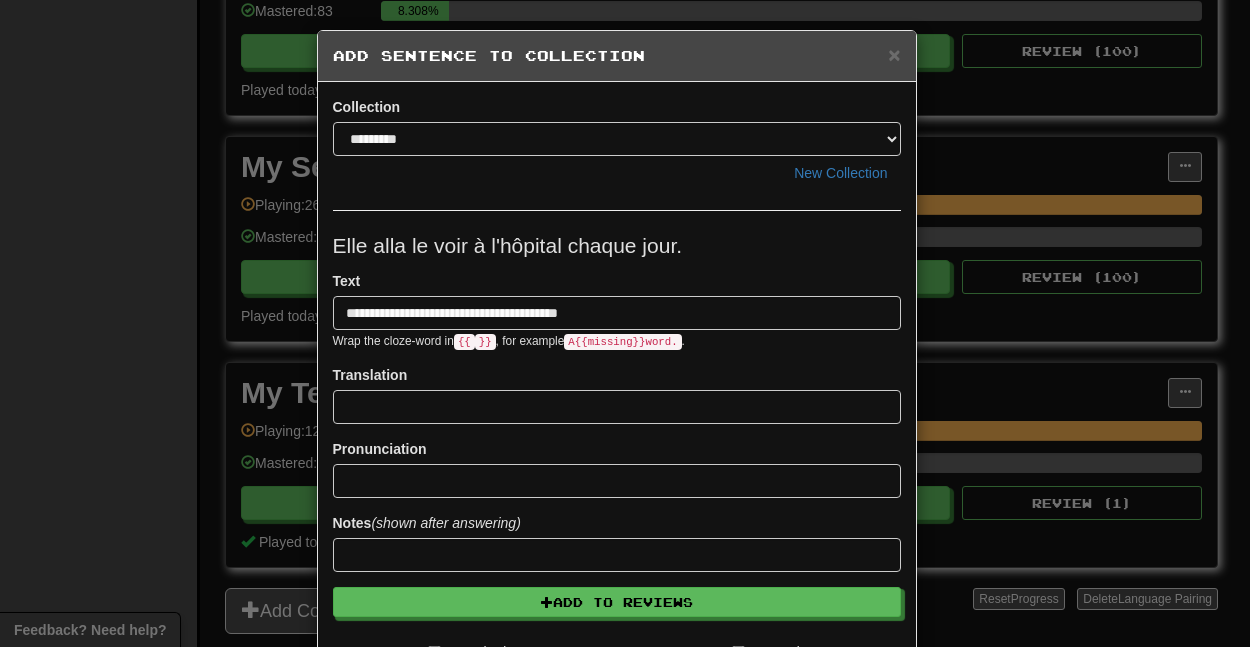 type on "**********" 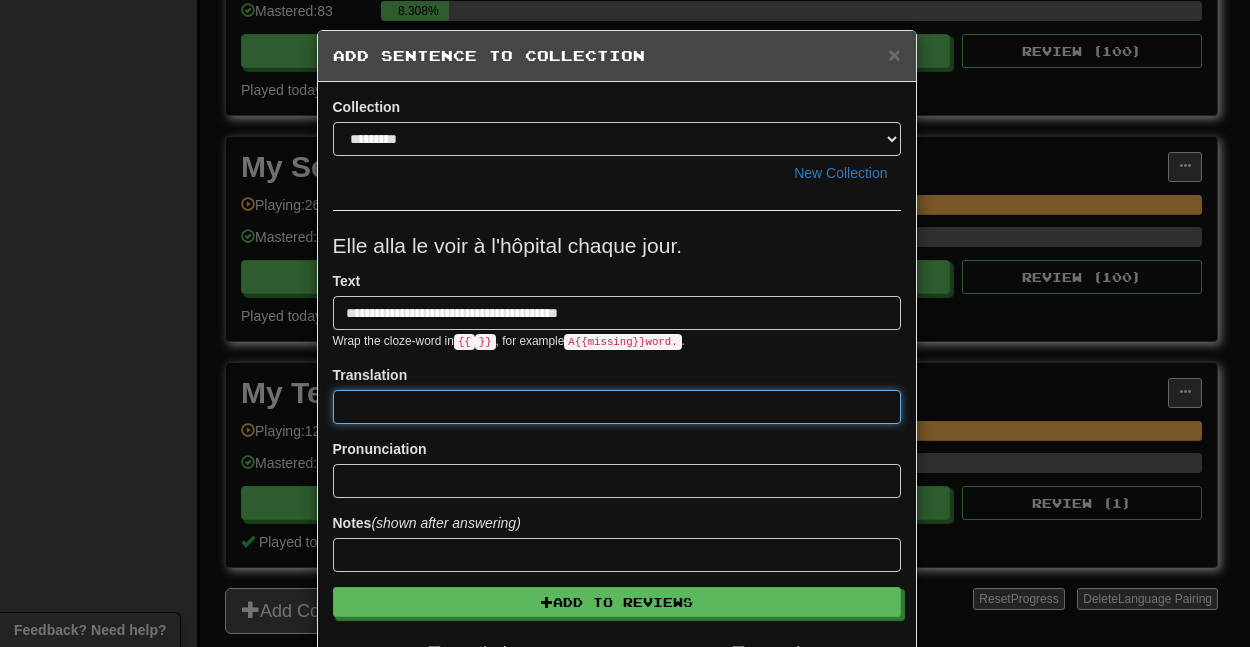 click at bounding box center (617, 407) 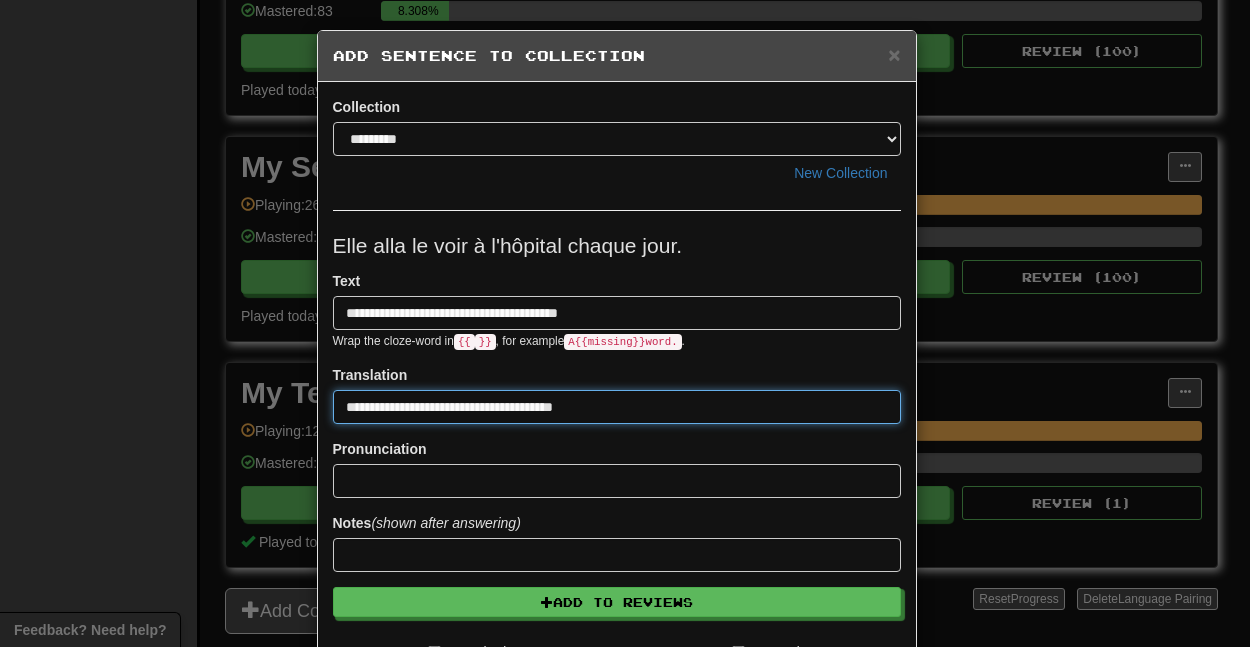 type on "**********" 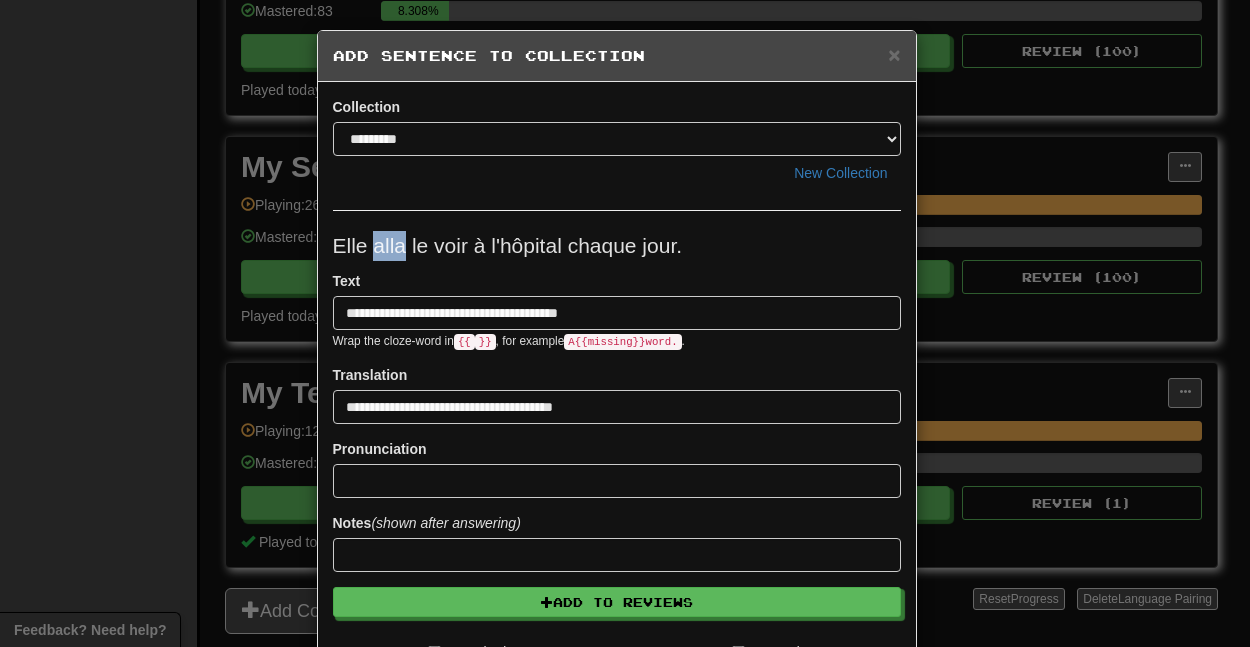 drag, startPoint x: 398, startPoint y: 246, endPoint x: 365, endPoint y: 248, distance: 33.06055 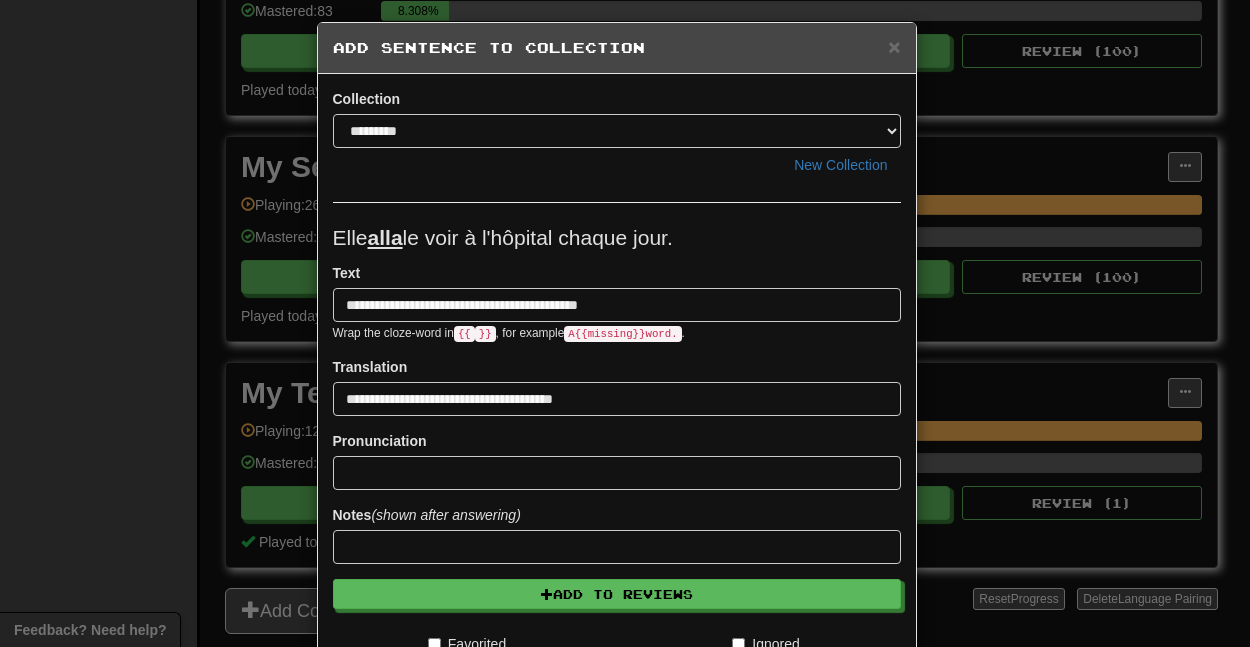 scroll, scrollTop: 0, scrollLeft: 0, axis: both 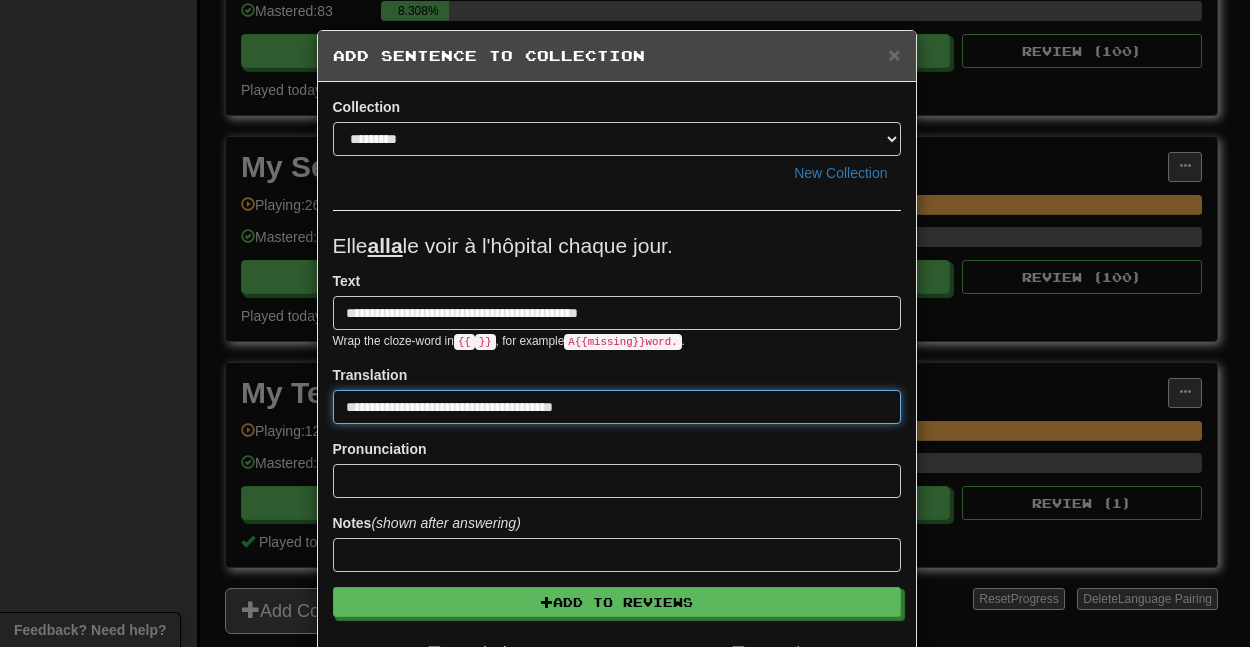 click on "**********" at bounding box center (617, 407) 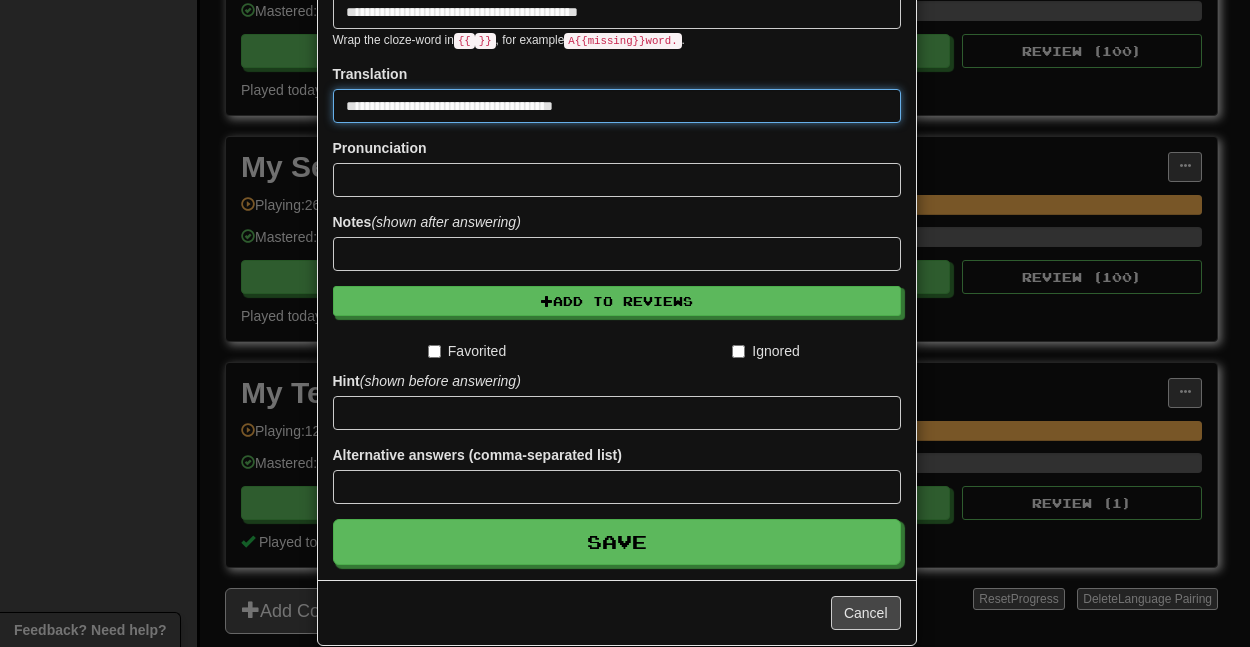 scroll, scrollTop: 329, scrollLeft: 0, axis: vertical 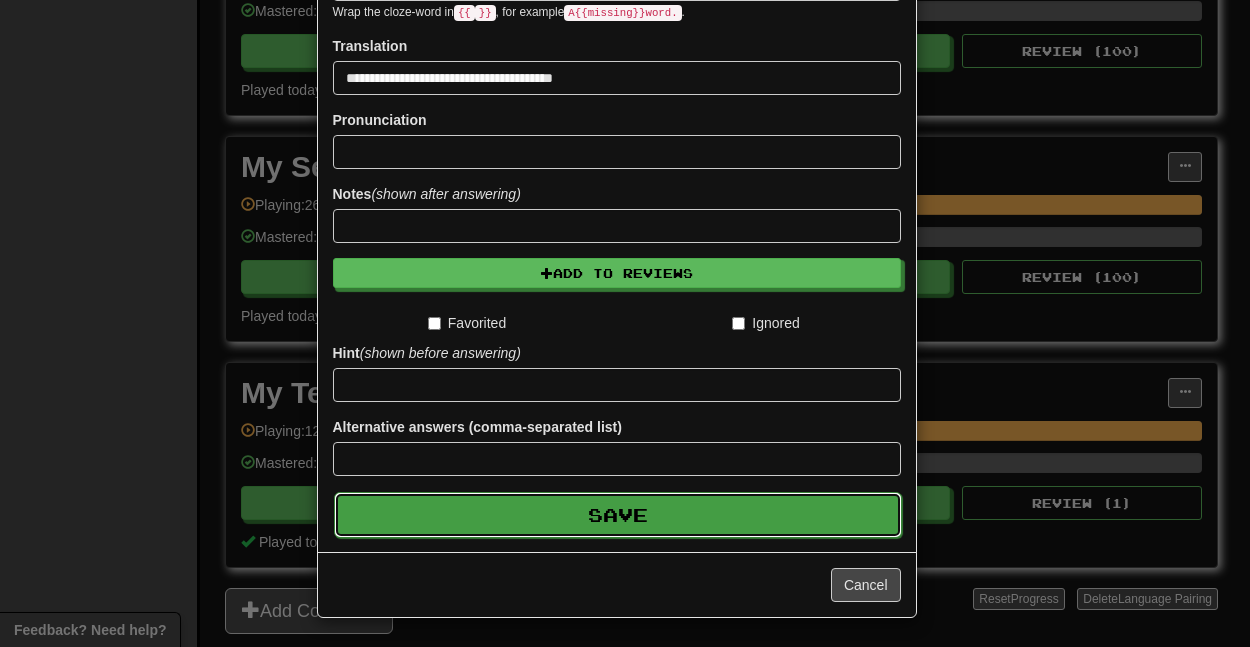 click on "Save" at bounding box center (618, 515) 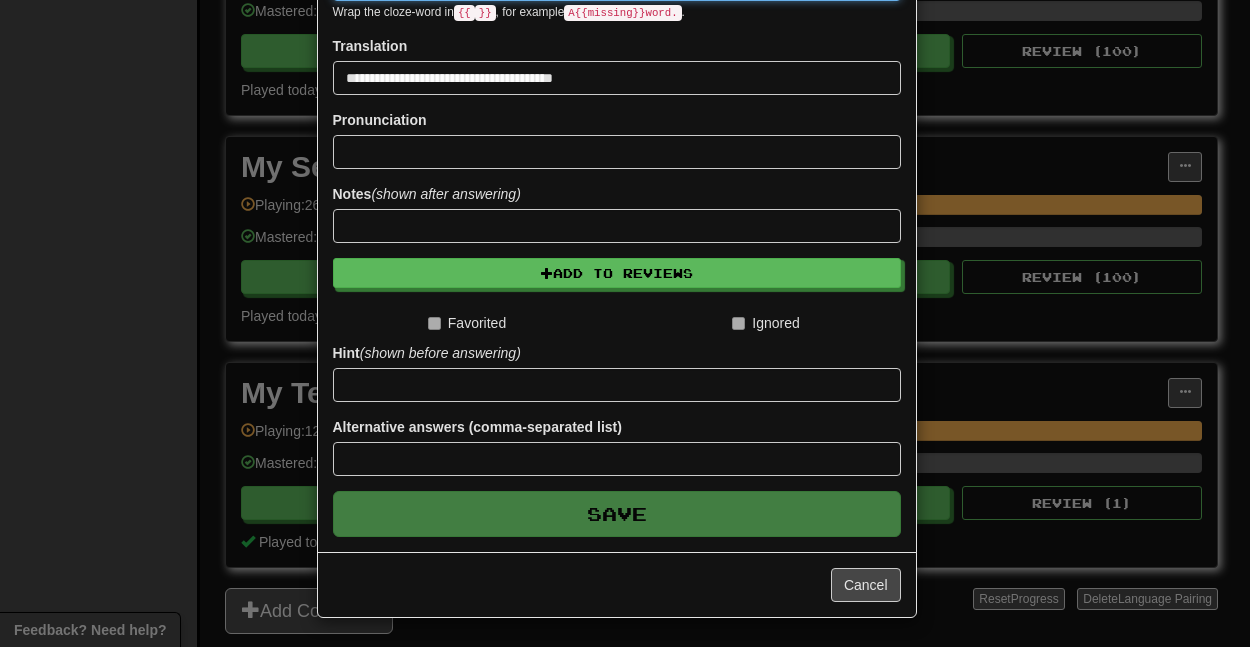 type 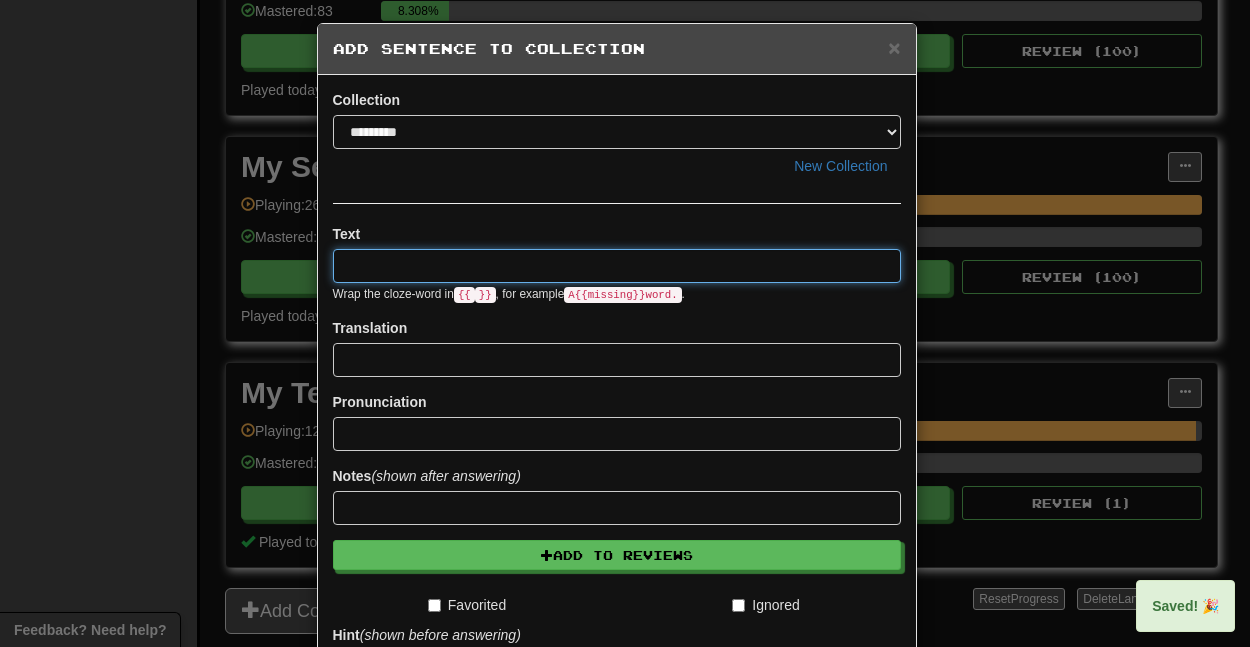 scroll, scrollTop: 0, scrollLeft: 0, axis: both 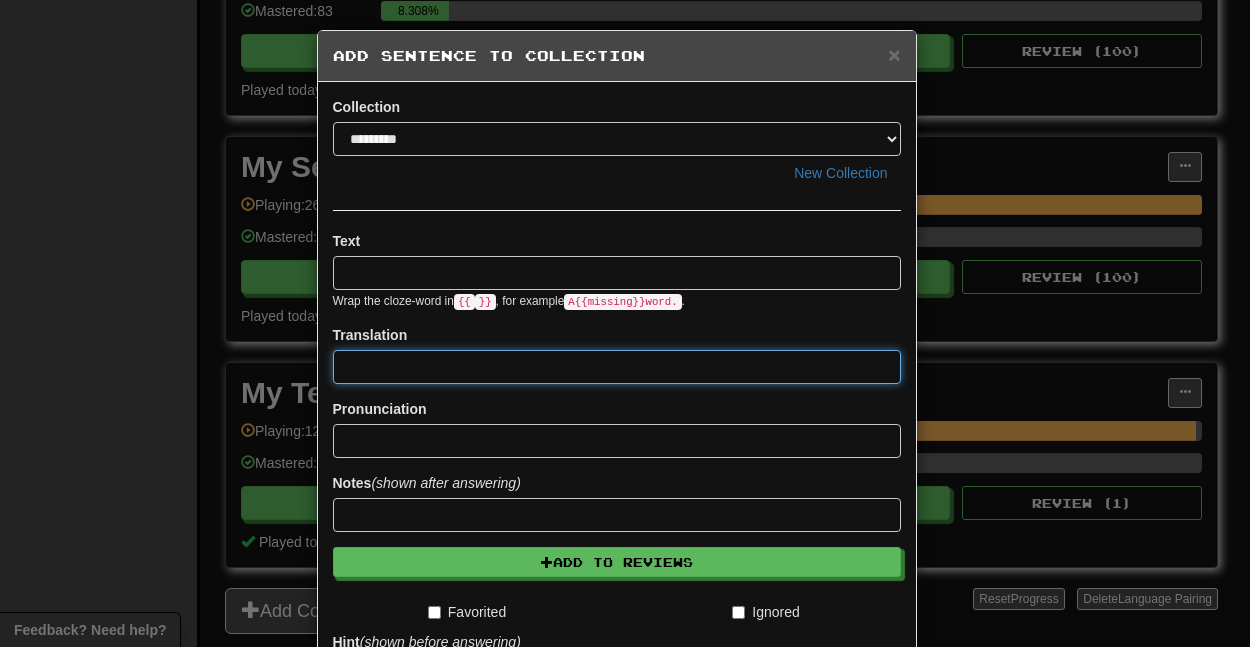 click at bounding box center [617, 367] 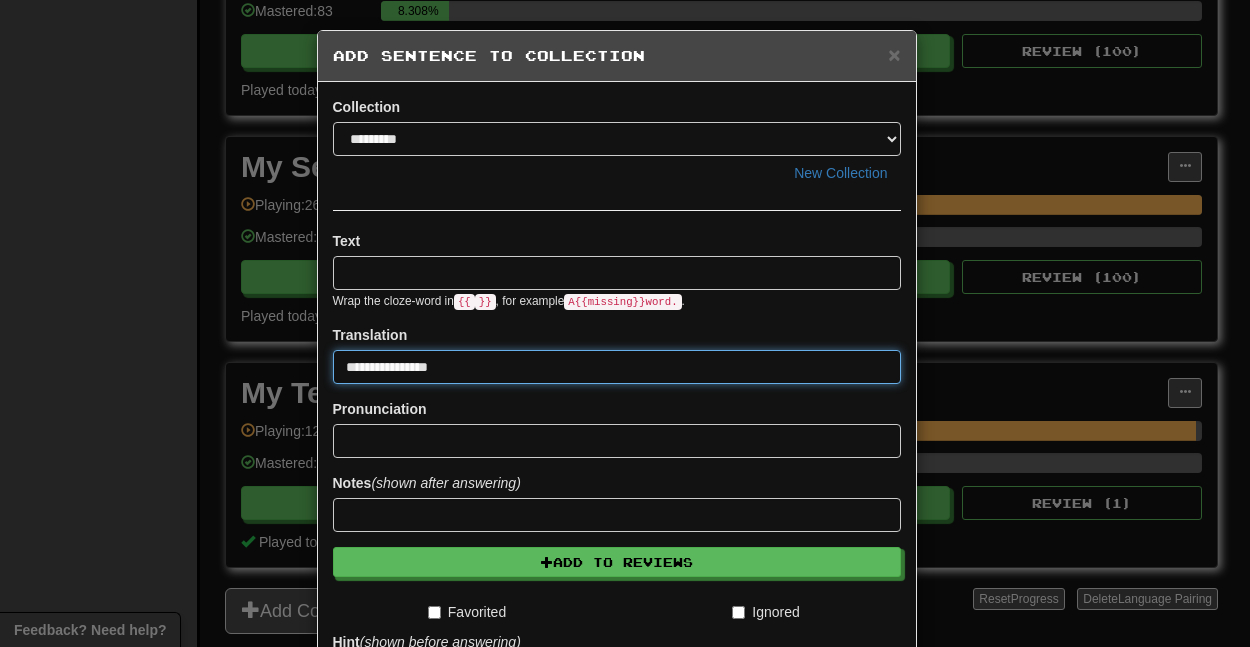 type on "**********" 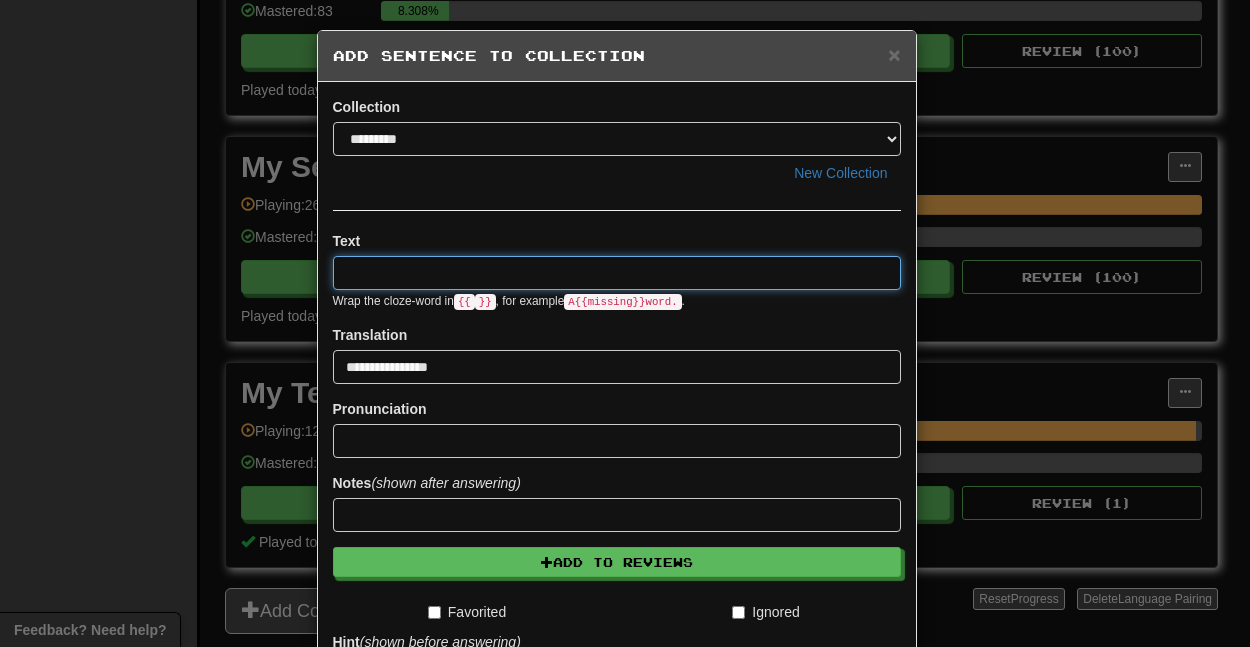 click at bounding box center (617, 273) 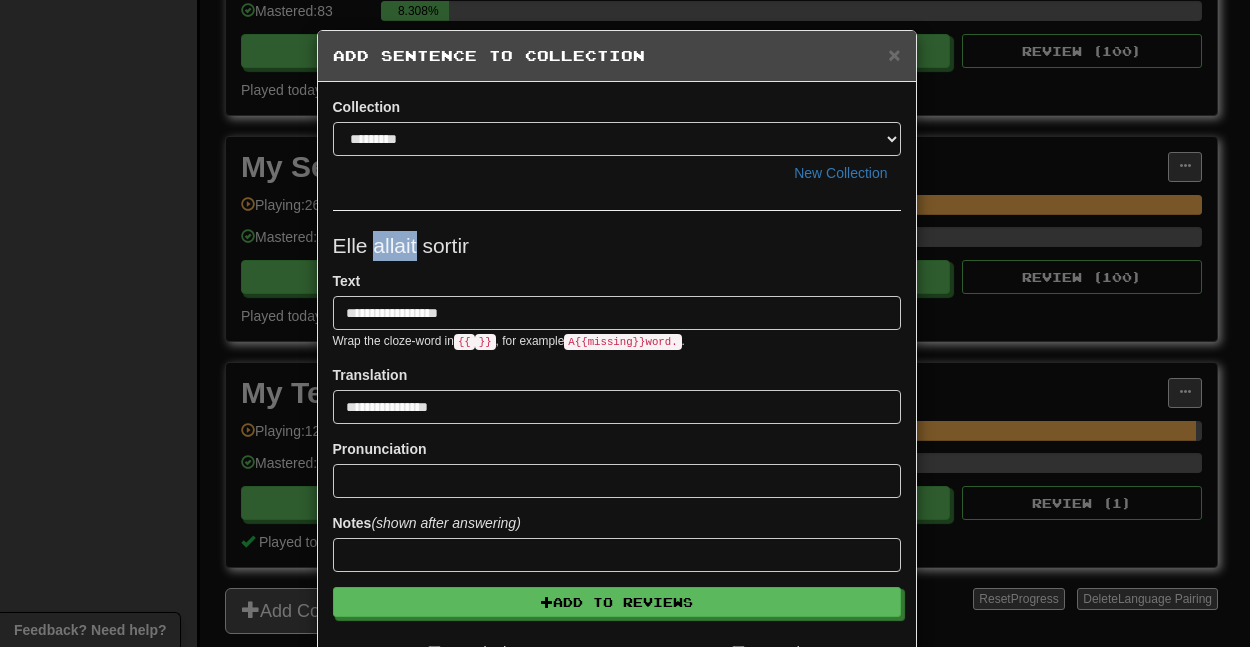 drag, startPoint x: 405, startPoint y: 240, endPoint x: 366, endPoint y: 243, distance: 39.115215 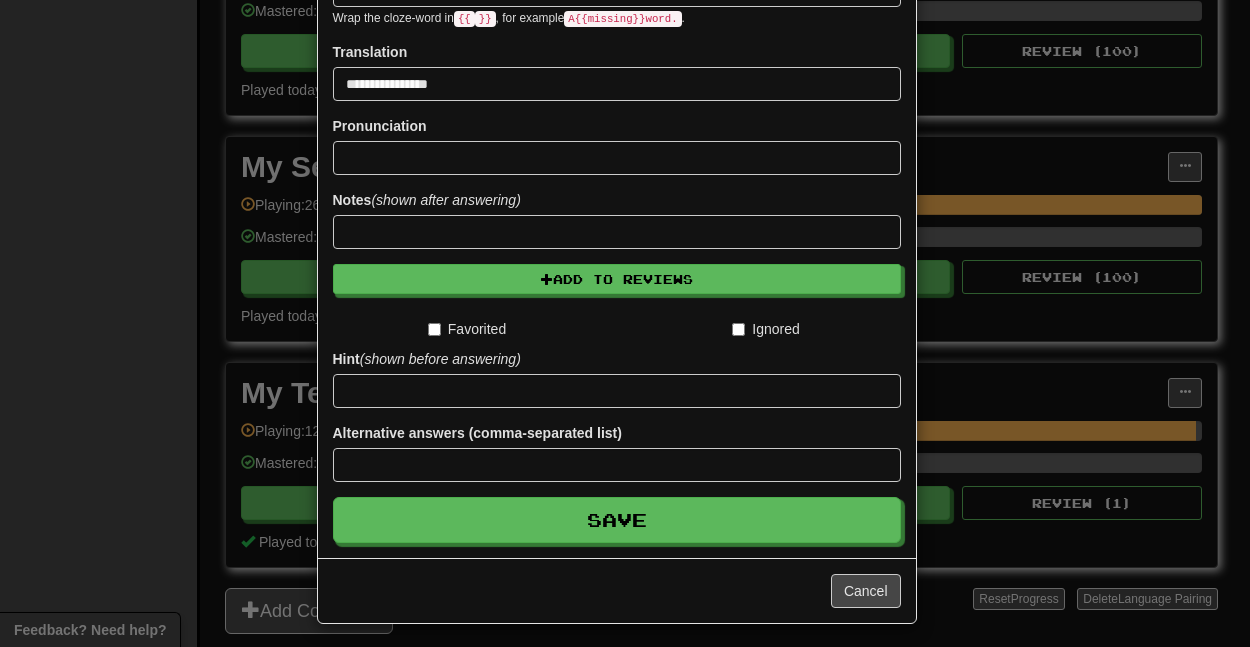 scroll, scrollTop: 329, scrollLeft: 0, axis: vertical 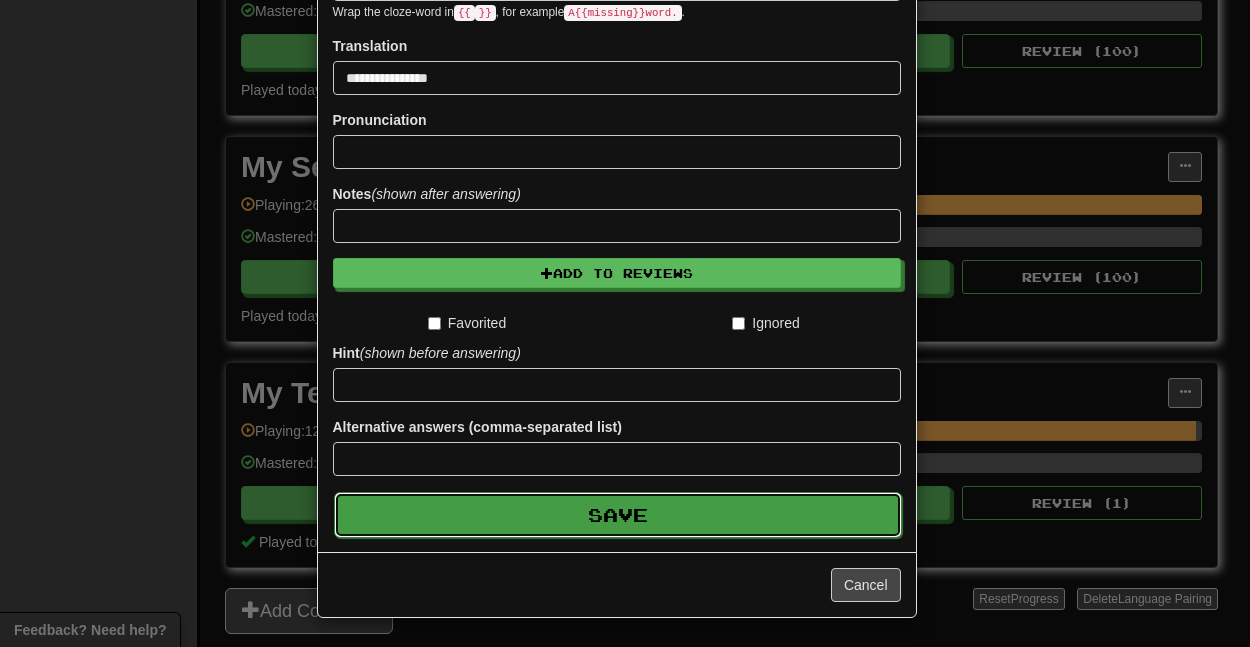 click on "Save" at bounding box center [618, 515] 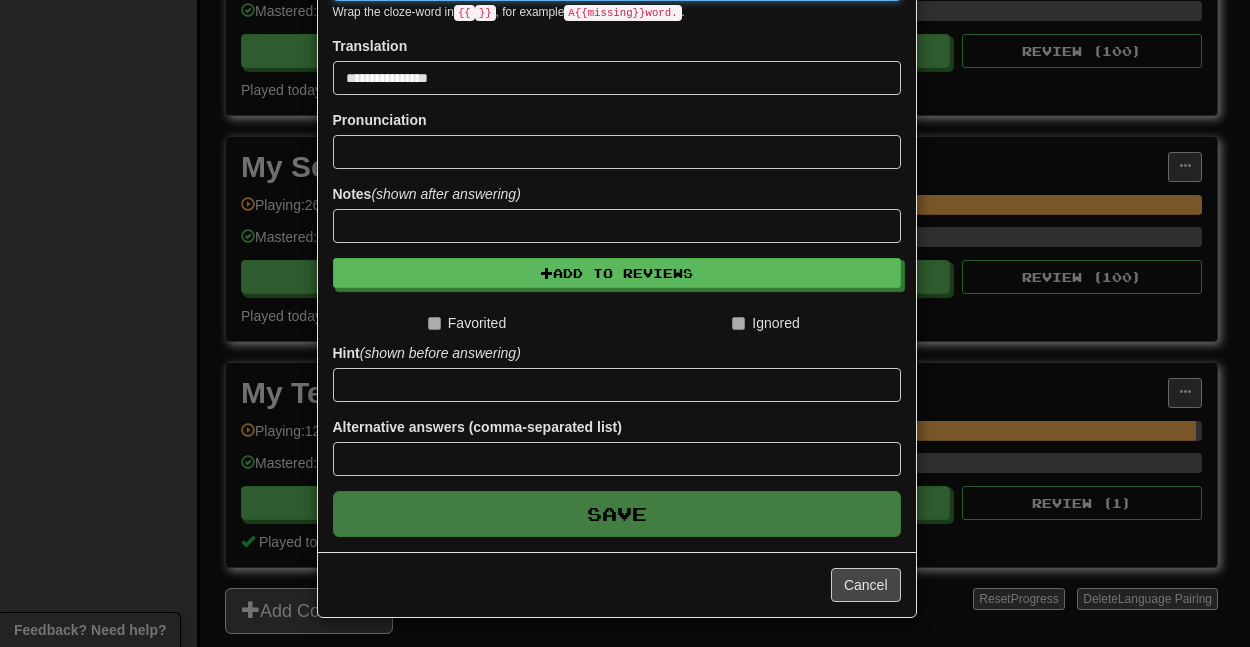 type 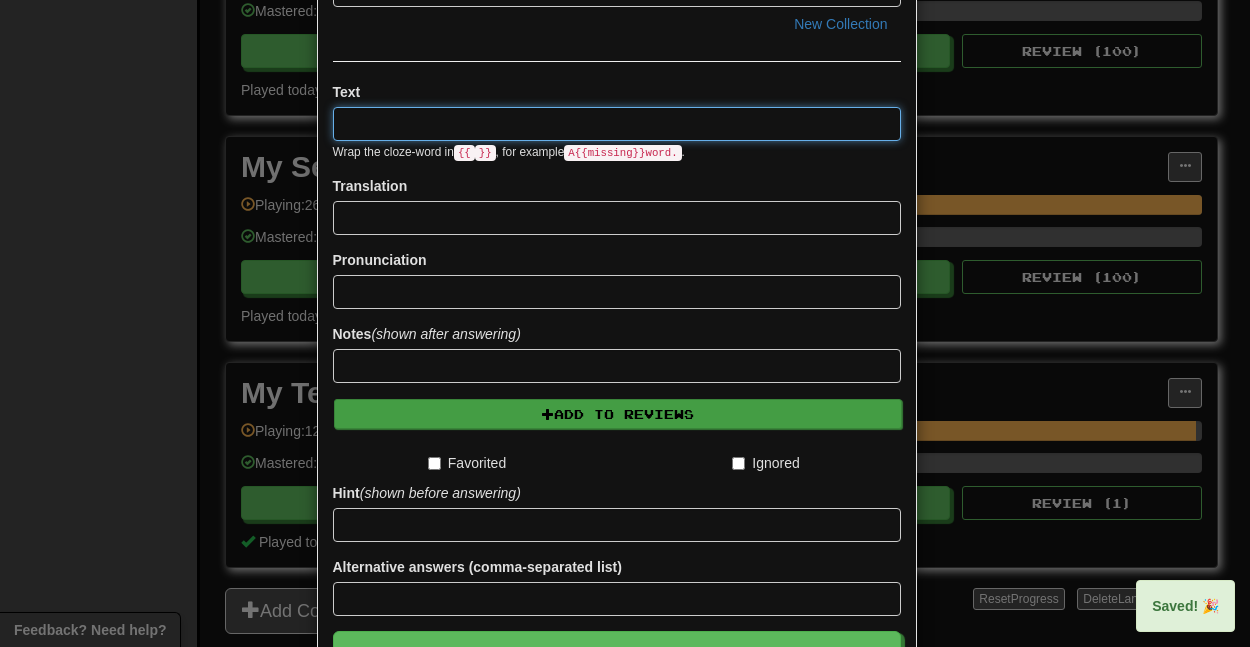 scroll, scrollTop: 0, scrollLeft: 0, axis: both 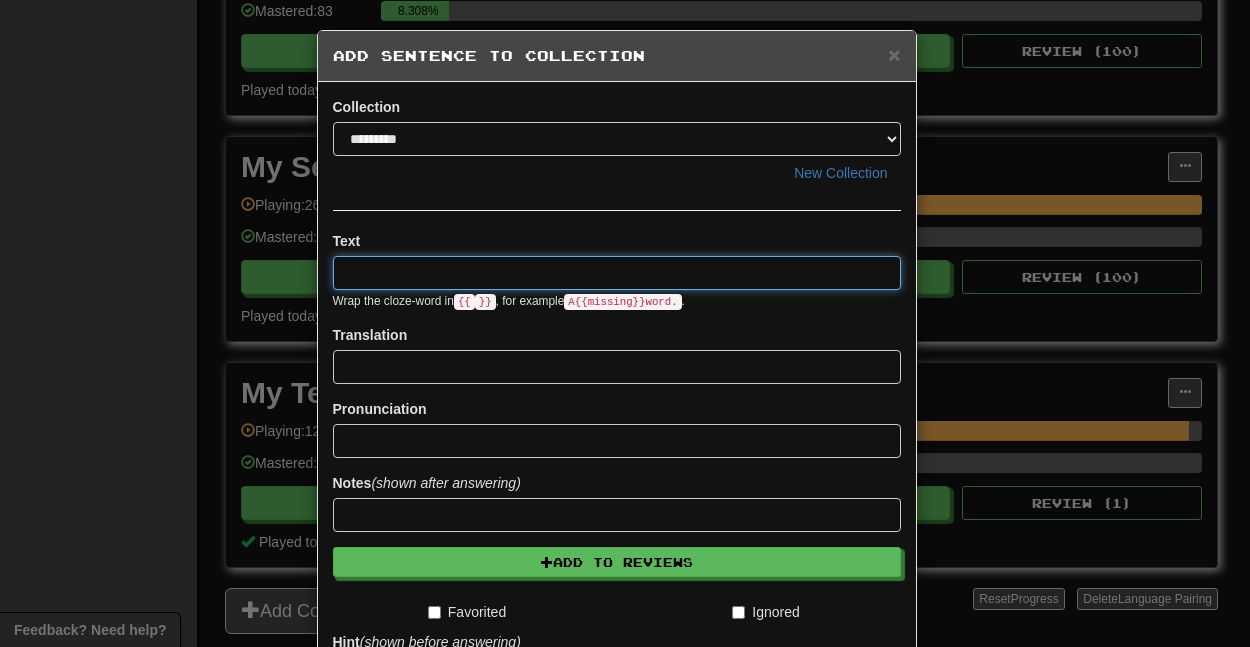 paste on "**********" 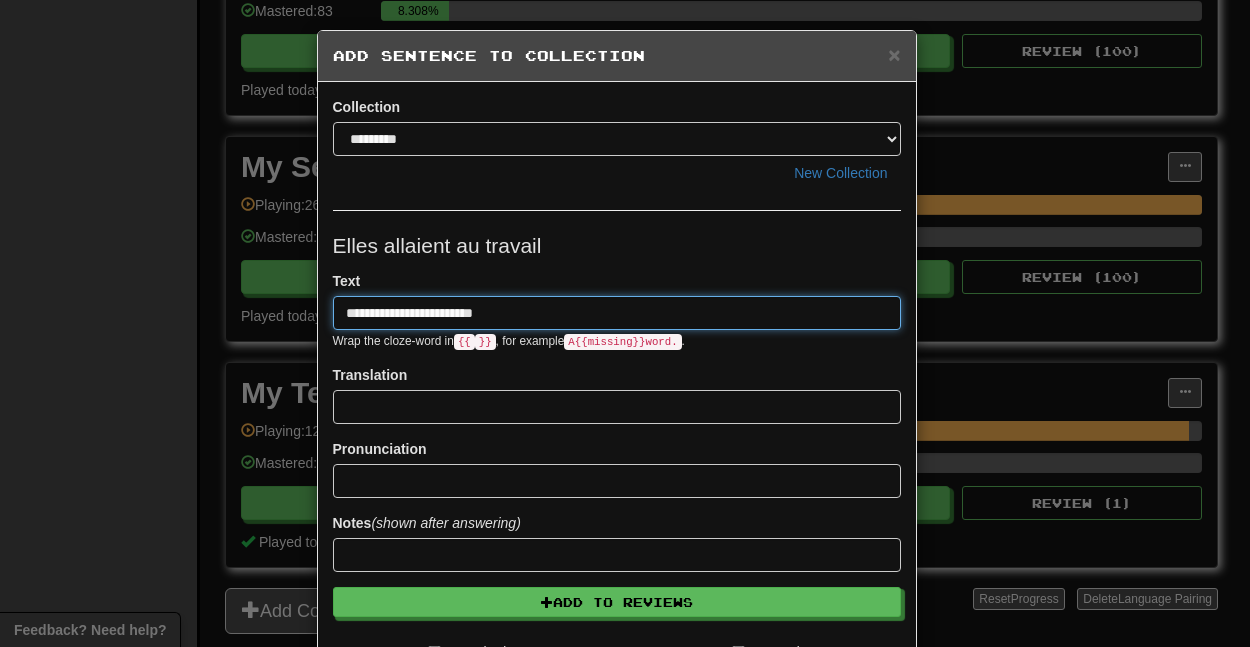 type on "**********" 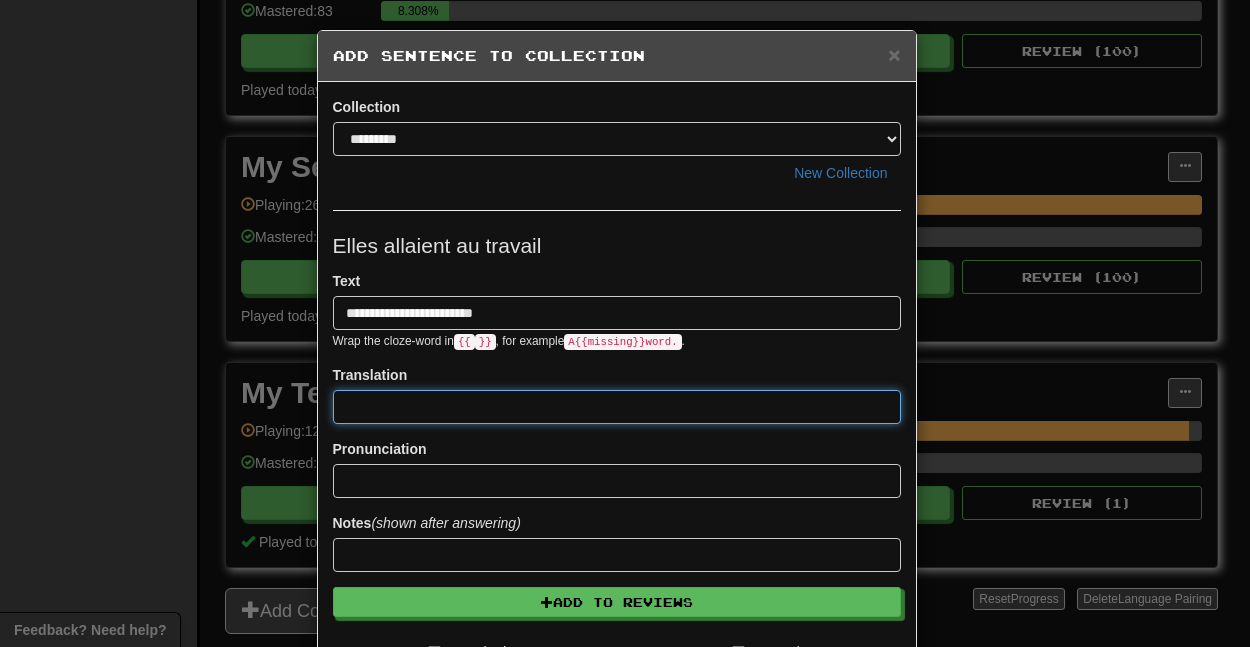 click at bounding box center [617, 407] 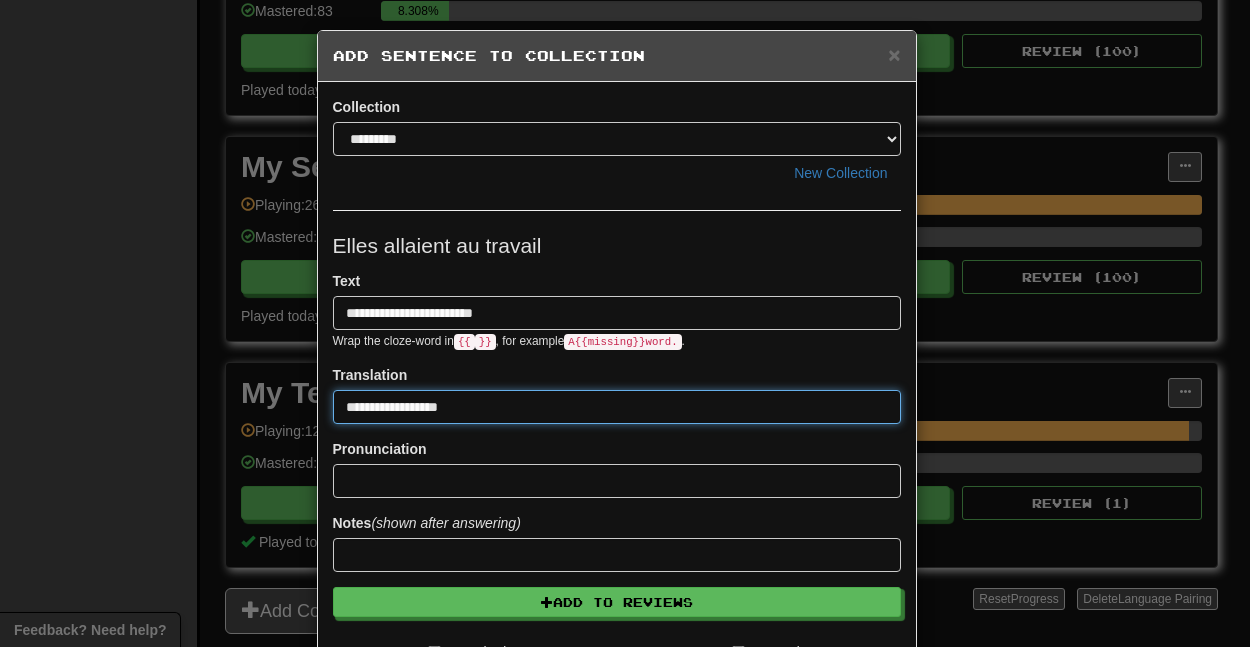 type on "**********" 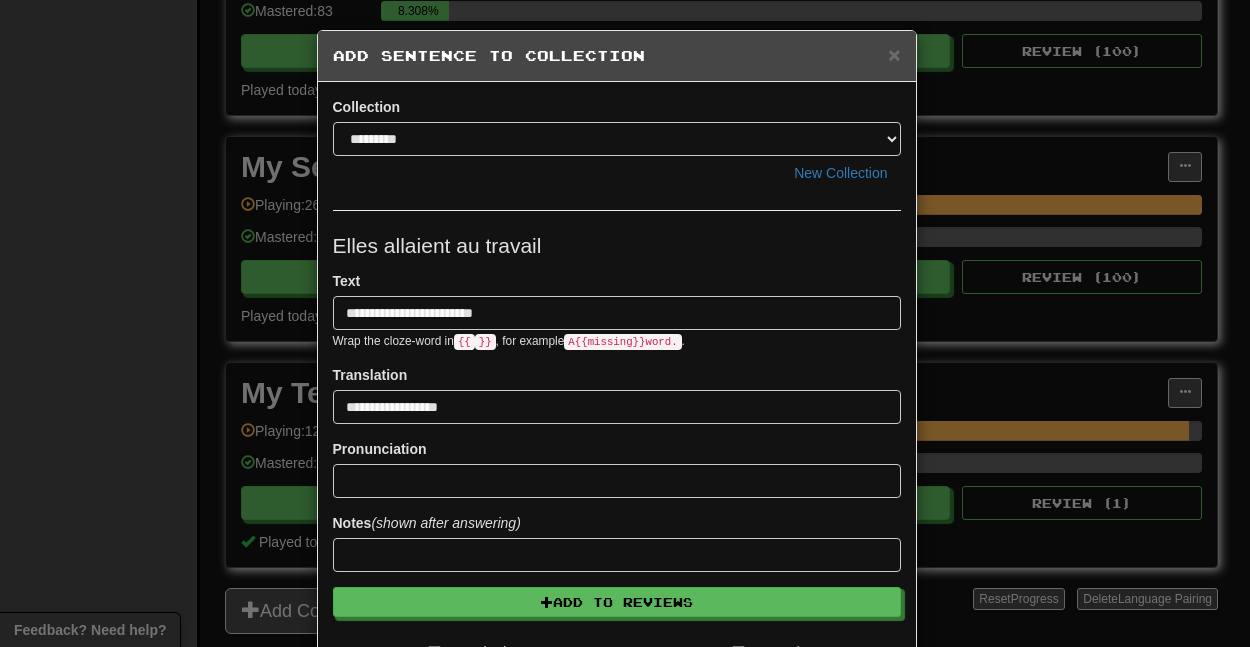 click on "Elles allaient au travail" at bounding box center [617, 246] 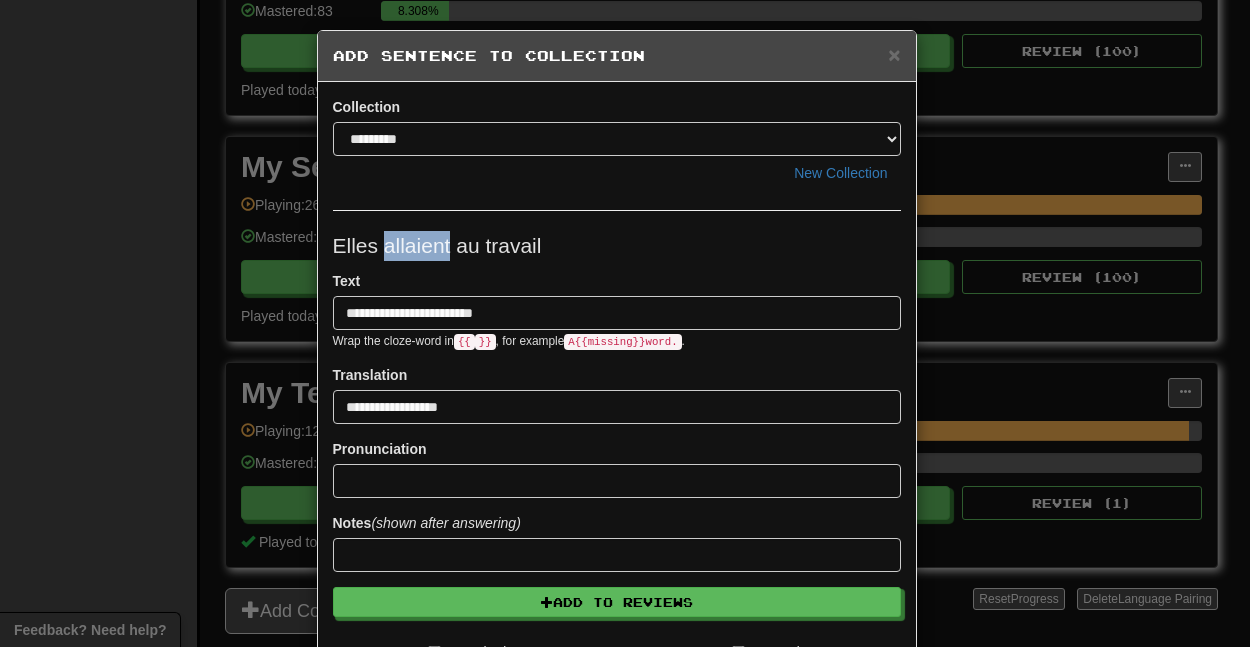 drag, startPoint x: 443, startPoint y: 246, endPoint x: 373, endPoint y: 244, distance: 70.028564 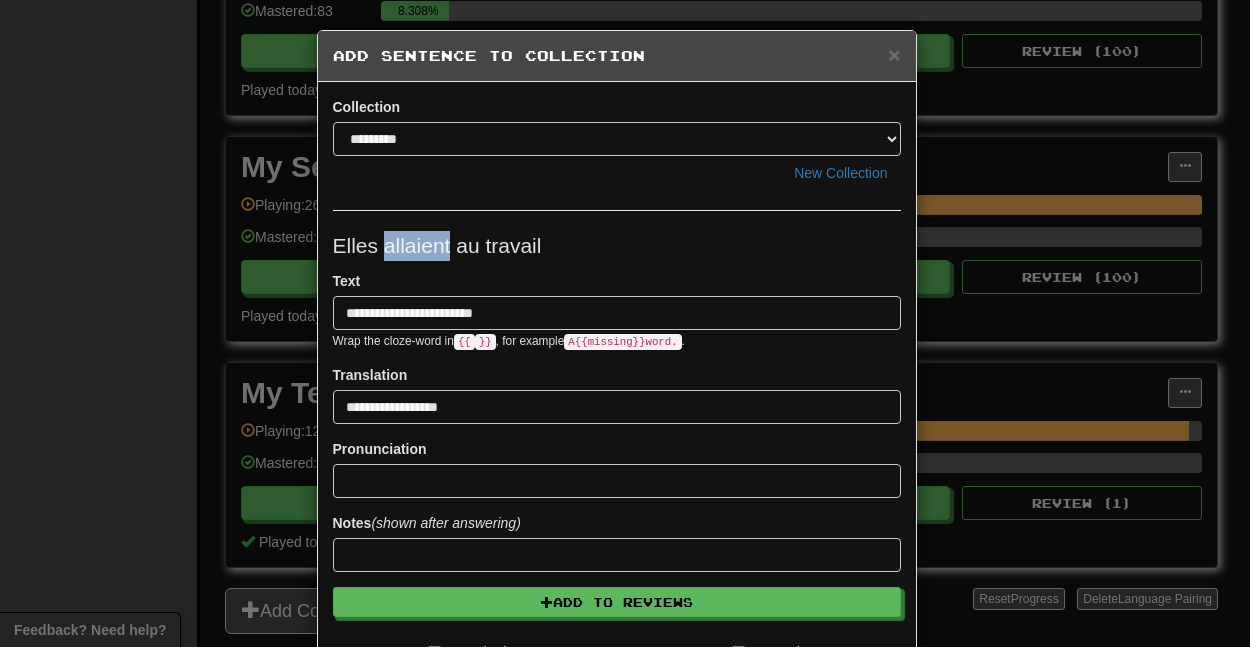 click on "Elles allaient au travail" at bounding box center (617, 246) 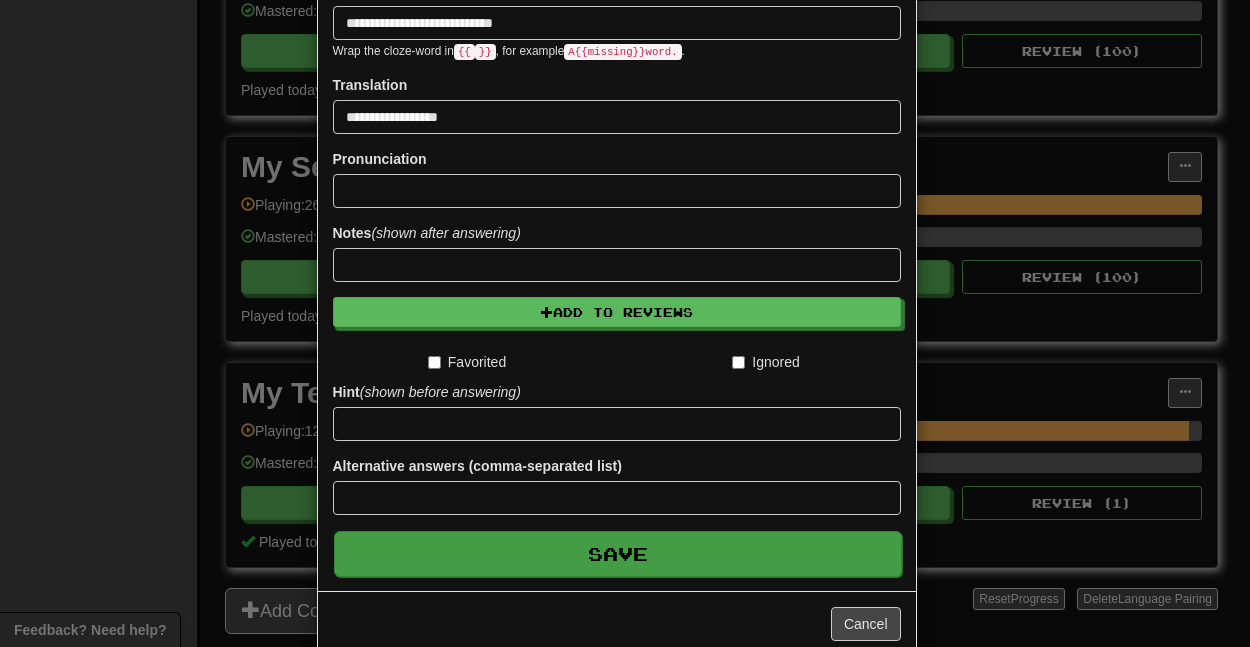 scroll, scrollTop: 329, scrollLeft: 0, axis: vertical 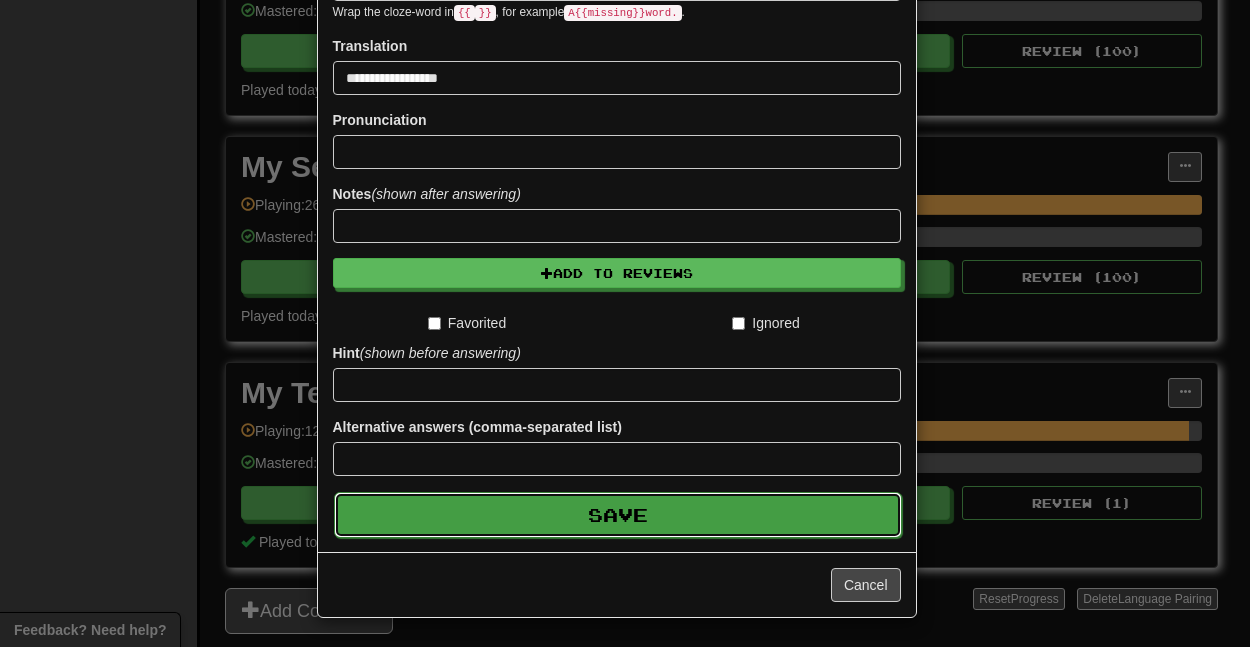click on "Save" at bounding box center (618, 515) 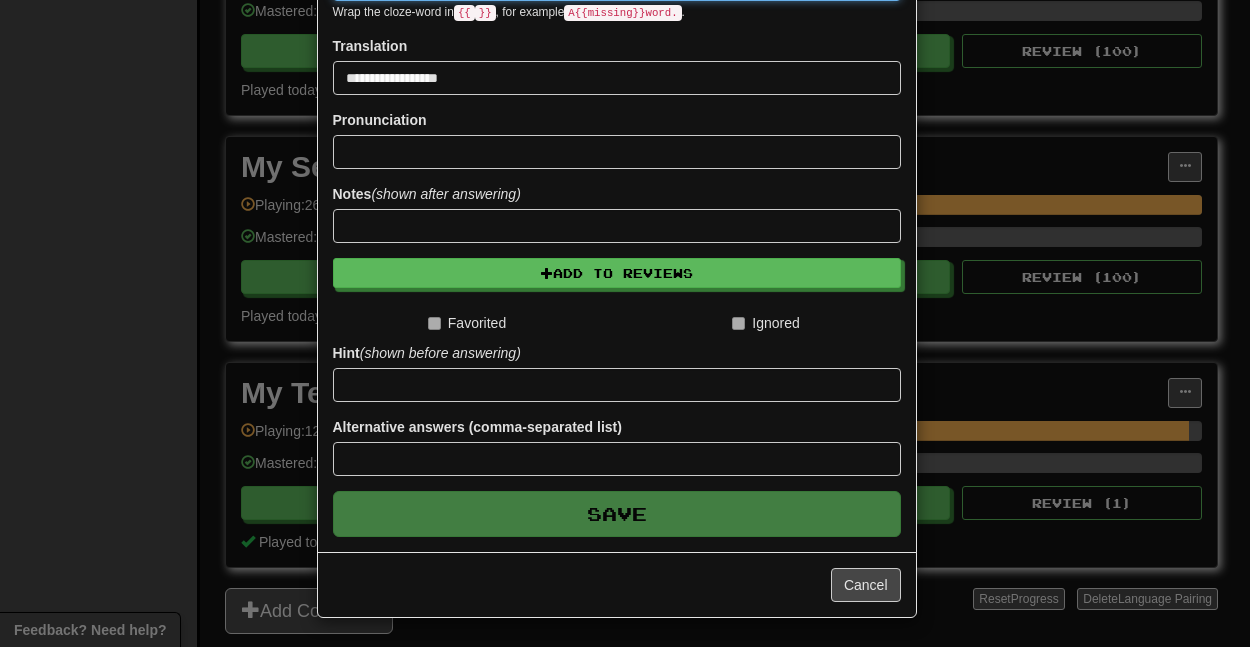 type 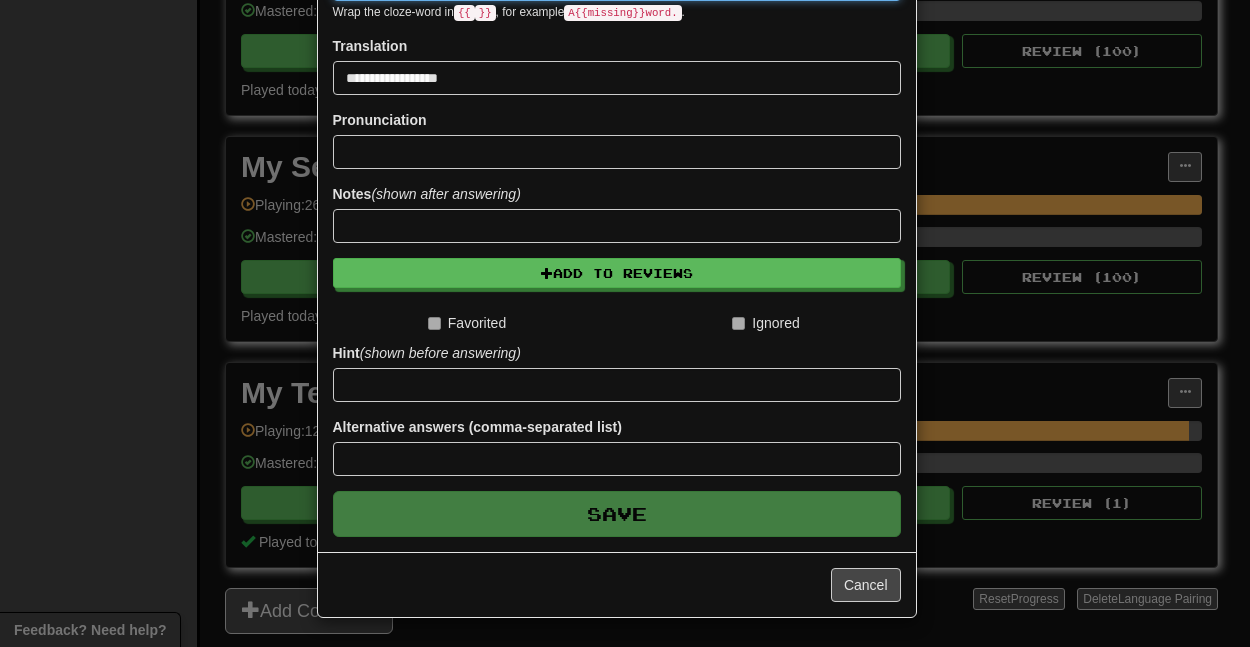 type 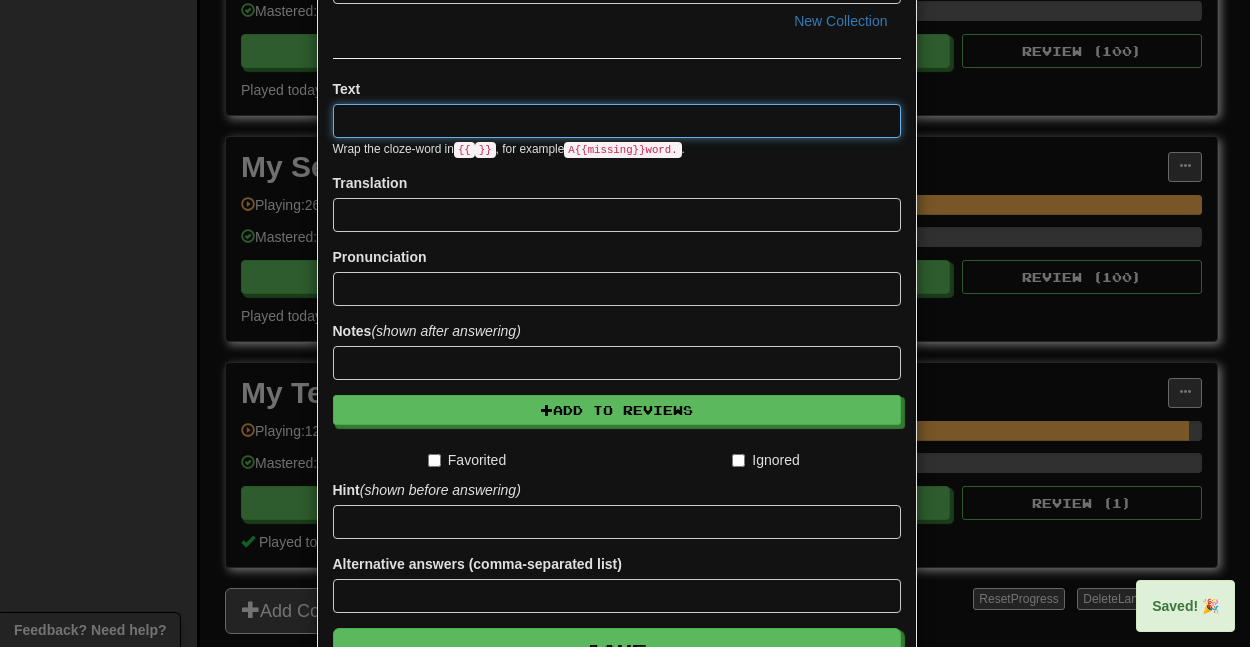 scroll, scrollTop: 0, scrollLeft: 0, axis: both 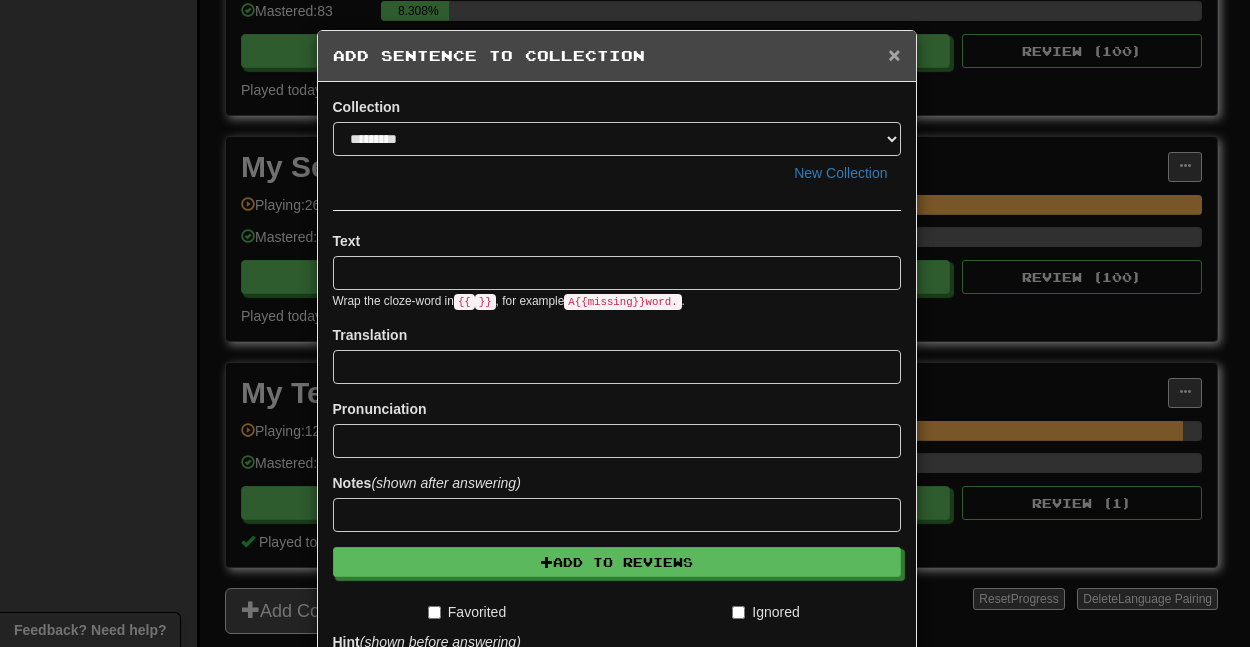 click on "×" at bounding box center (894, 54) 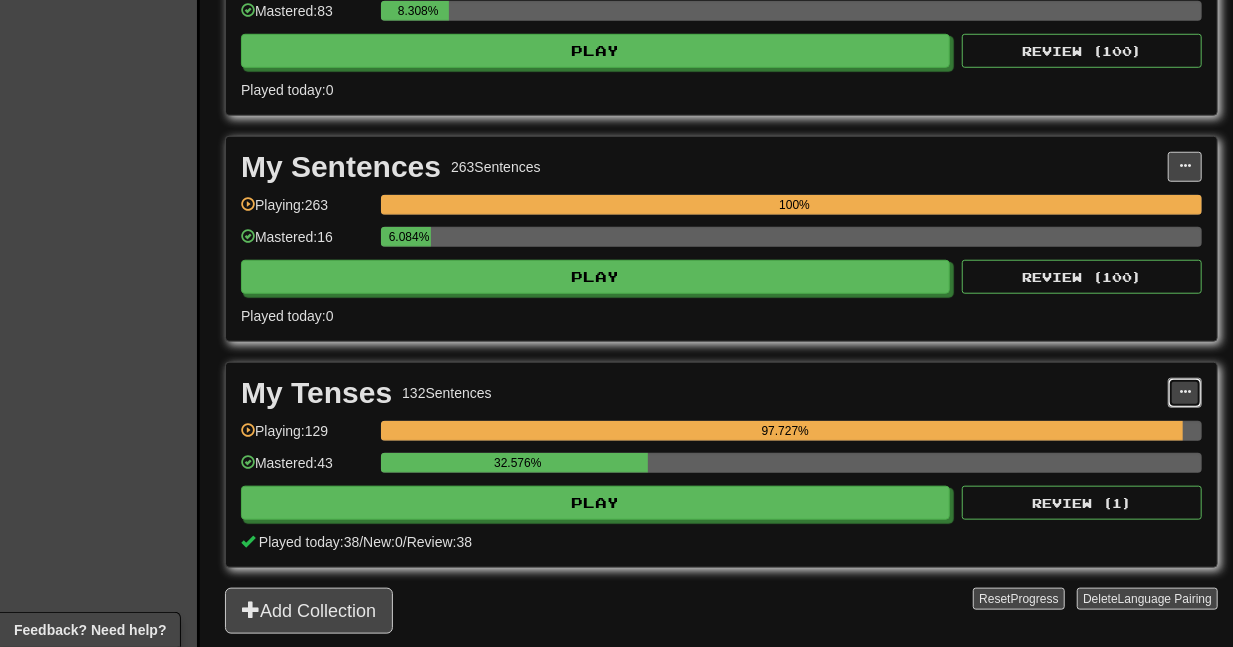click at bounding box center (1185, 392) 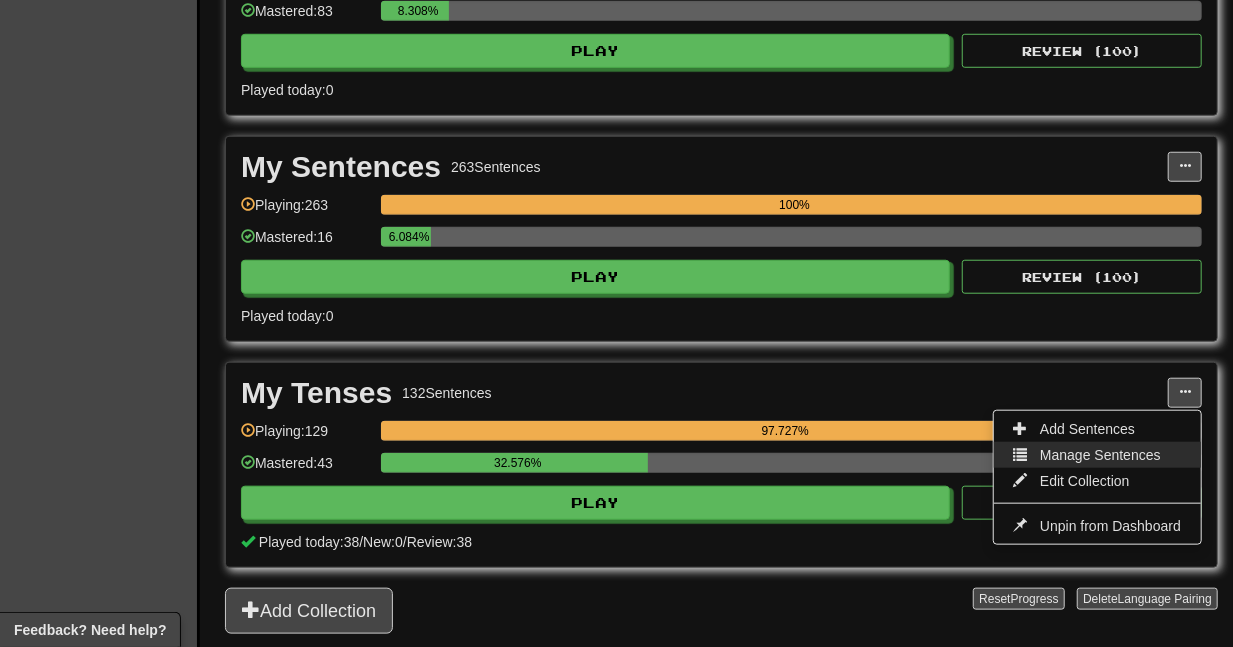 click on "Manage Sentences" at bounding box center (1100, 455) 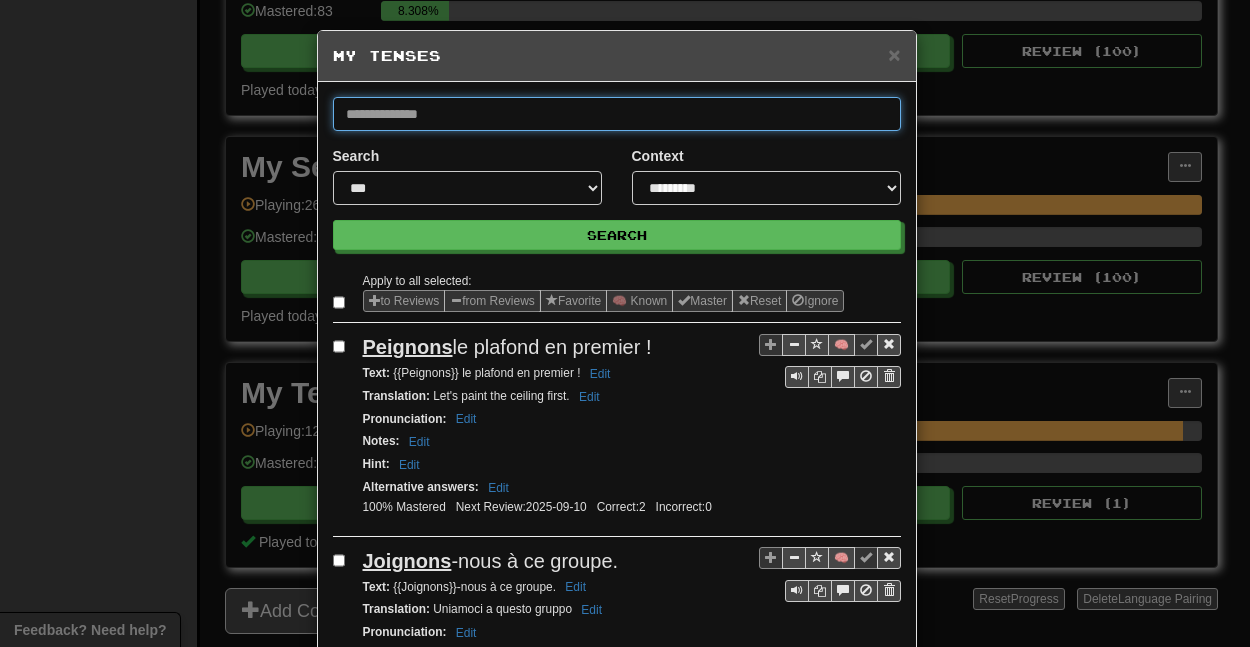 click at bounding box center (617, 114) 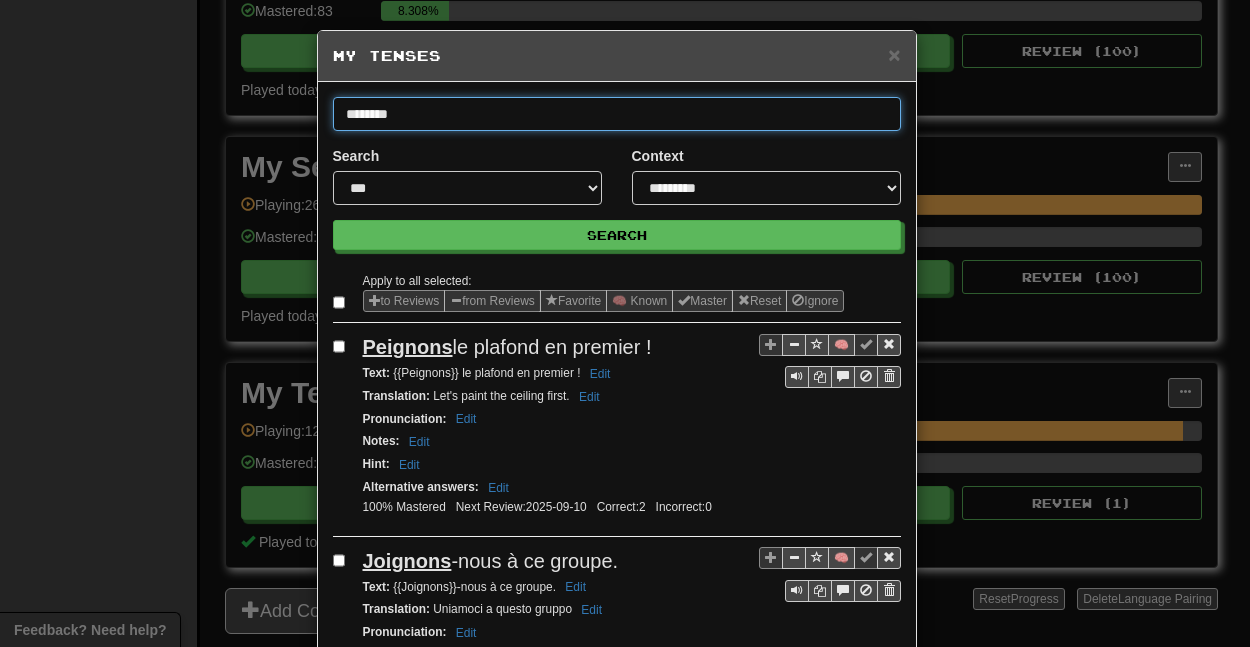 click on "Search" at bounding box center (617, 235) 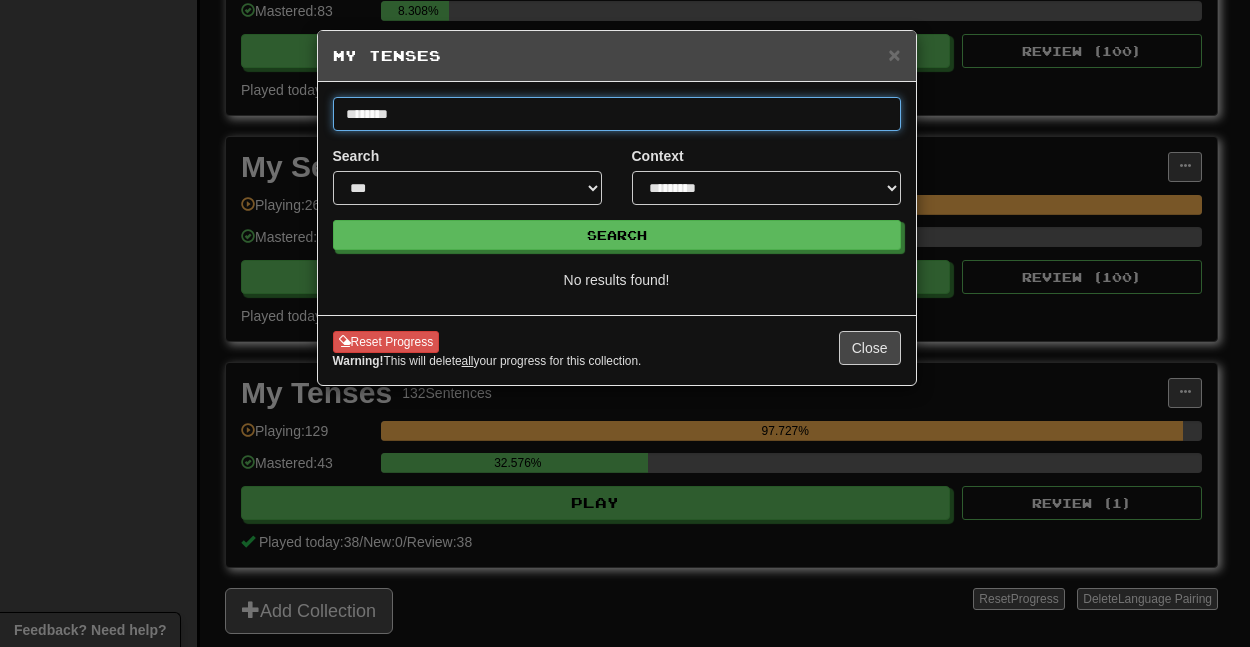 click on "********" at bounding box center (617, 114) 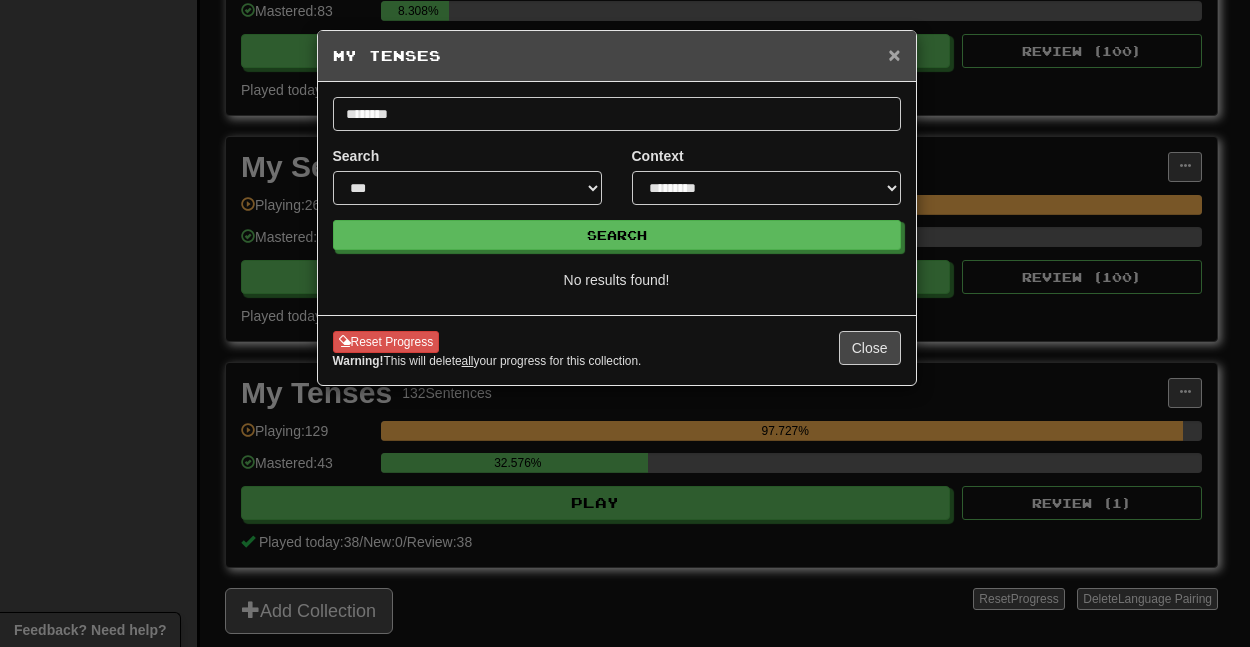 click on "×" at bounding box center (894, 54) 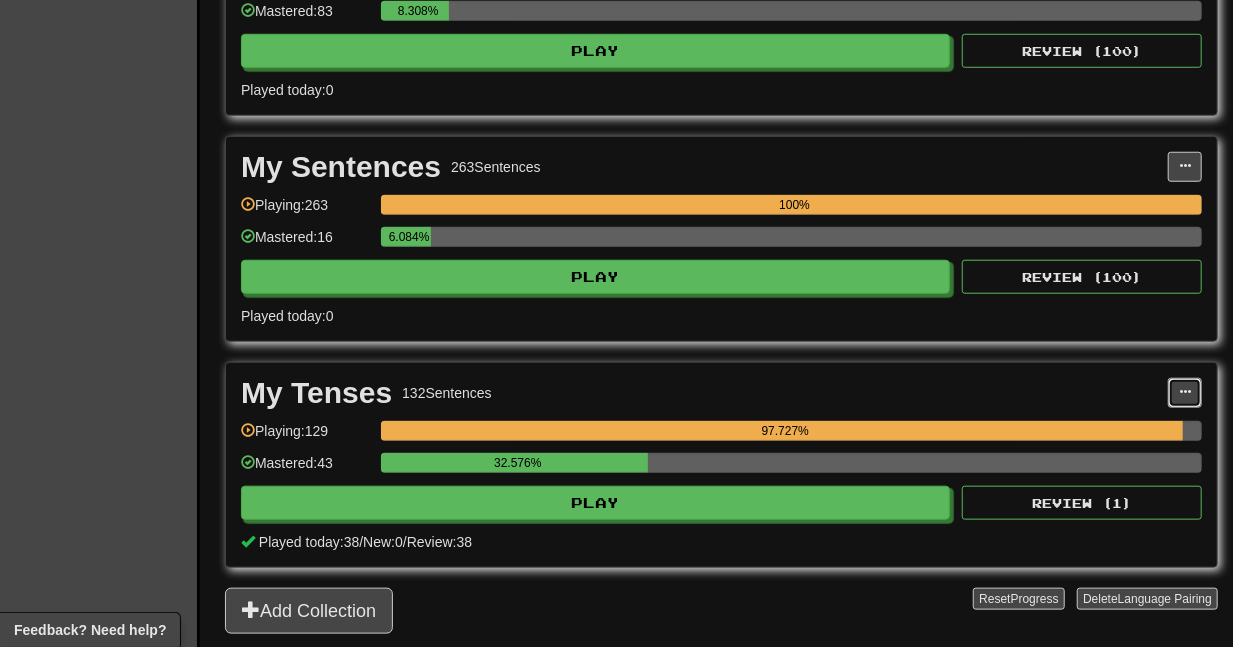 click at bounding box center (1185, 392) 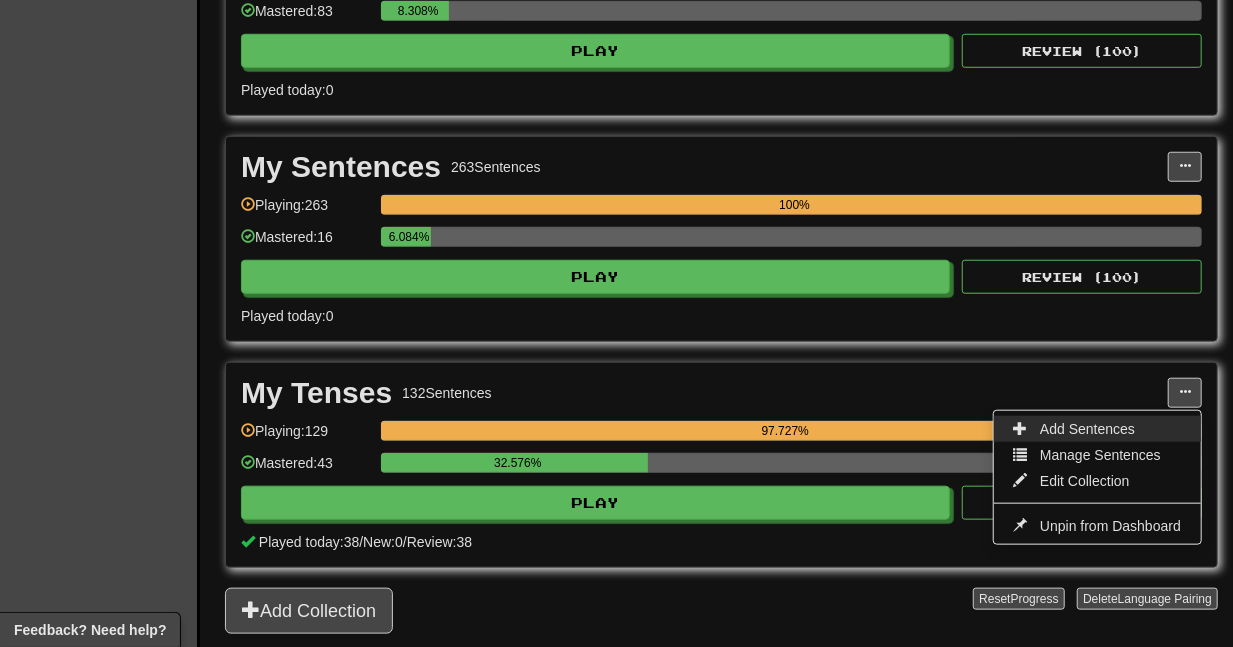 click on "Add Sentences" at bounding box center [1097, 429] 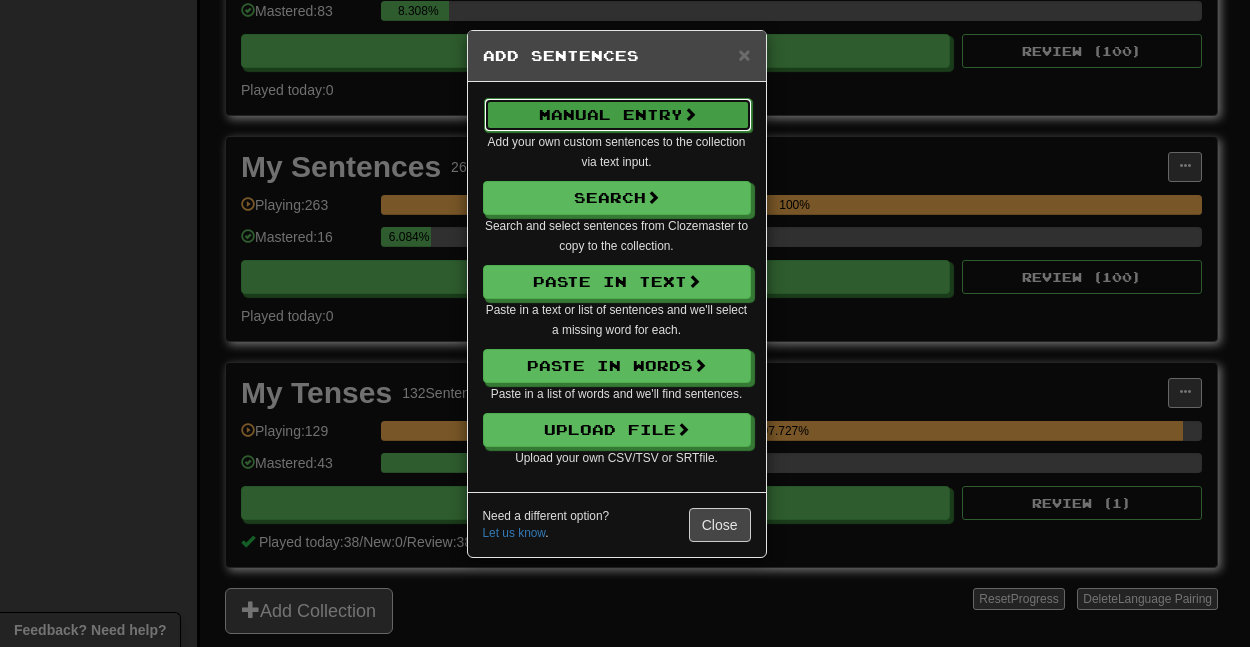 click on "Manual Entry" at bounding box center [618, 115] 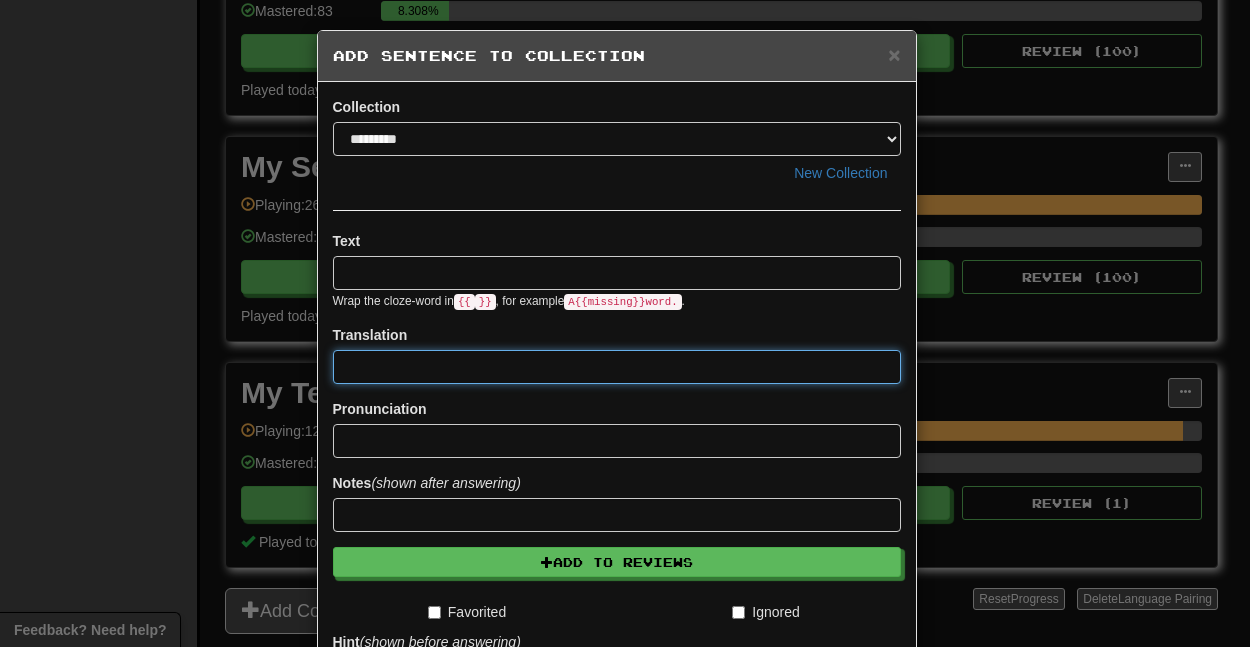 click at bounding box center [617, 367] 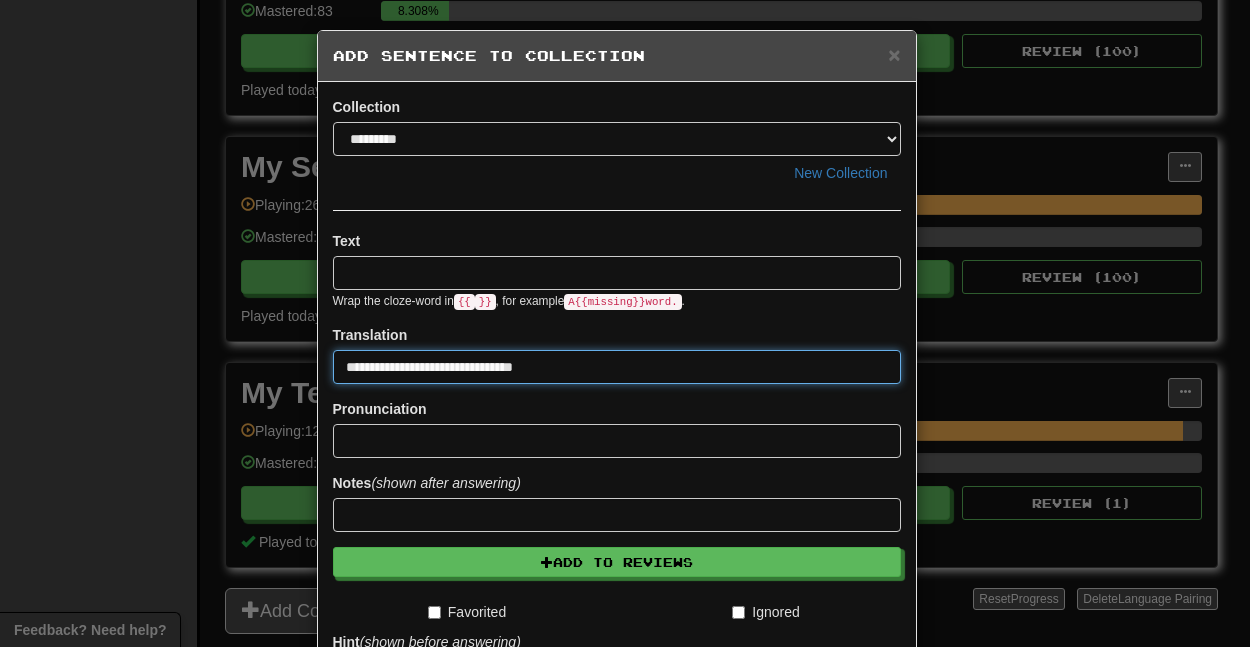 type on "**********" 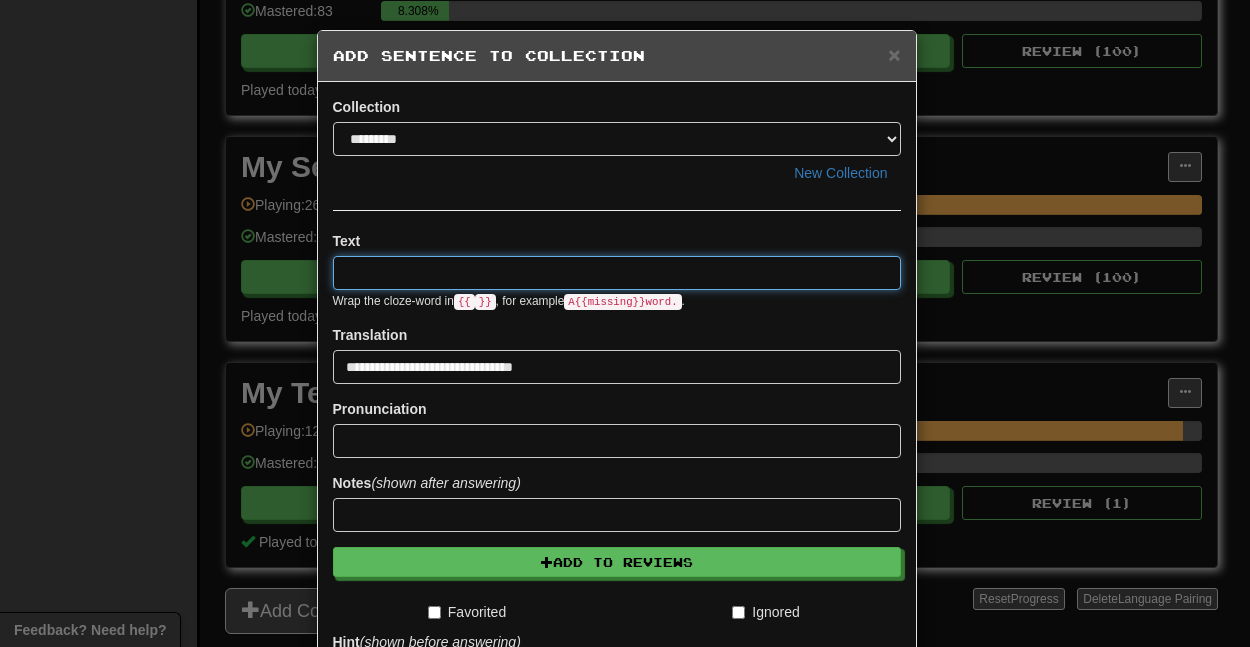 click at bounding box center (617, 273) 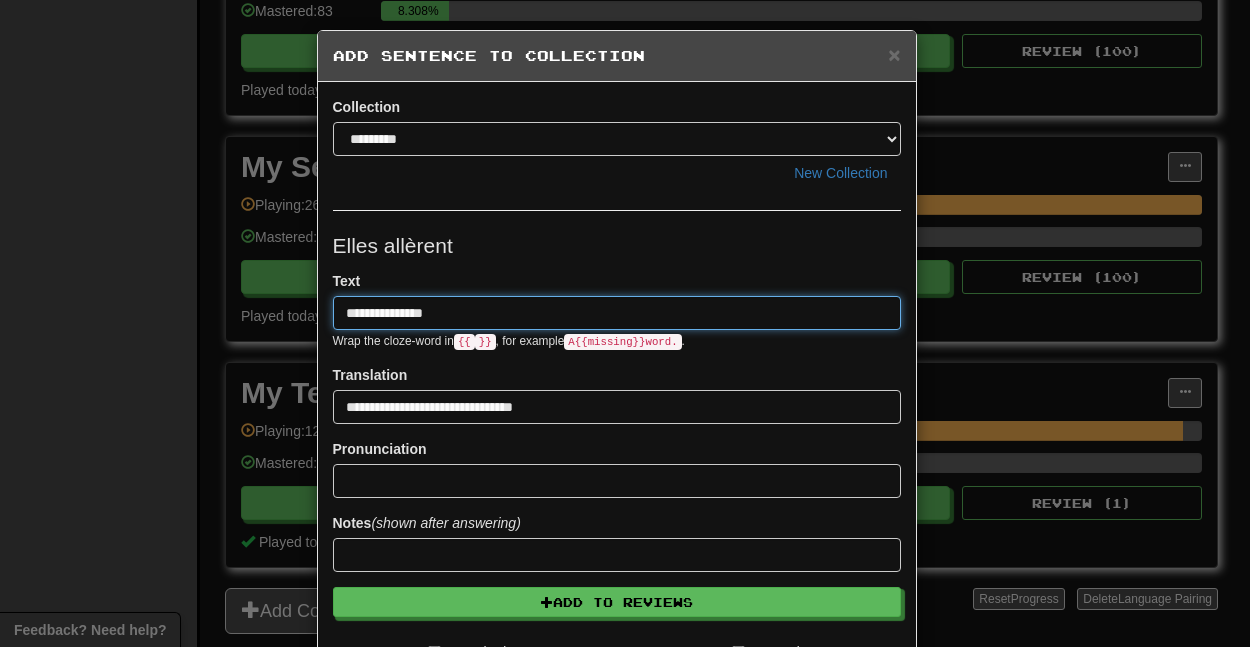 paste on "**********" 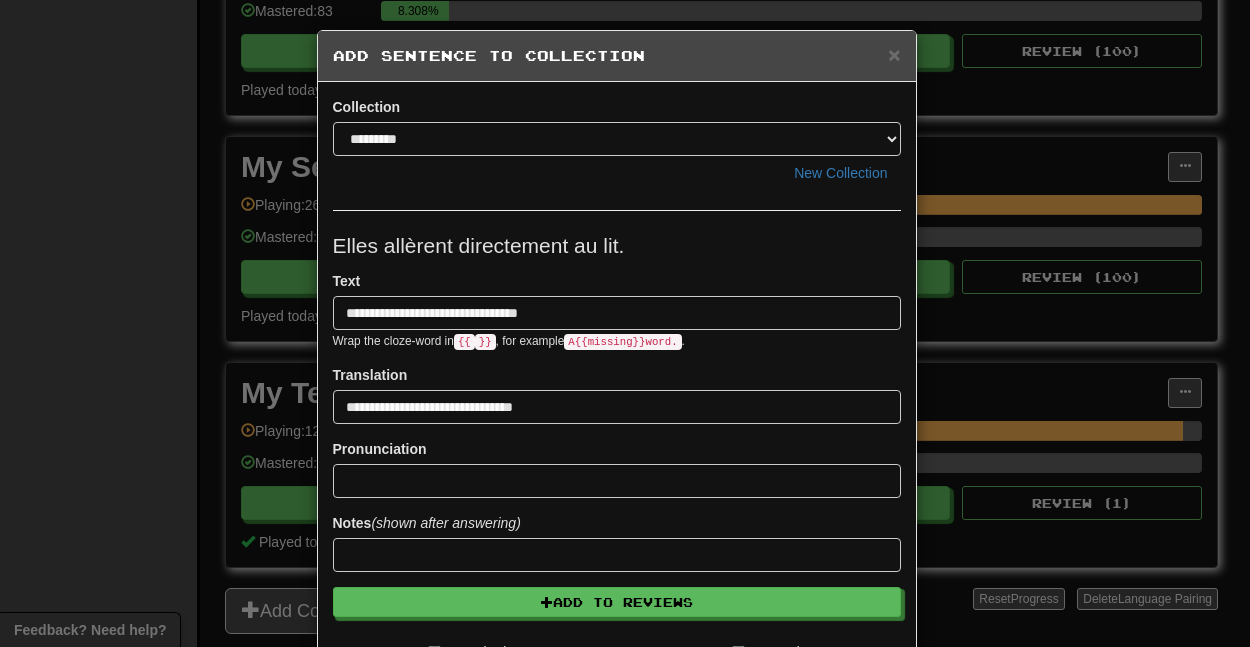 click on "Elles allèrent directement au lit." at bounding box center [617, 246] 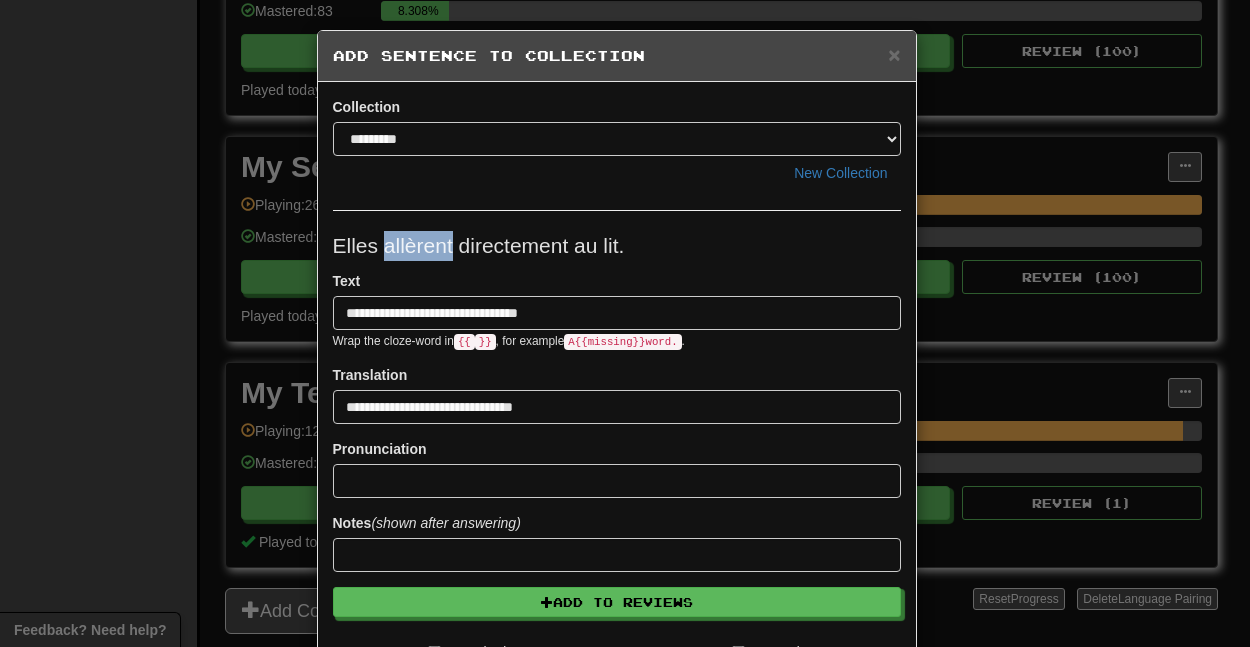 drag, startPoint x: 441, startPoint y: 247, endPoint x: 375, endPoint y: 248, distance: 66.007576 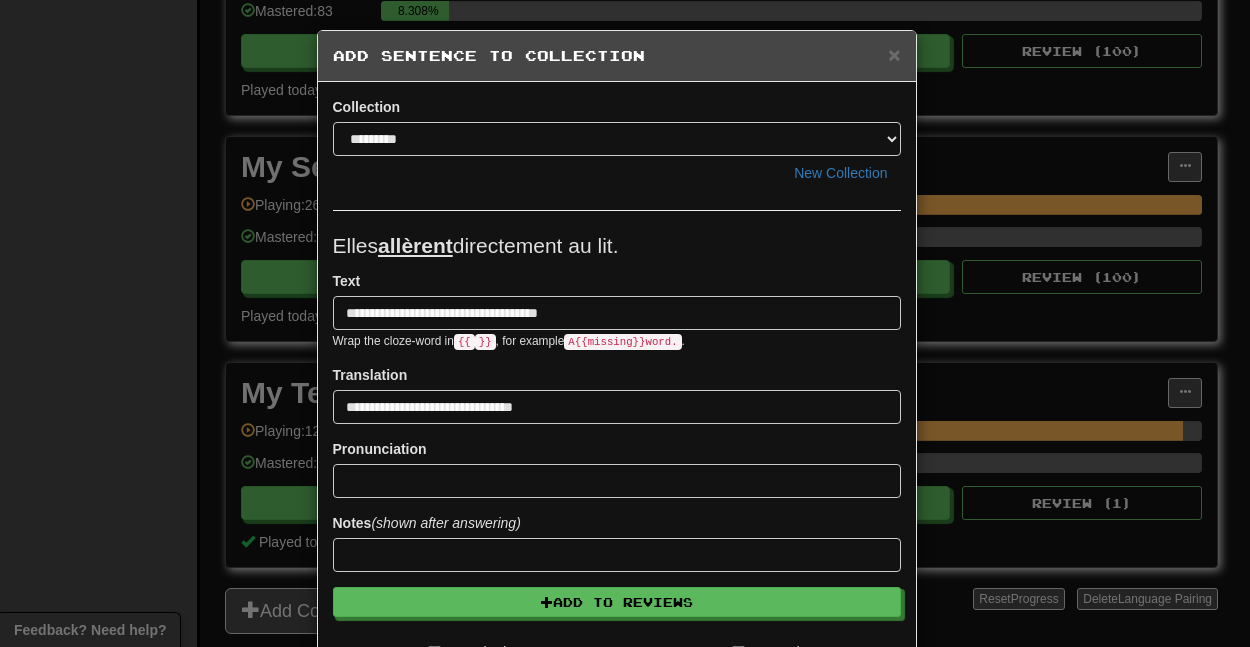 click on "**********" at bounding box center [617, 548] 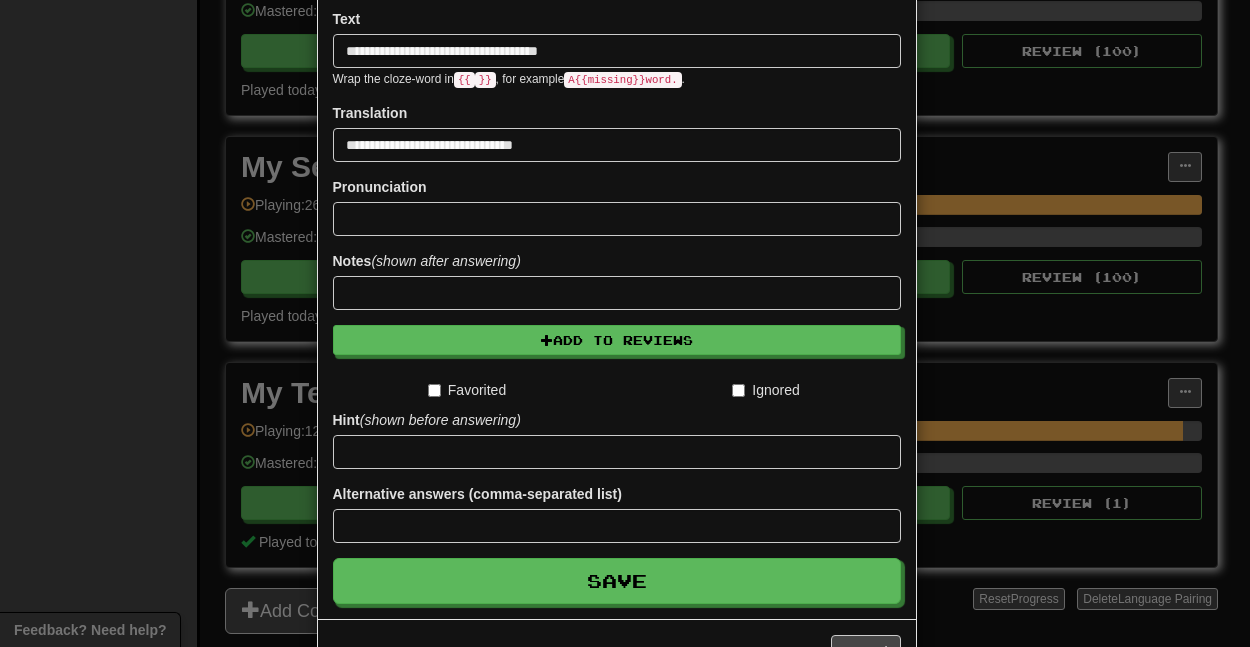 scroll, scrollTop: 329, scrollLeft: 0, axis: vertical 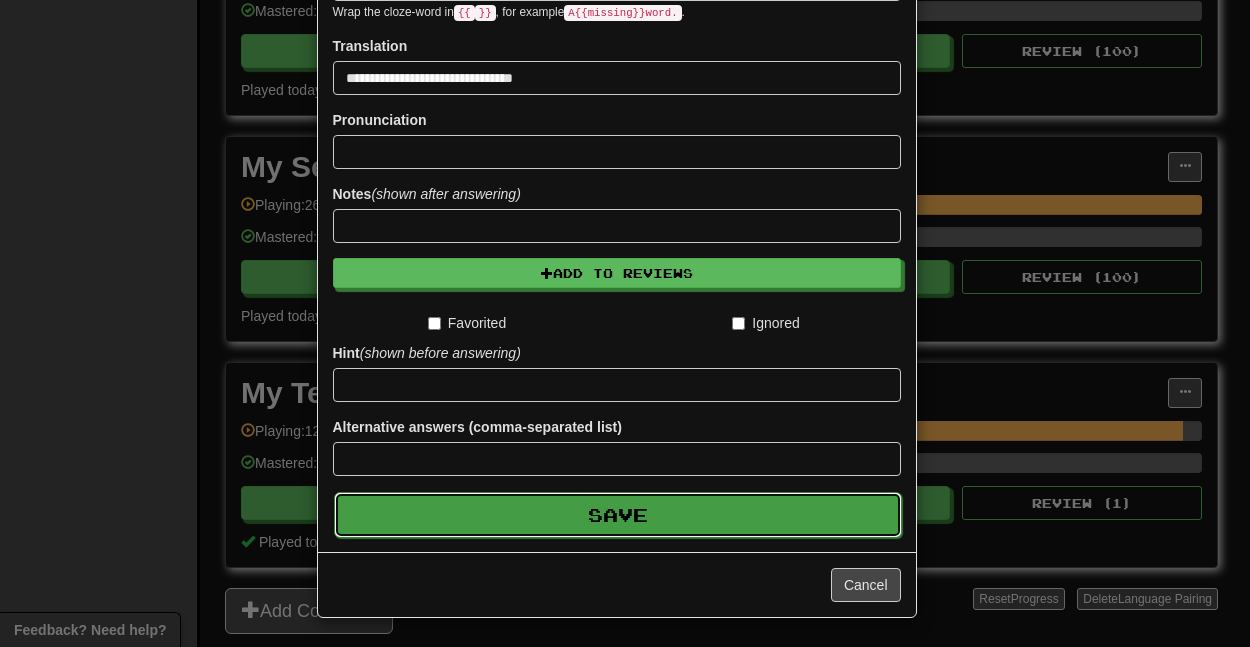 click on "Save" at bounding box center [618, 515] 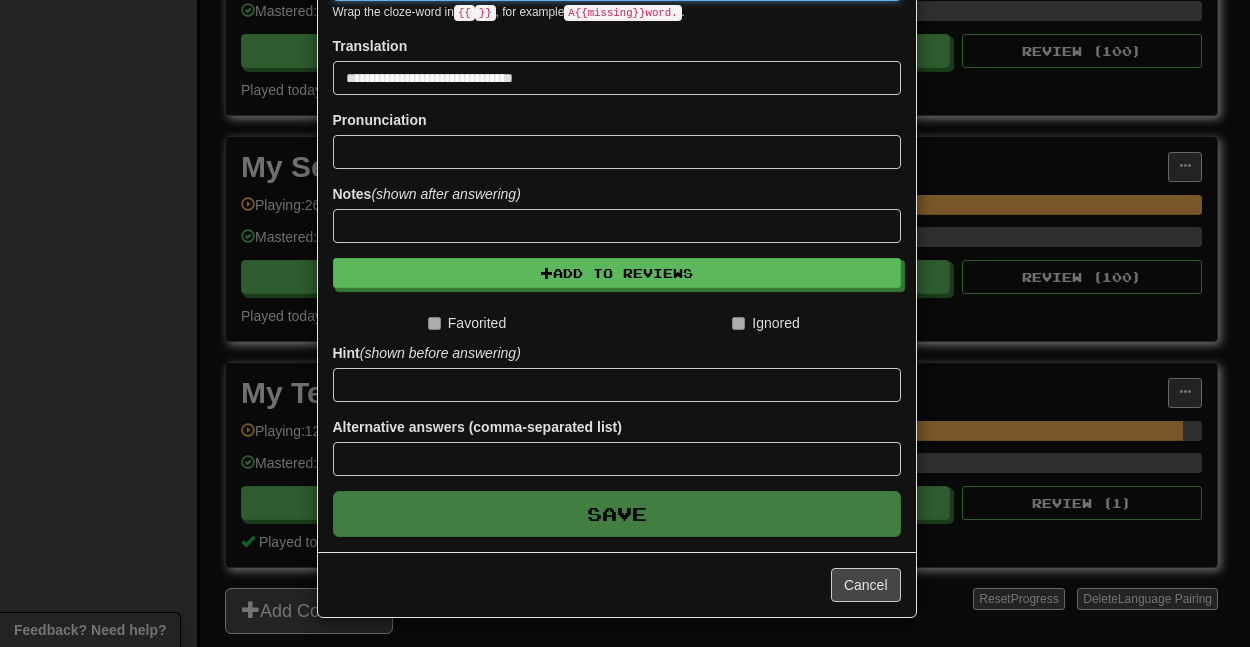 type 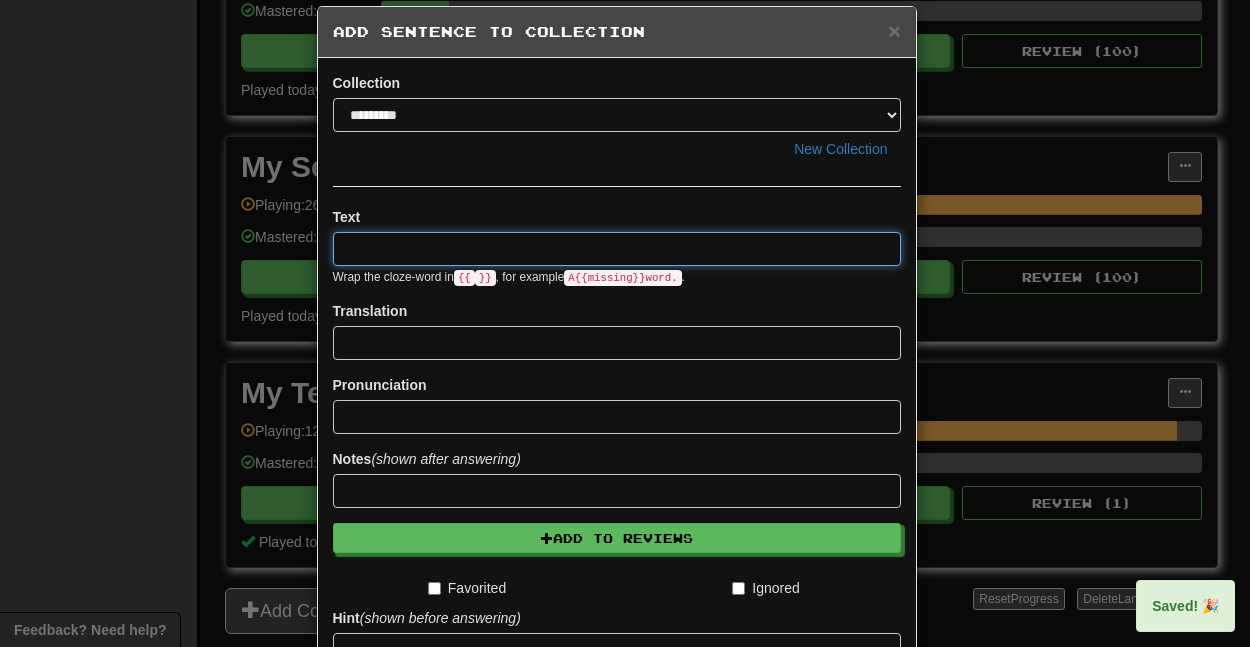scroll, scrollTop: 0, scrollLeft: 0, axis: both 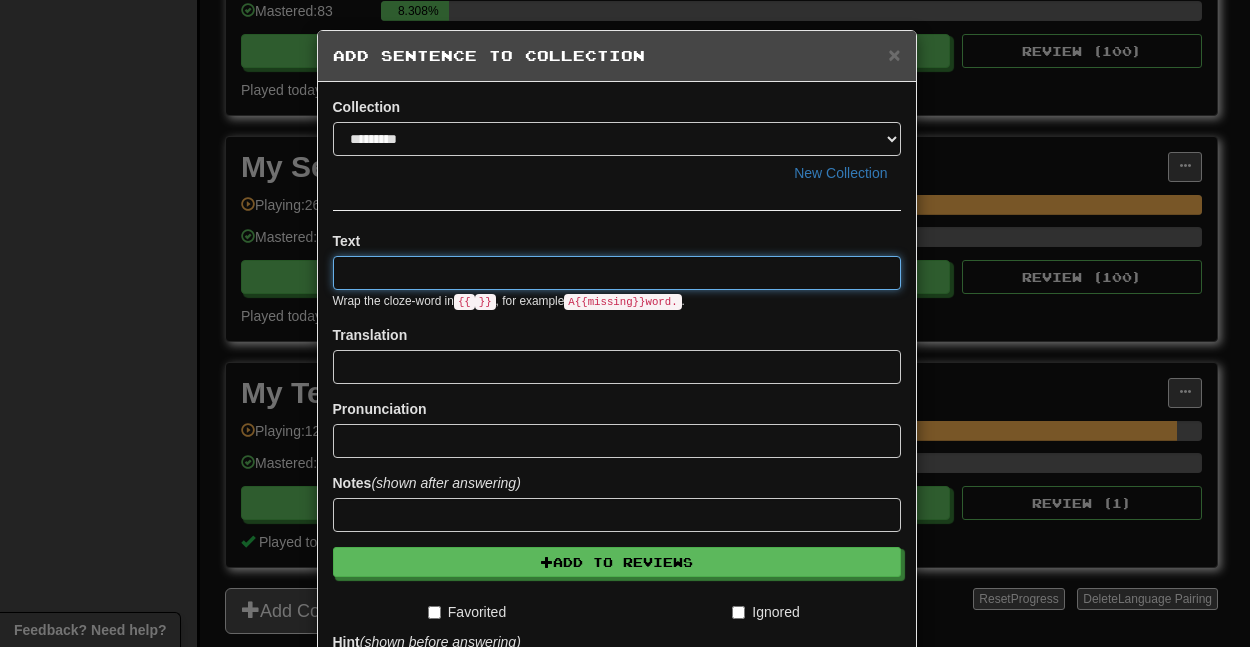 click at bounding box center [617, 273] 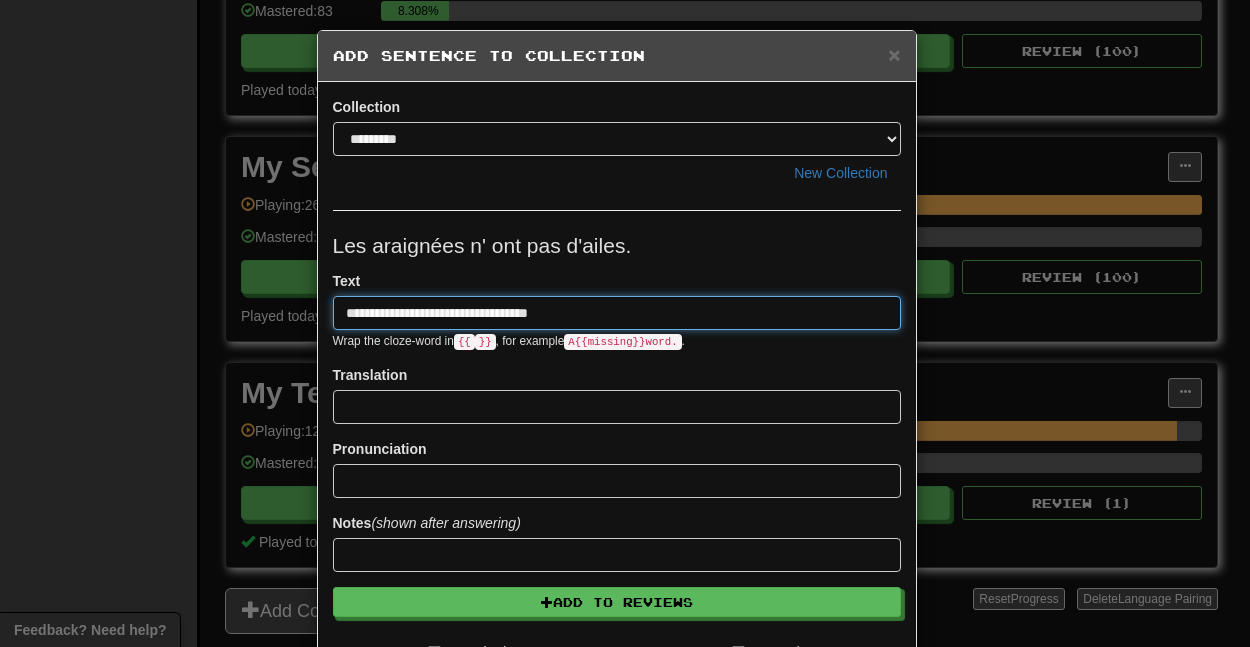 type on "**********" 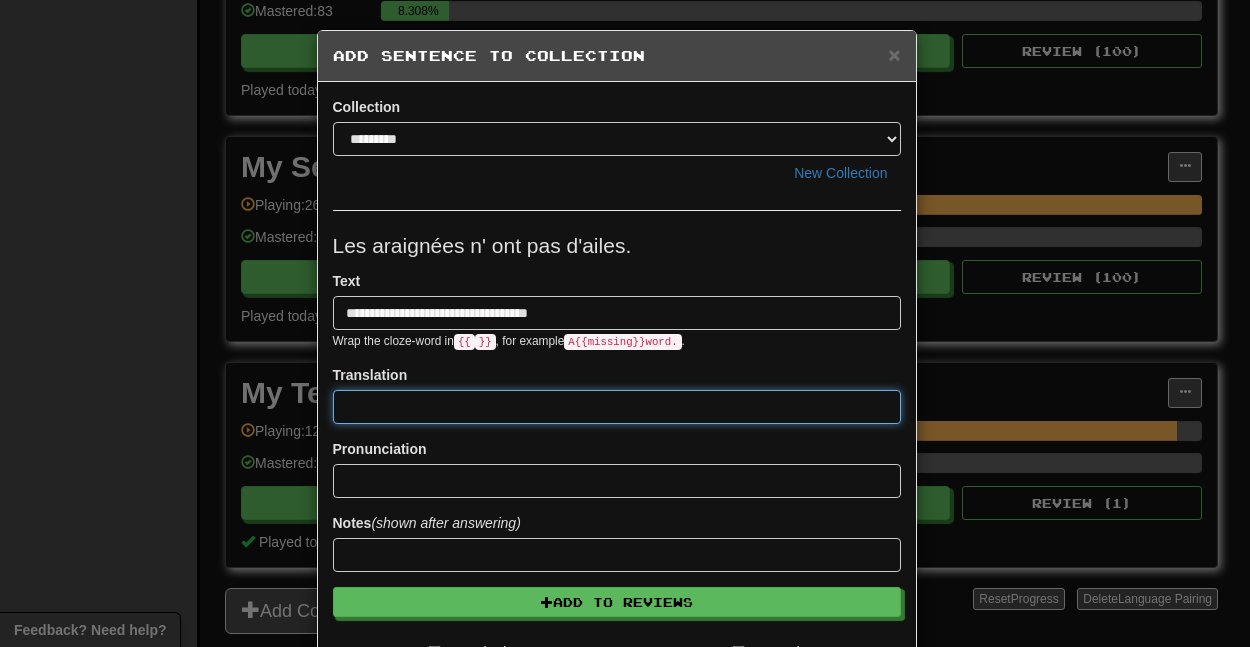 click at bounding box center [617, 407] 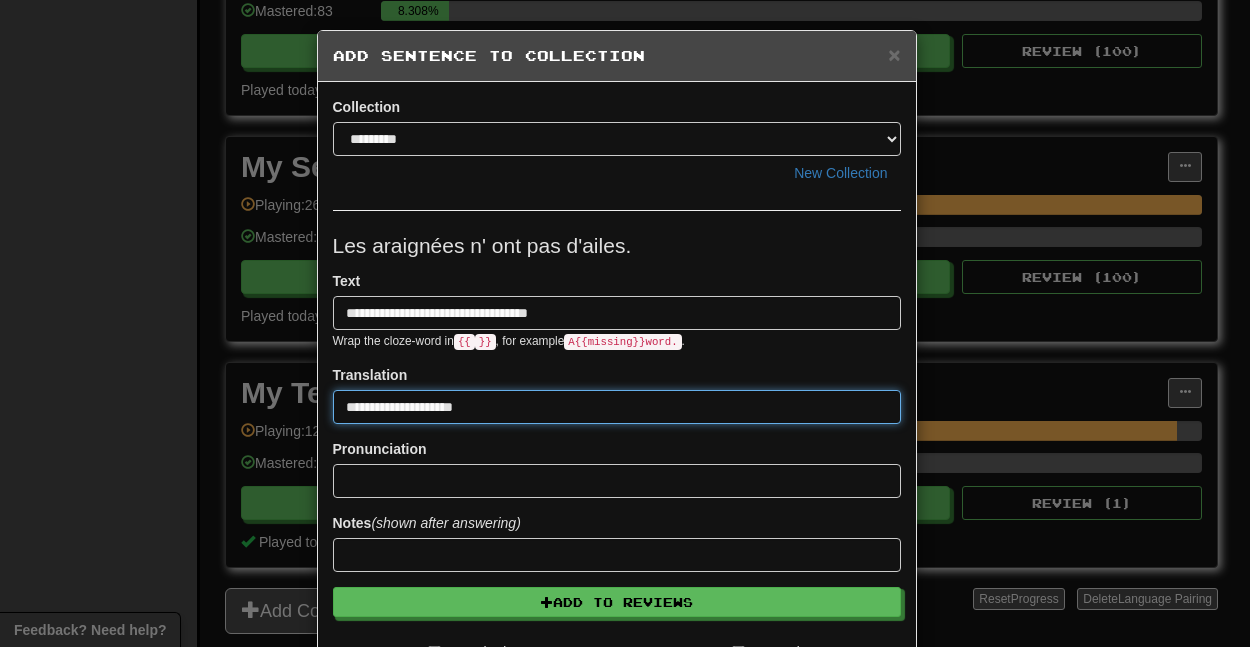 type on "**********" 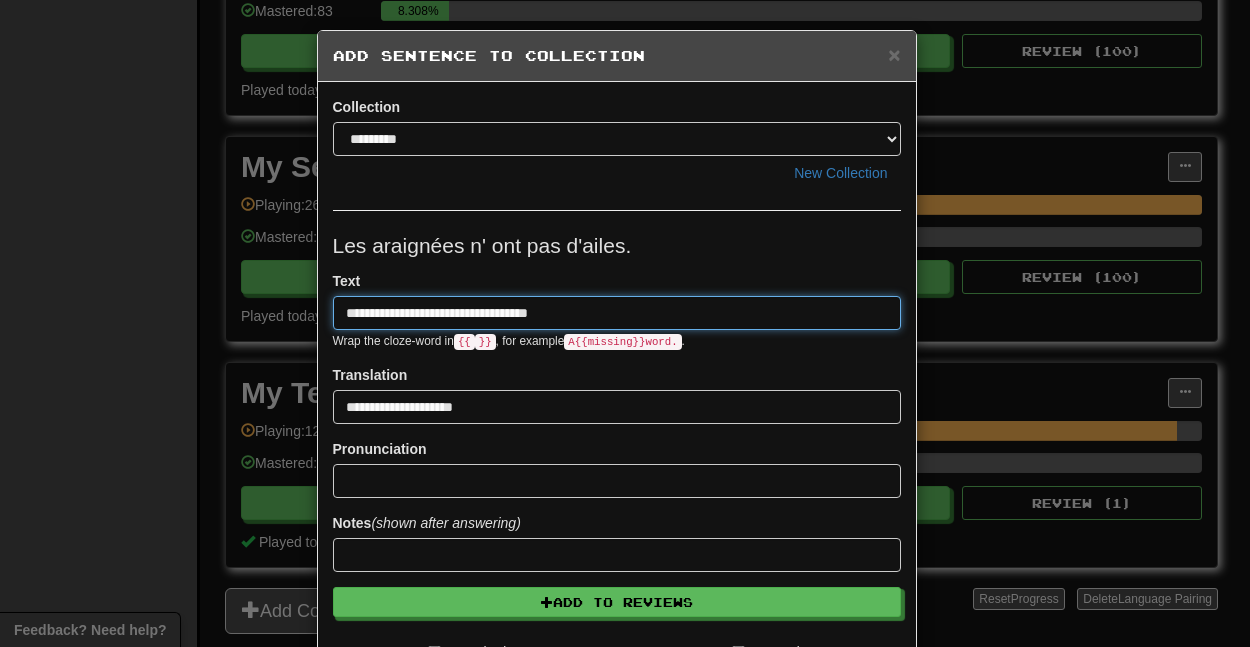 click on "**********" at bounding box center [617, 313] 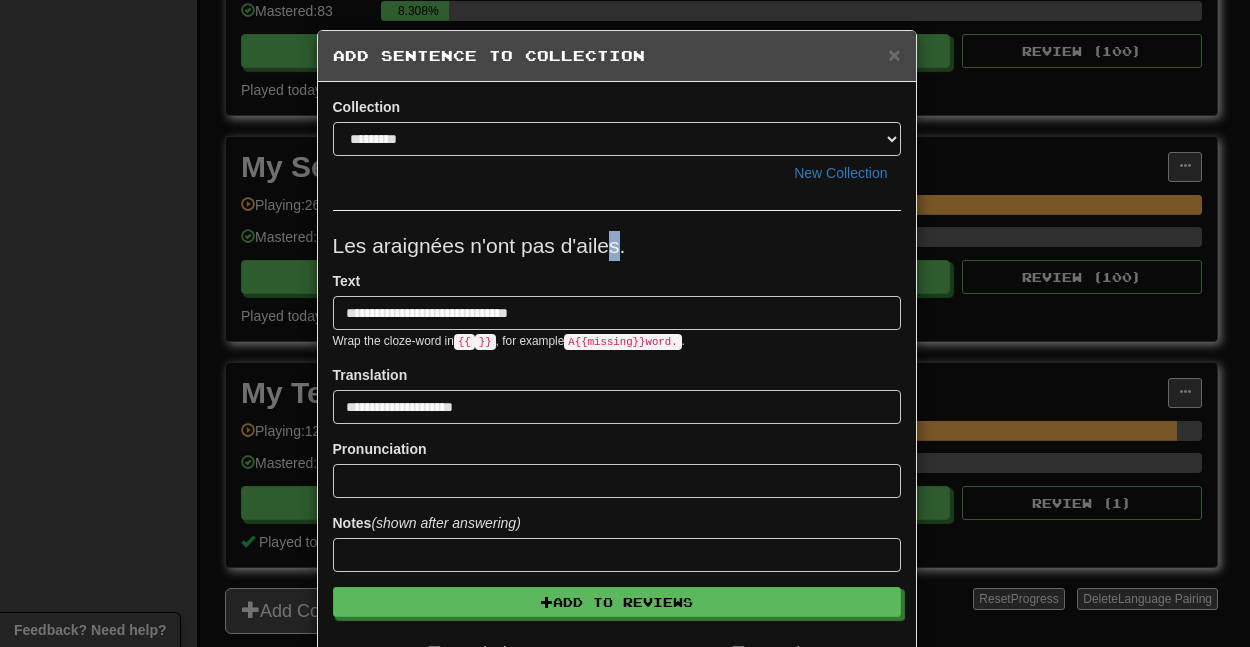 click on "Les araignées n'ont pas d'ailes." at bounding box center (617, 246) 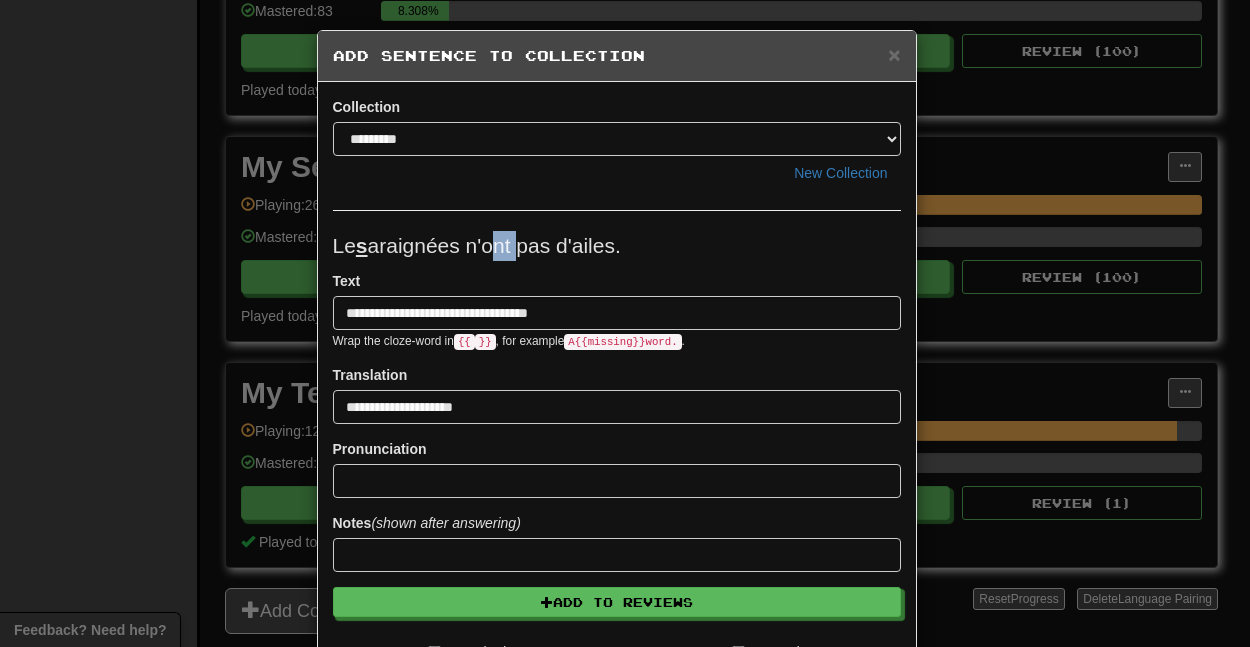 drag, startPoint x: 509, startPoint y: 246, endPoint x: 481, endPoint y: 243, distance: 28.160255 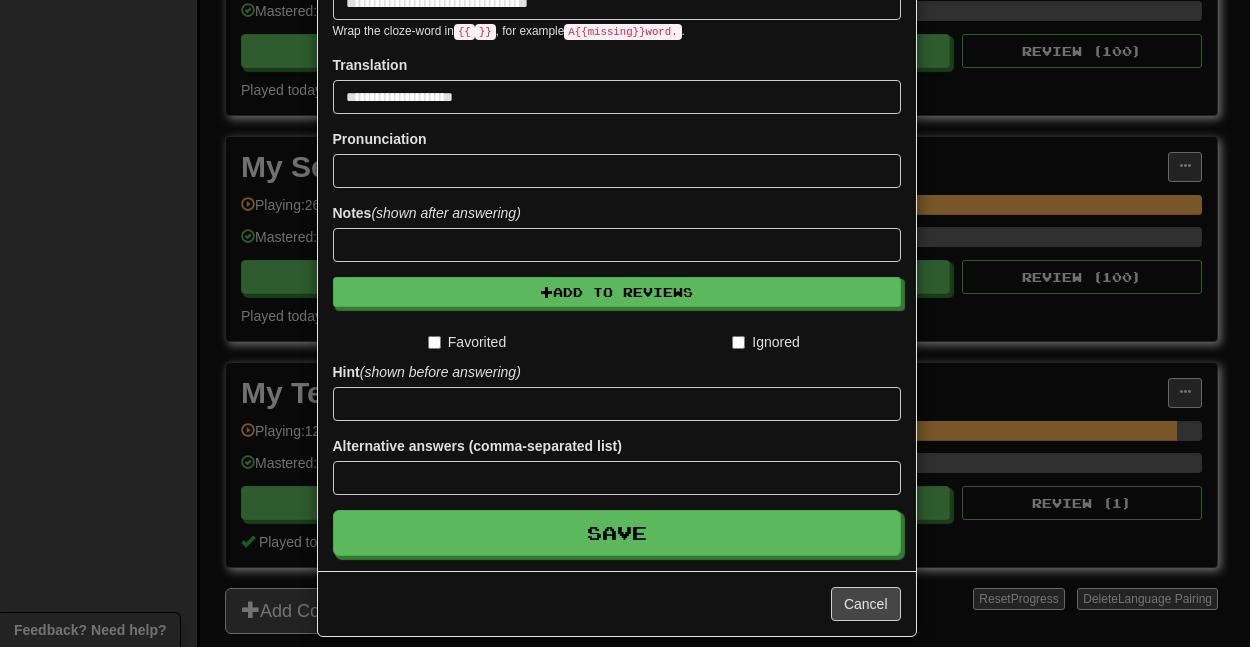 scroll, scrollTop: 329, scrollLeft: 0, axis: vertical 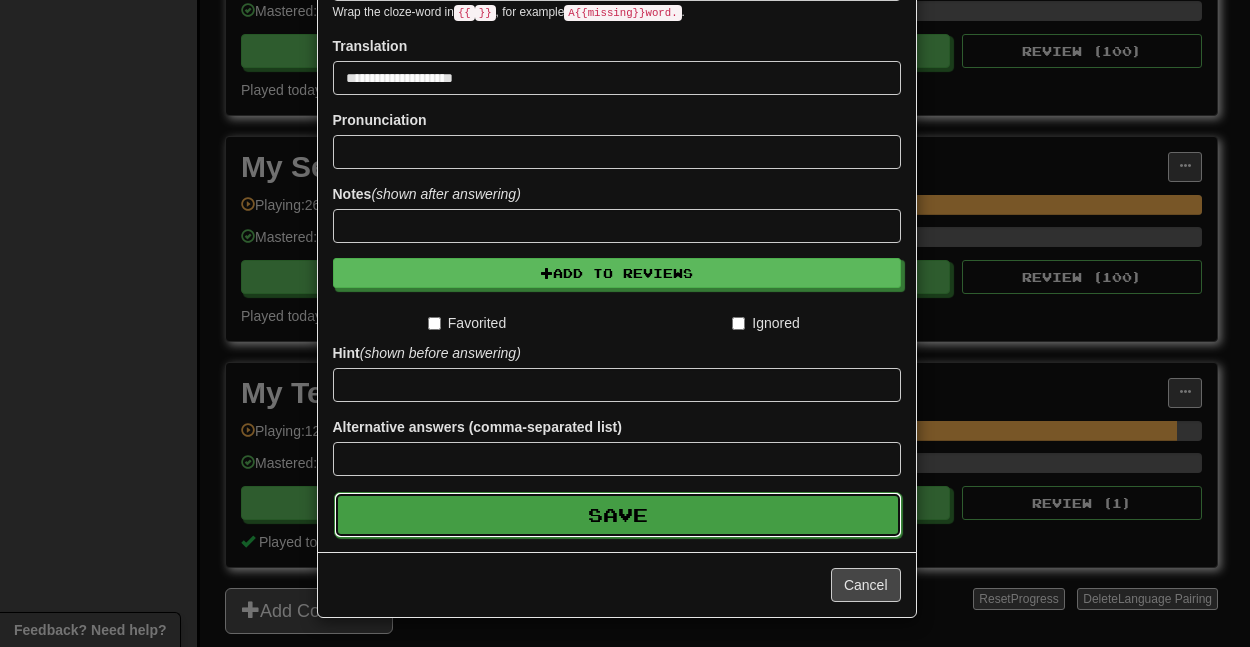 click on "Save" at bounding box center [618, 515] 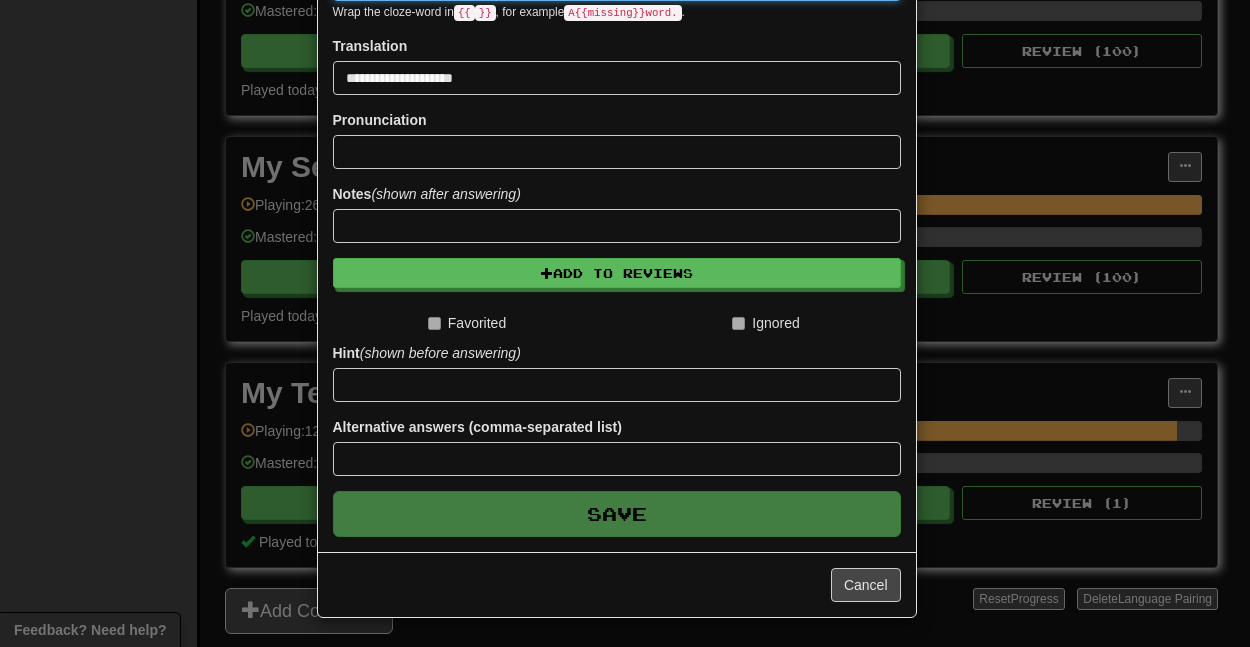 type 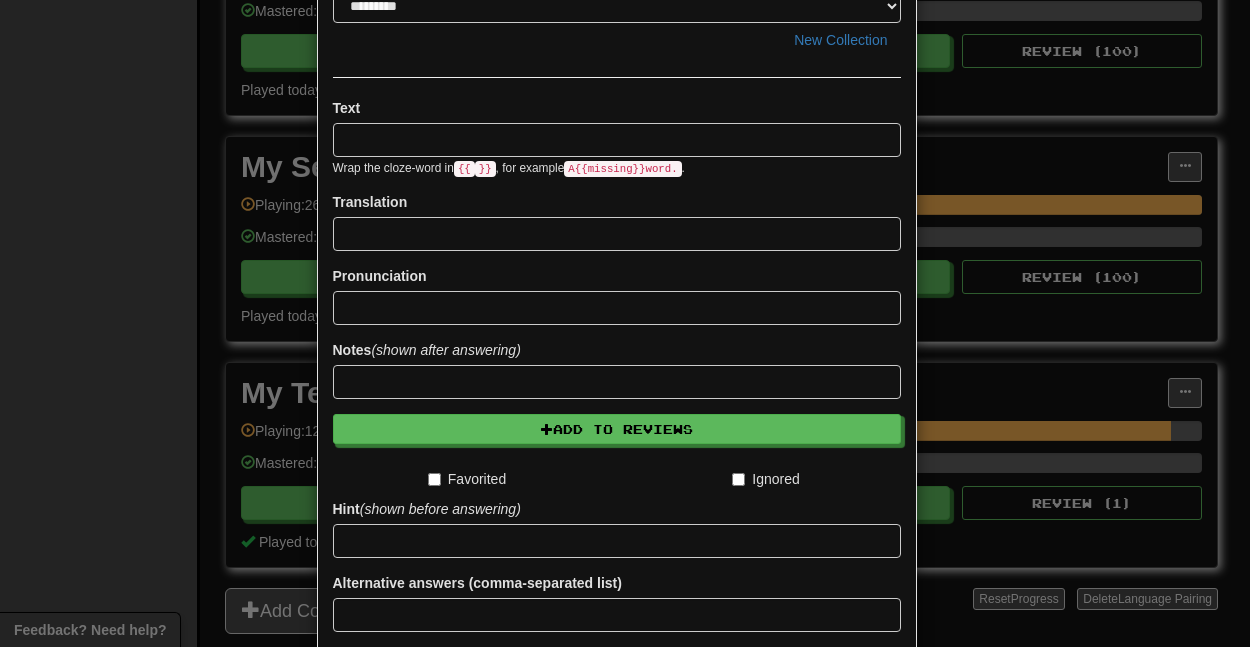 scroll, scrollTop: 0, scrollLeft: 0, axis: both 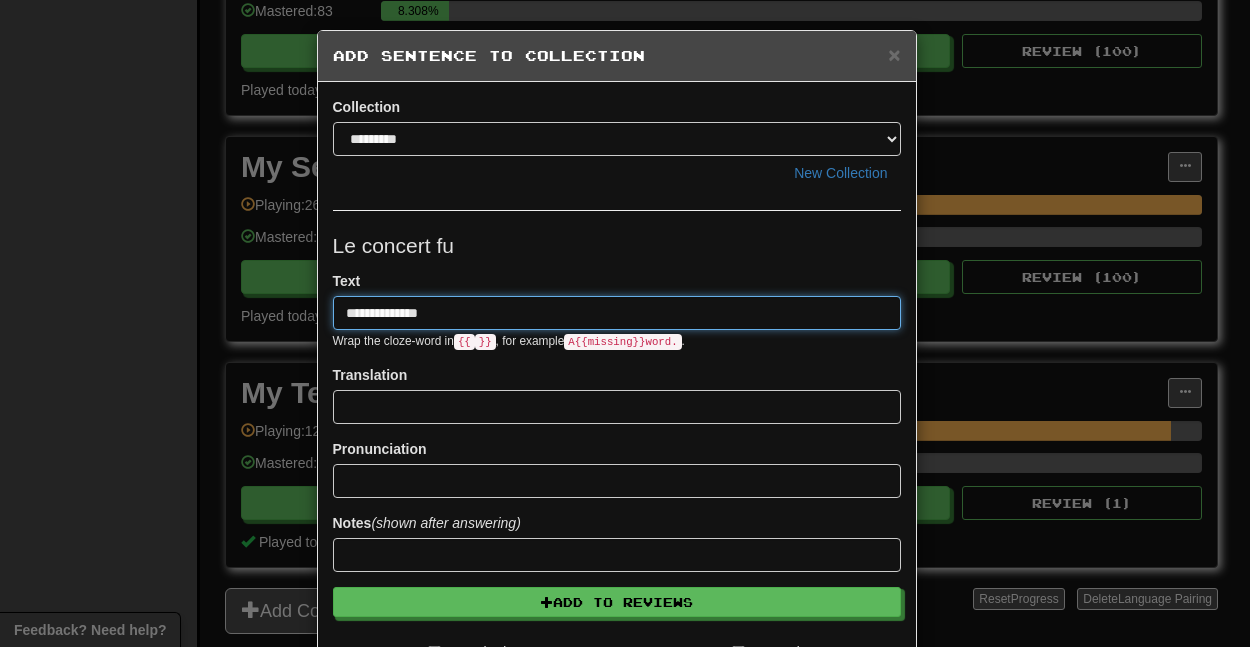 paste on "**********" 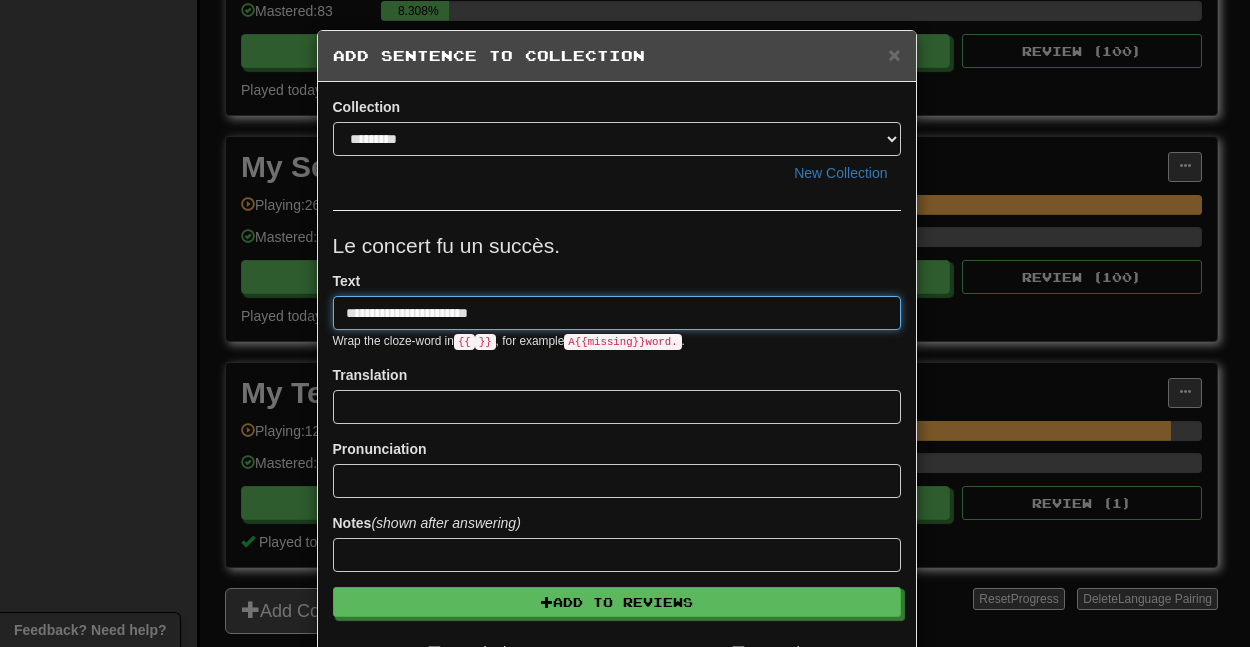 type on "**********" 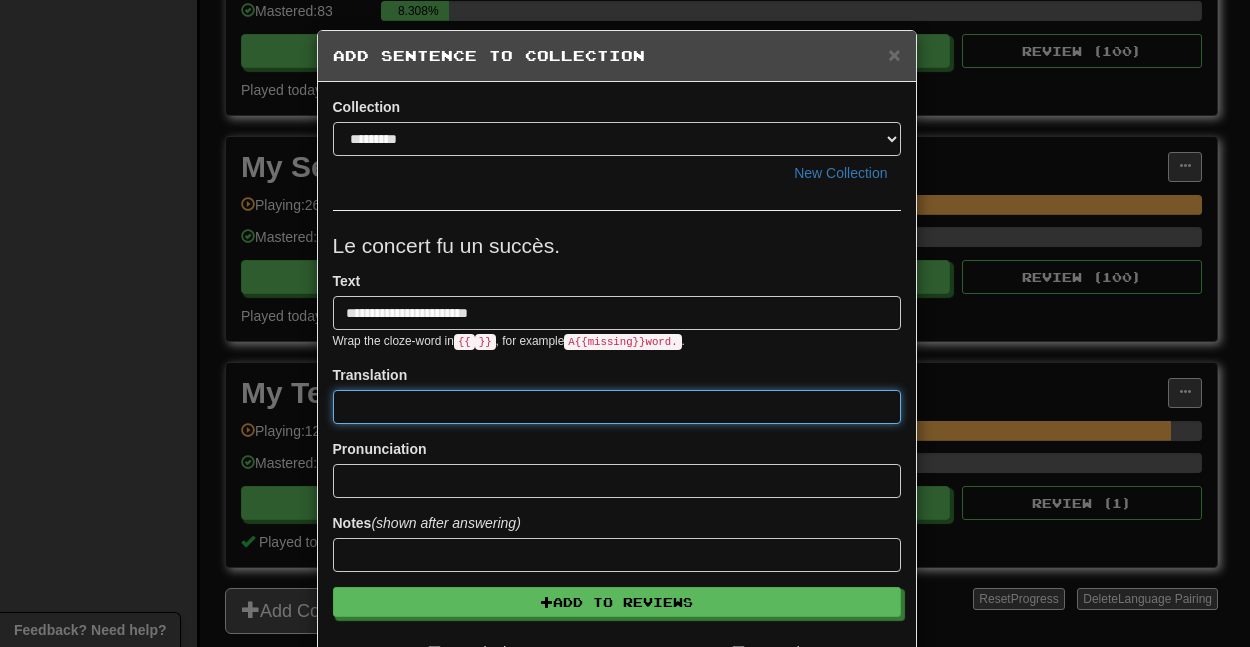 click at bounding box center [617, 407] 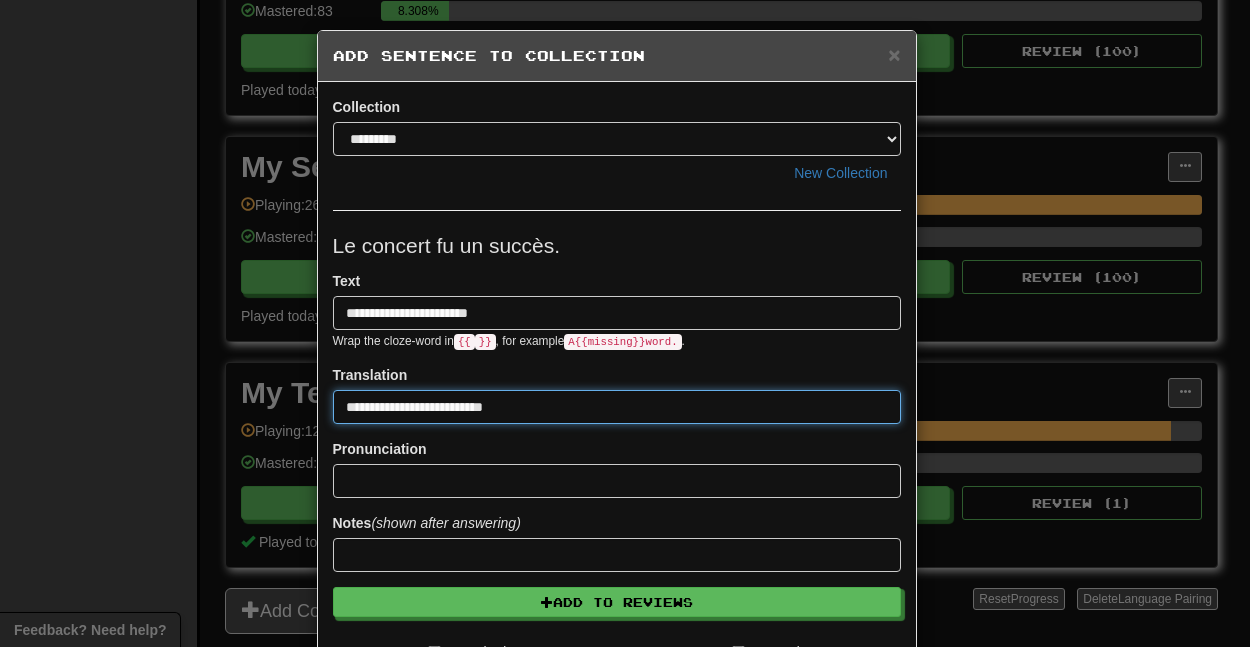 type on "**********" 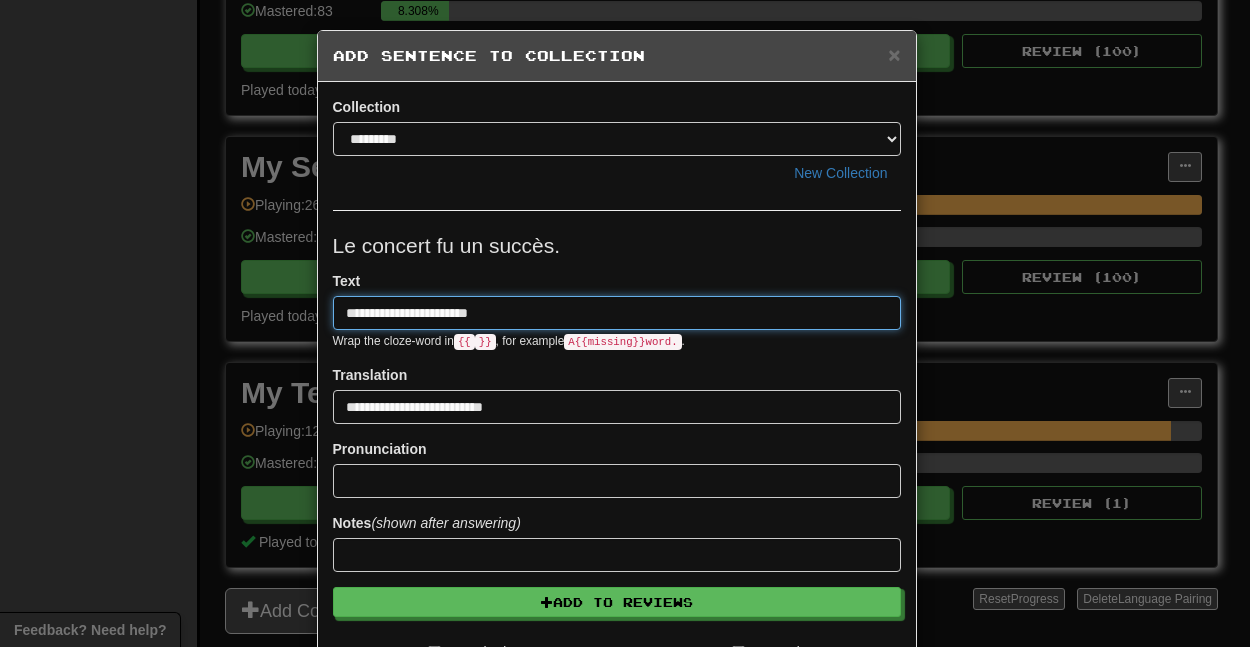 click on "**********" at bounding box center (617, 313) 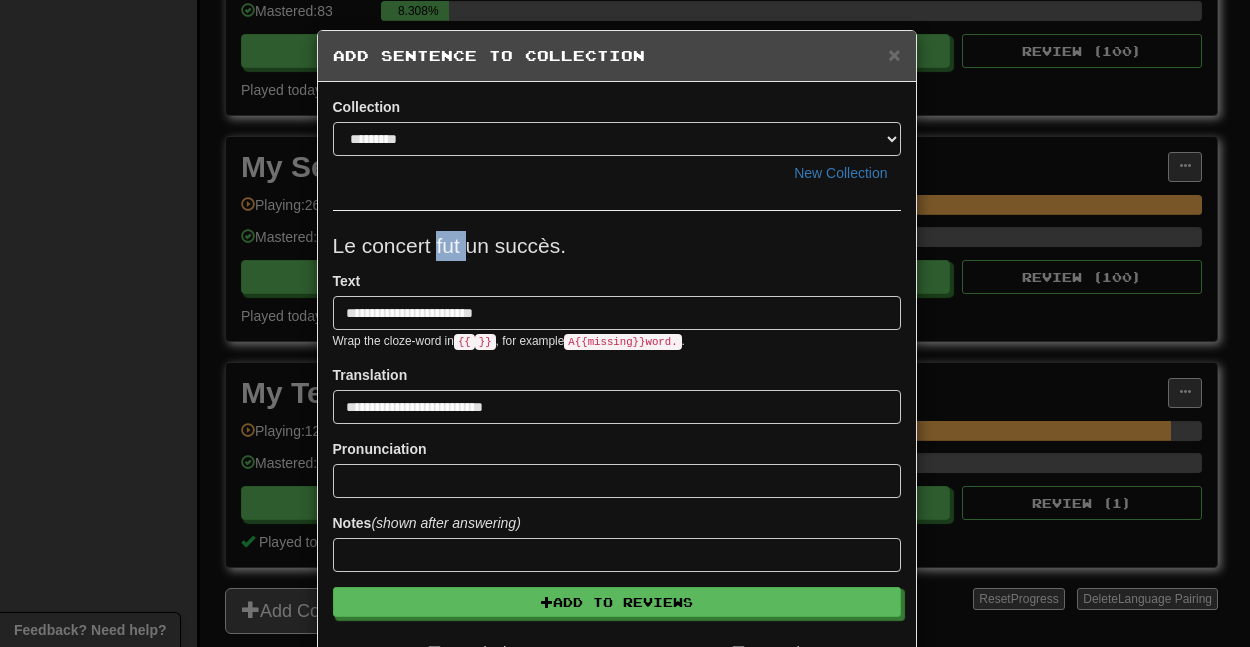 drag, startPoint x: 454, startPoint y: 240, endPoint x: 428, endPoint y: 241, distance: 26.019224 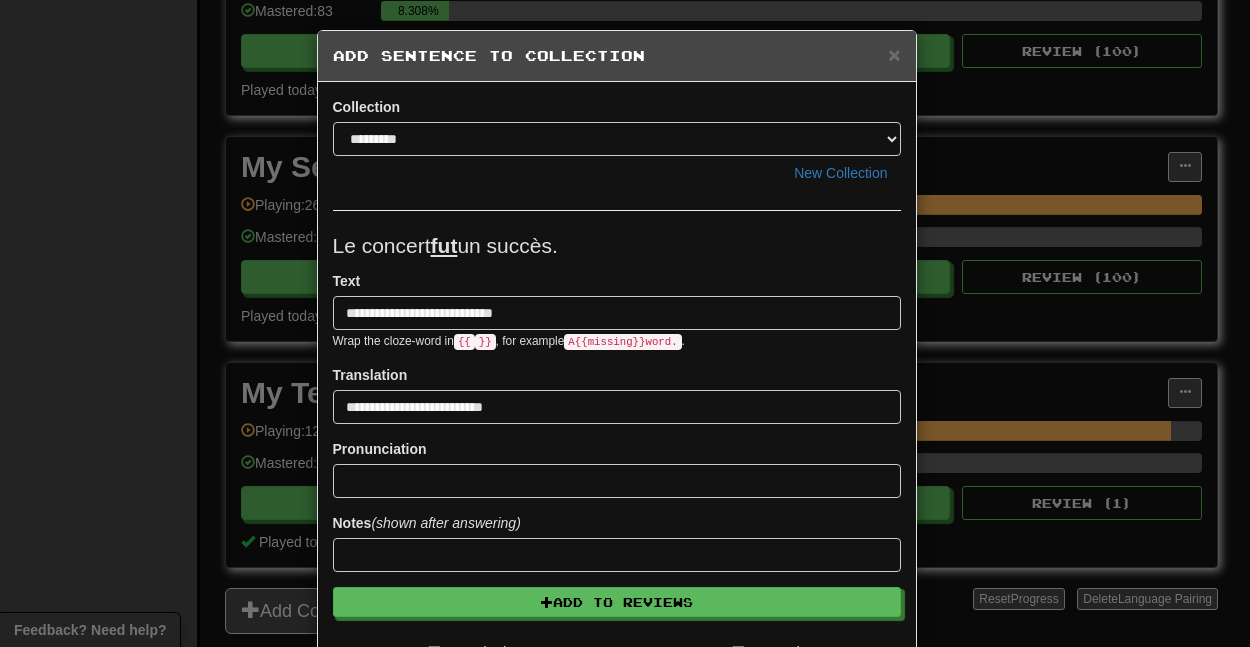 click on "**********" at bounding box center [617, 310] 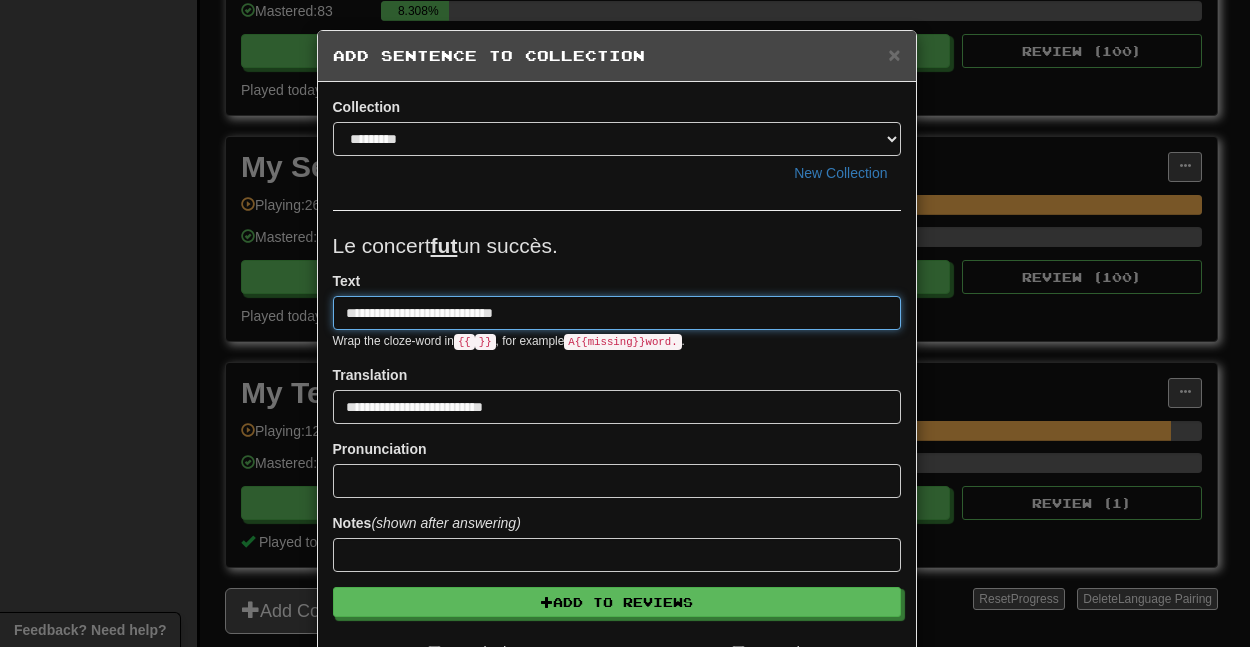click on "**********" at bounding box center [617, 313] 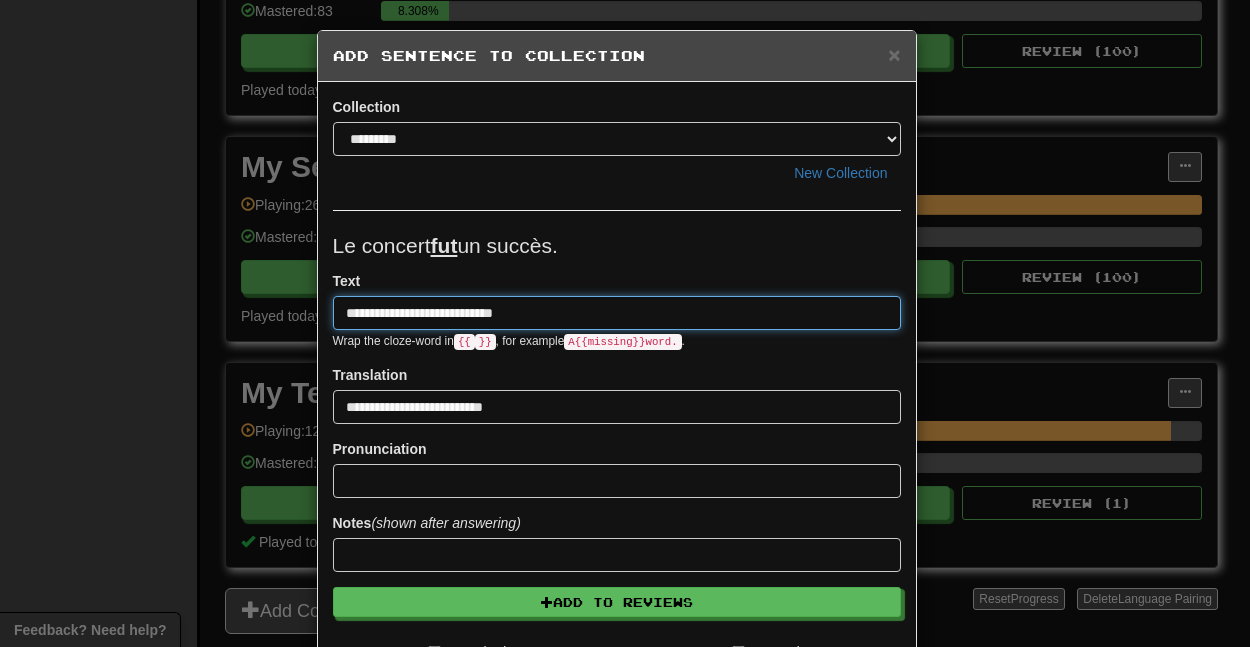 scroll, scrollTop: 329, scrollLeft: 0, axis: vertical 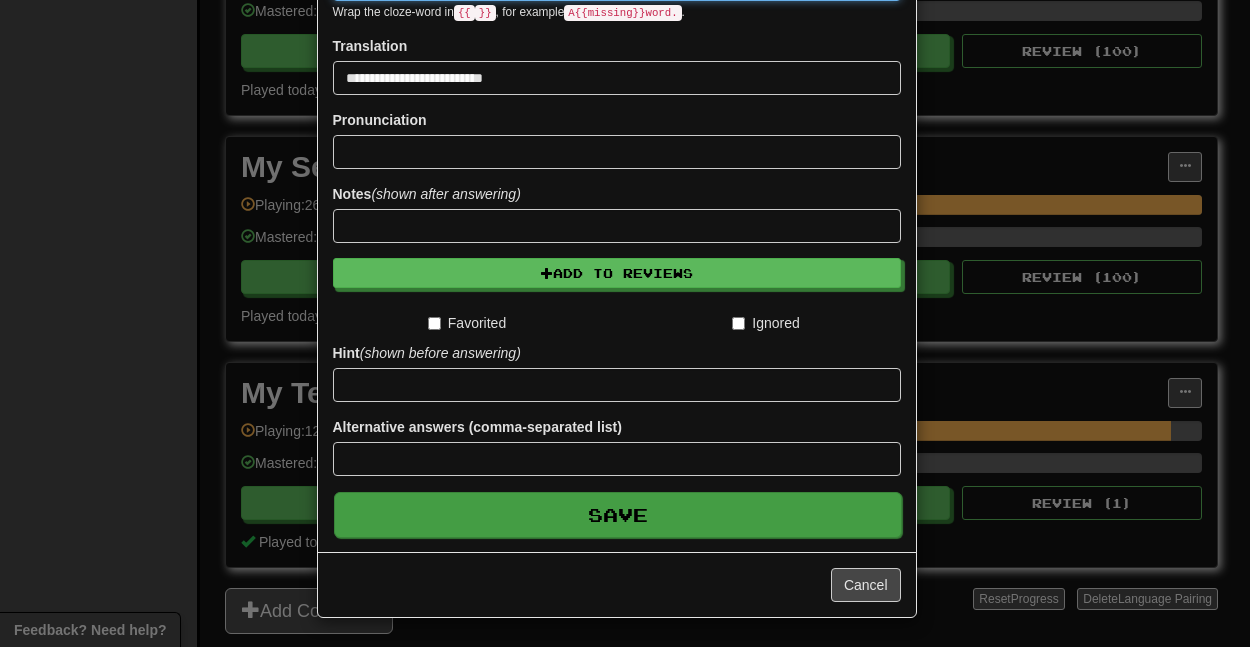 type on "**********" 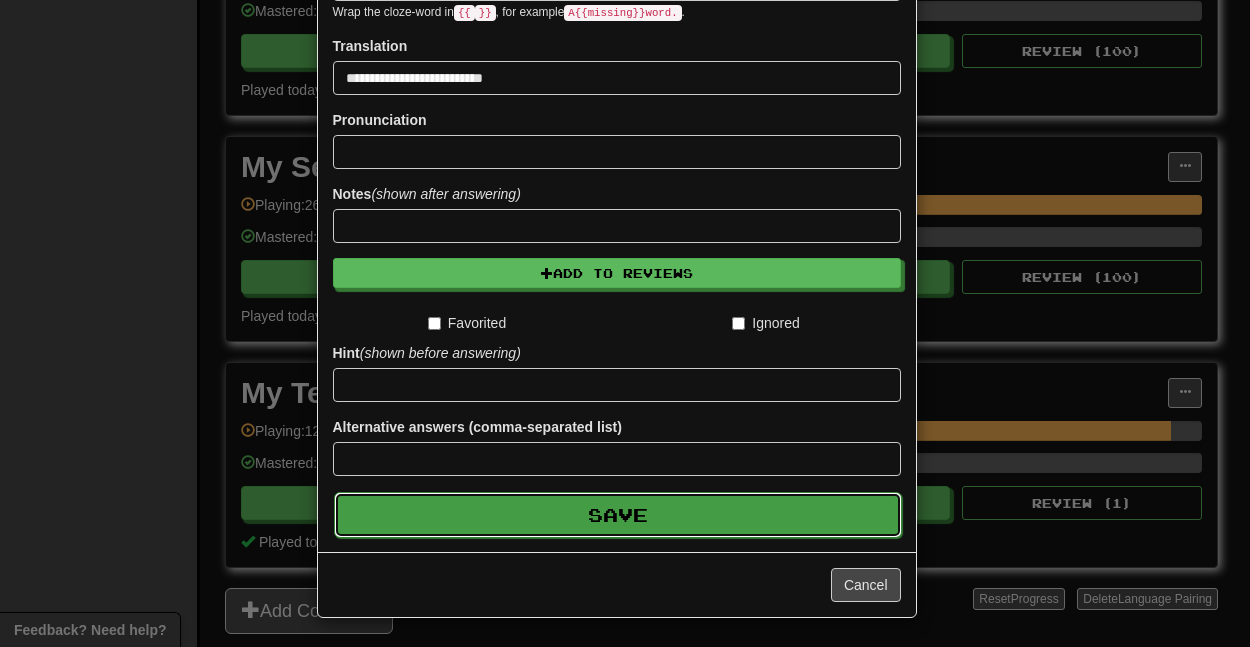 click on "Save" at bounding box center [618, 515] 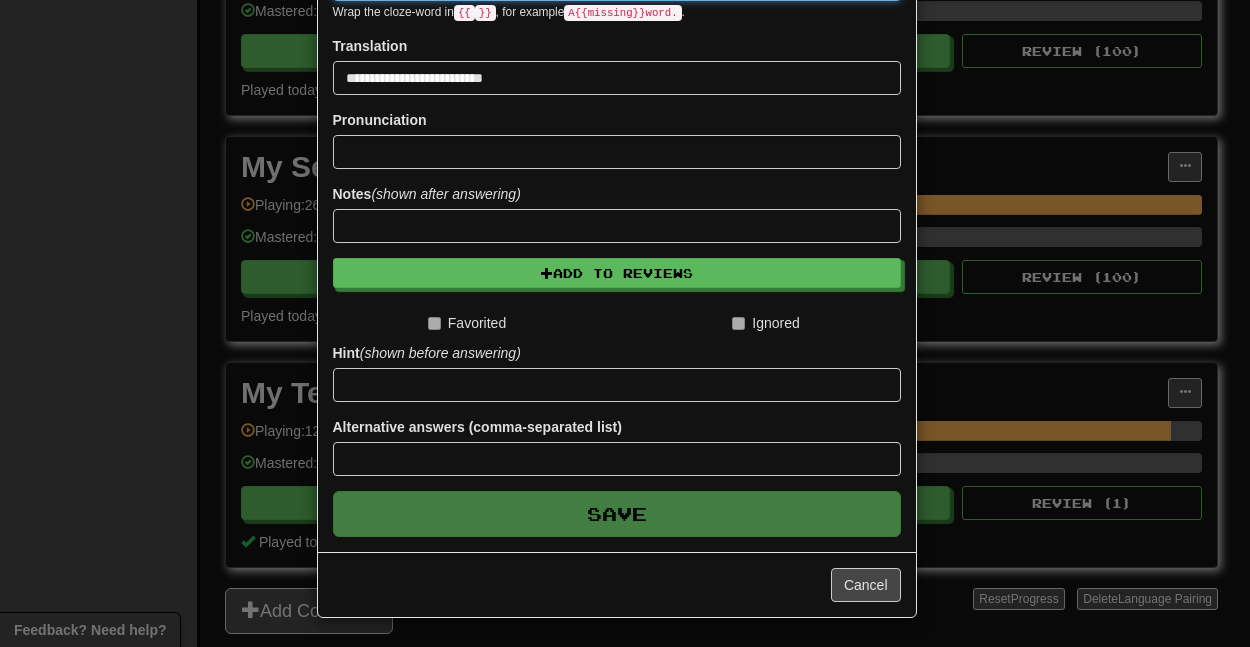 type 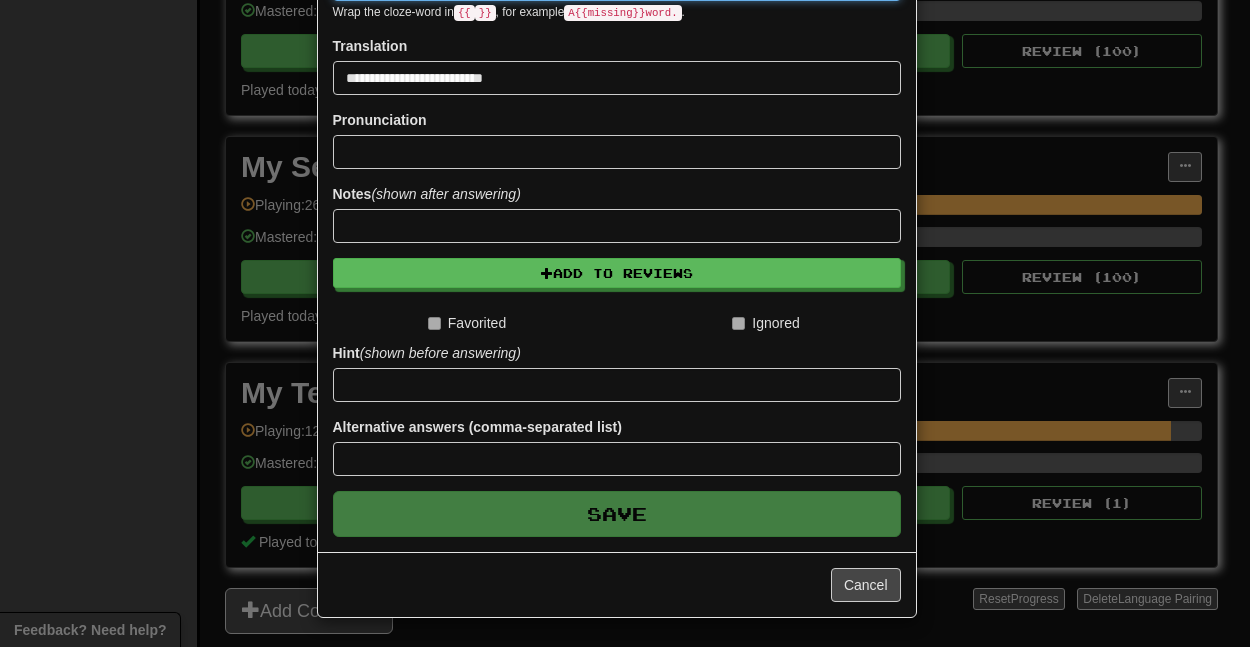 type 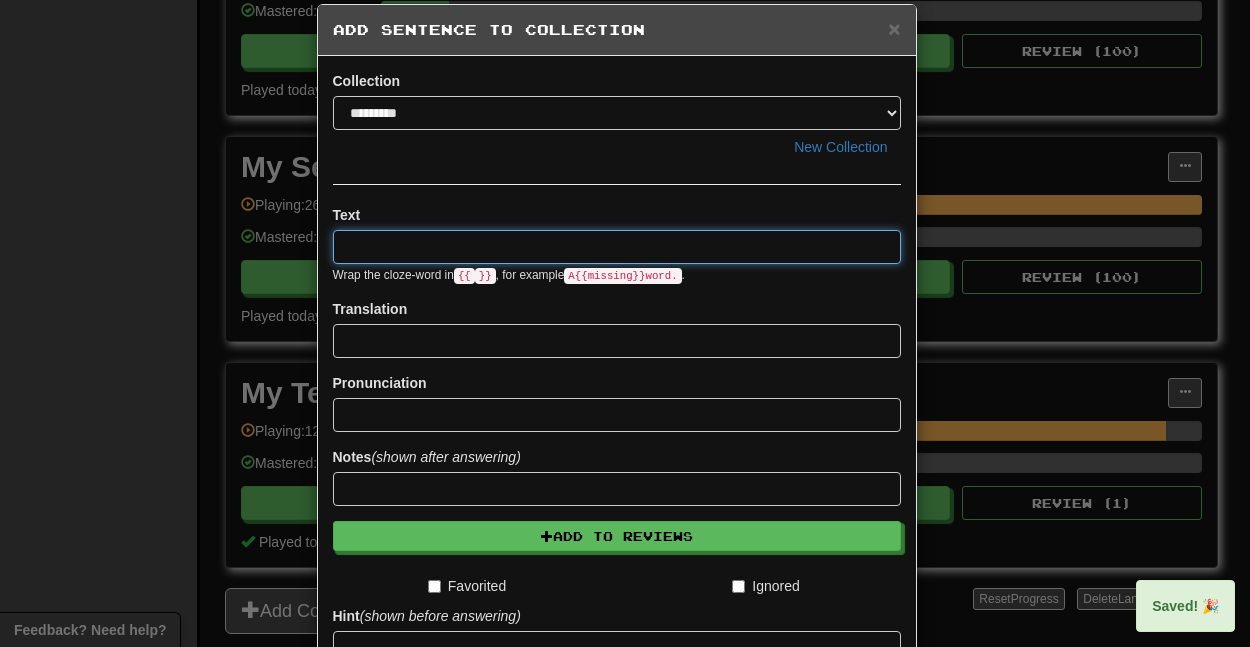 scroll, scrollTop: 0, scrollLeft: 0, axis: both 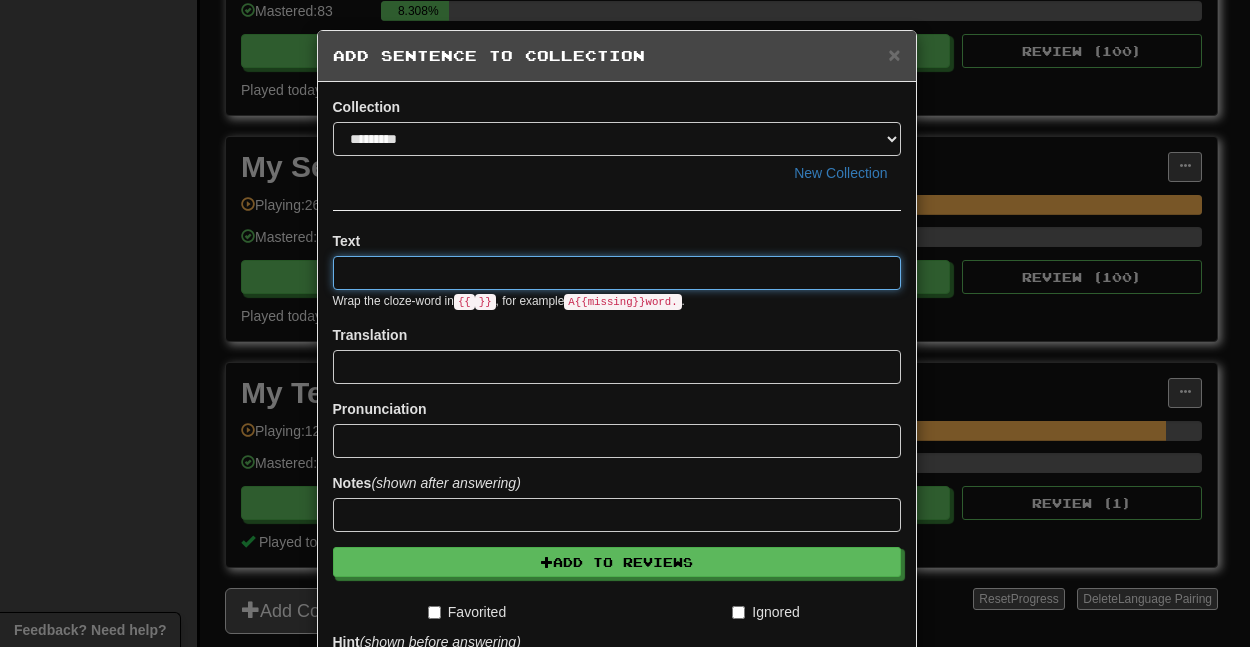 paste on "**********" 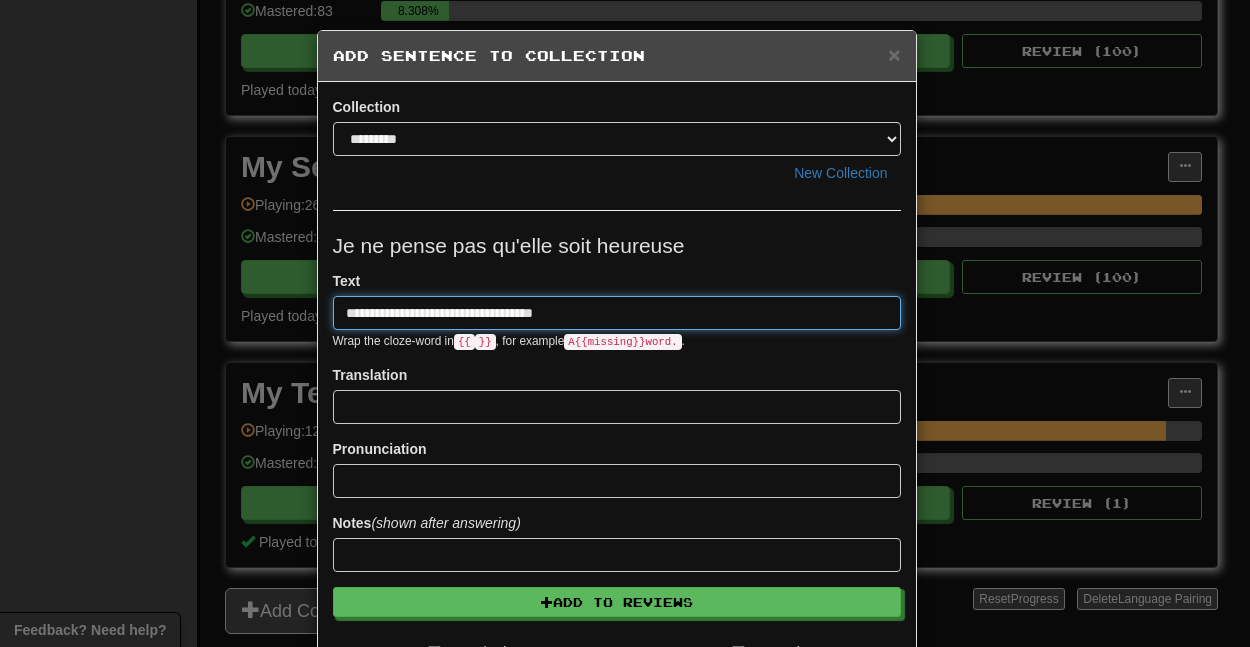 type on "**********" 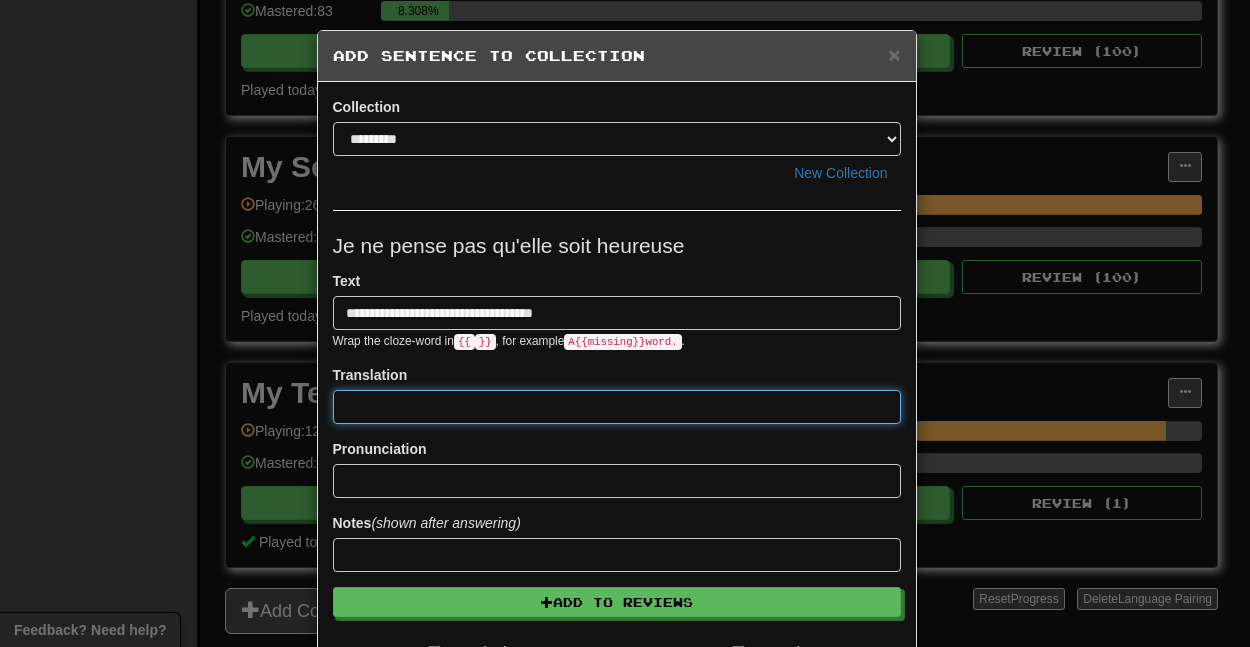 click at bounding box center (617, 407) 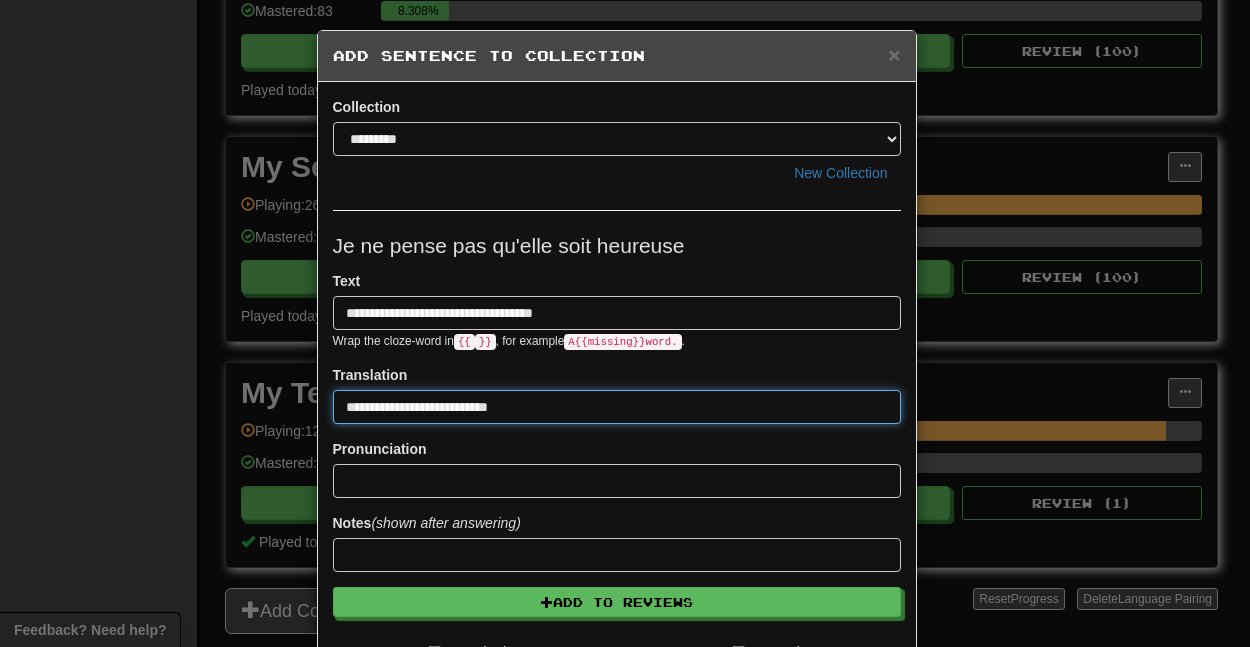 type on "**********" 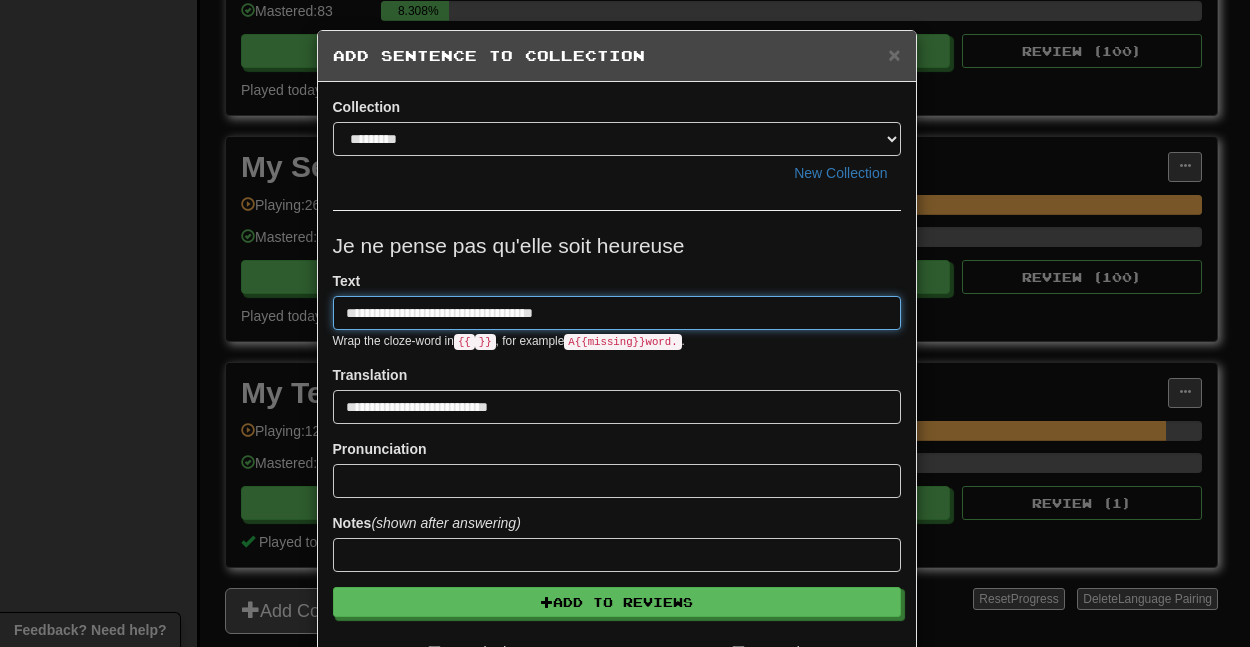click on "**********" at bounding box center (617, 313) 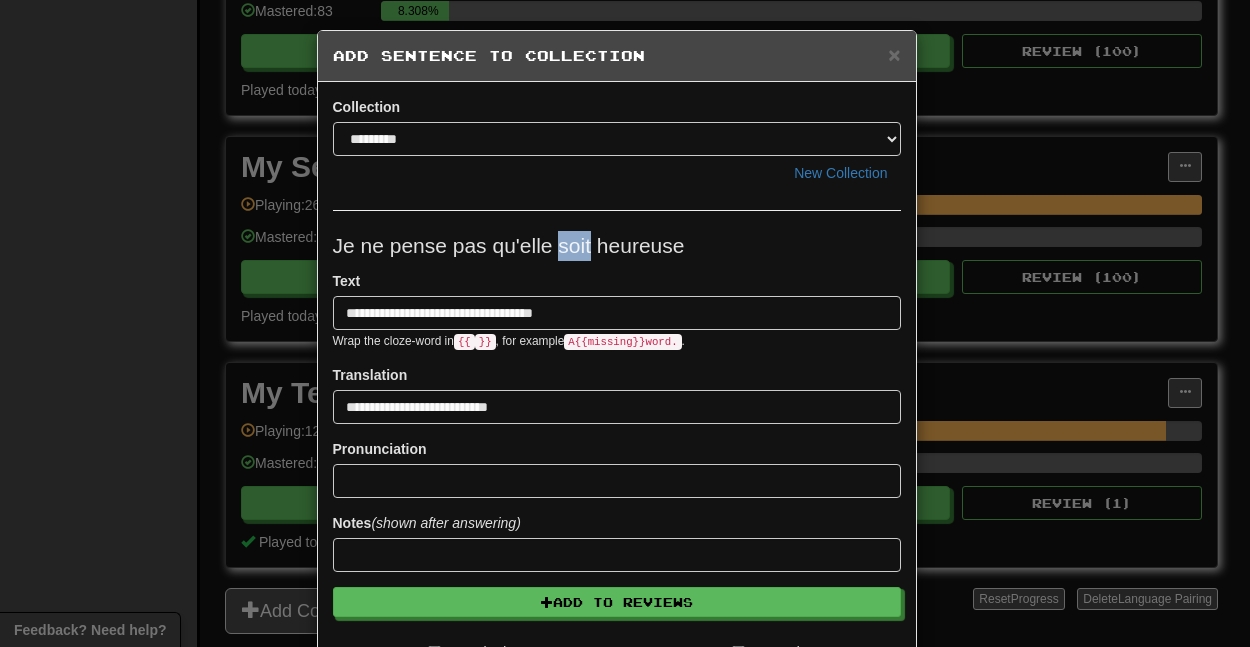 drag, startPoint x: 582, startPoint y: 246, endPoint x: 549, endPoint y: 246, distance: 33 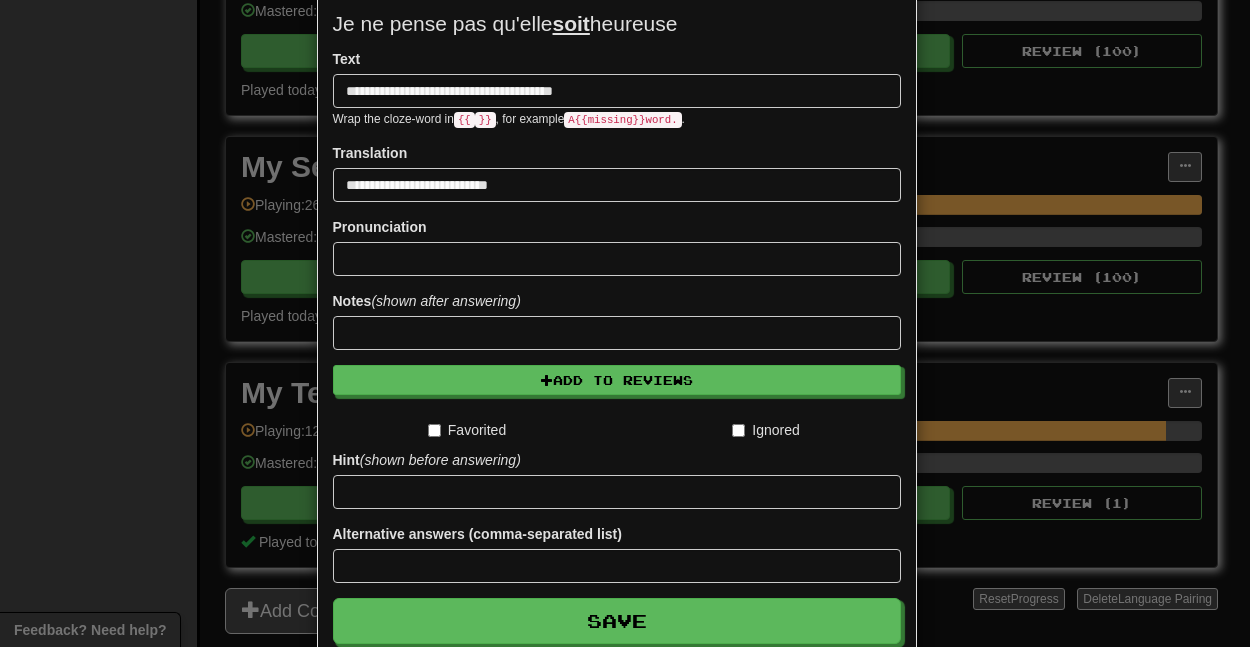 scroll, scrollTop: 0, scrollLeft: 0, axis: both 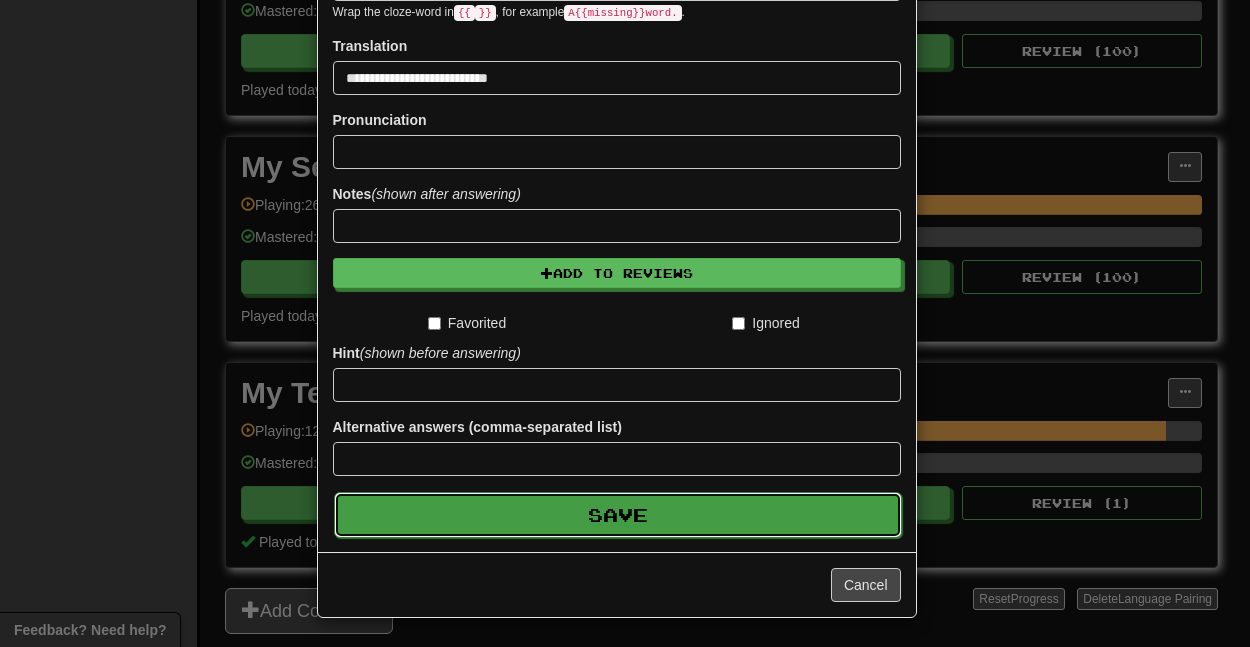 click on "Save" at bounding box center (618, 515) 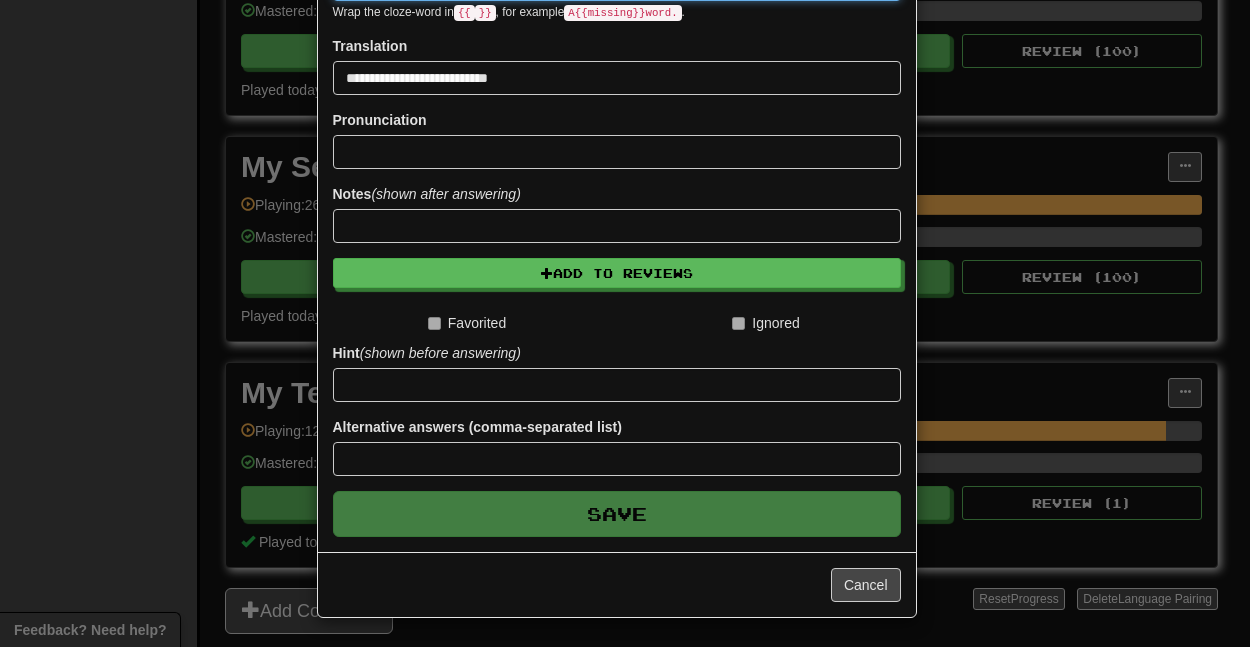 type 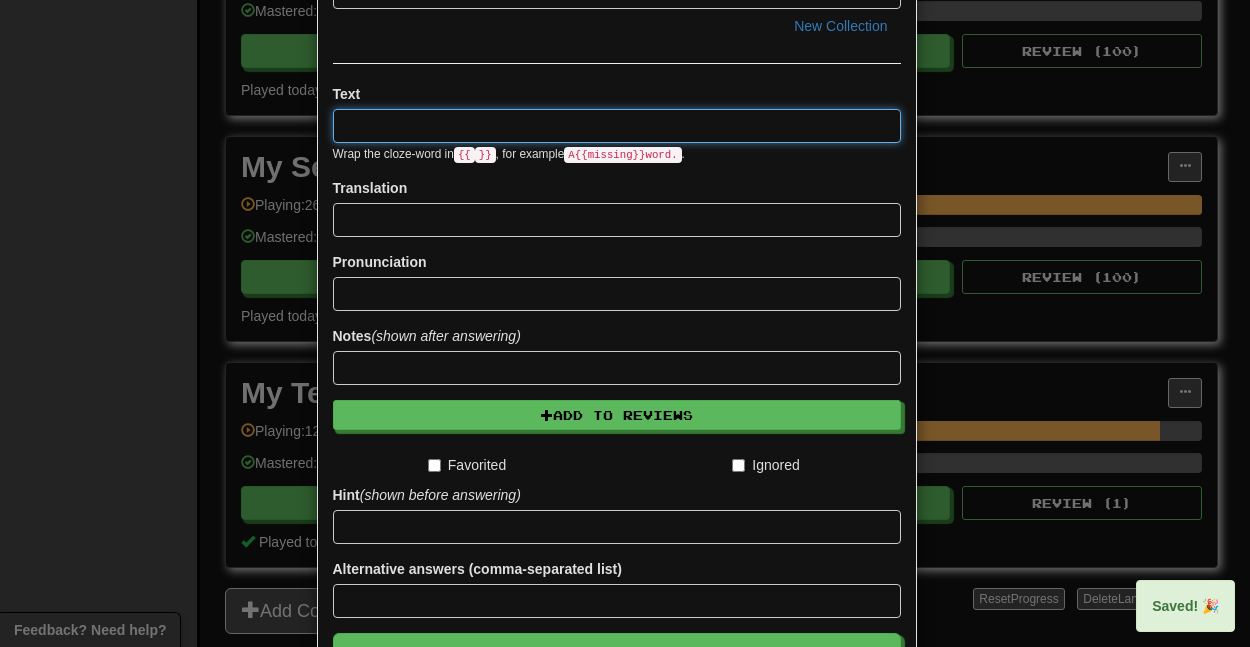 scroll, scrollTop: 24, scrollLeft: 0, axis: vertical 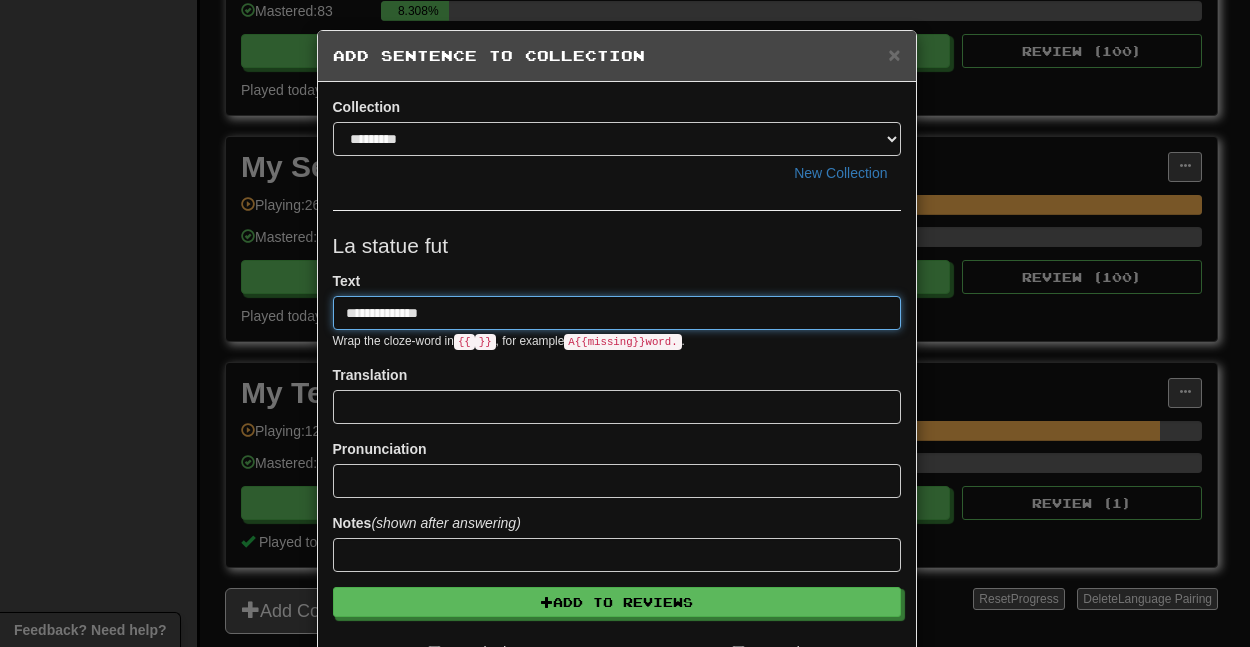 paste on "**********" 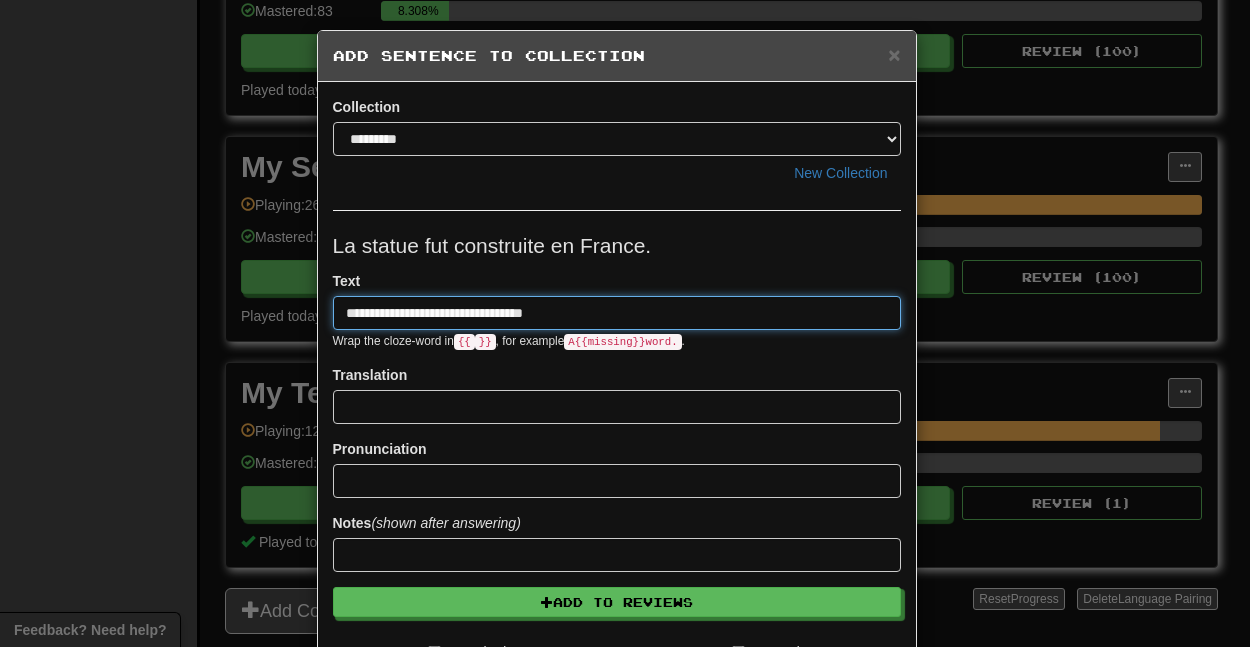 type on "**********" 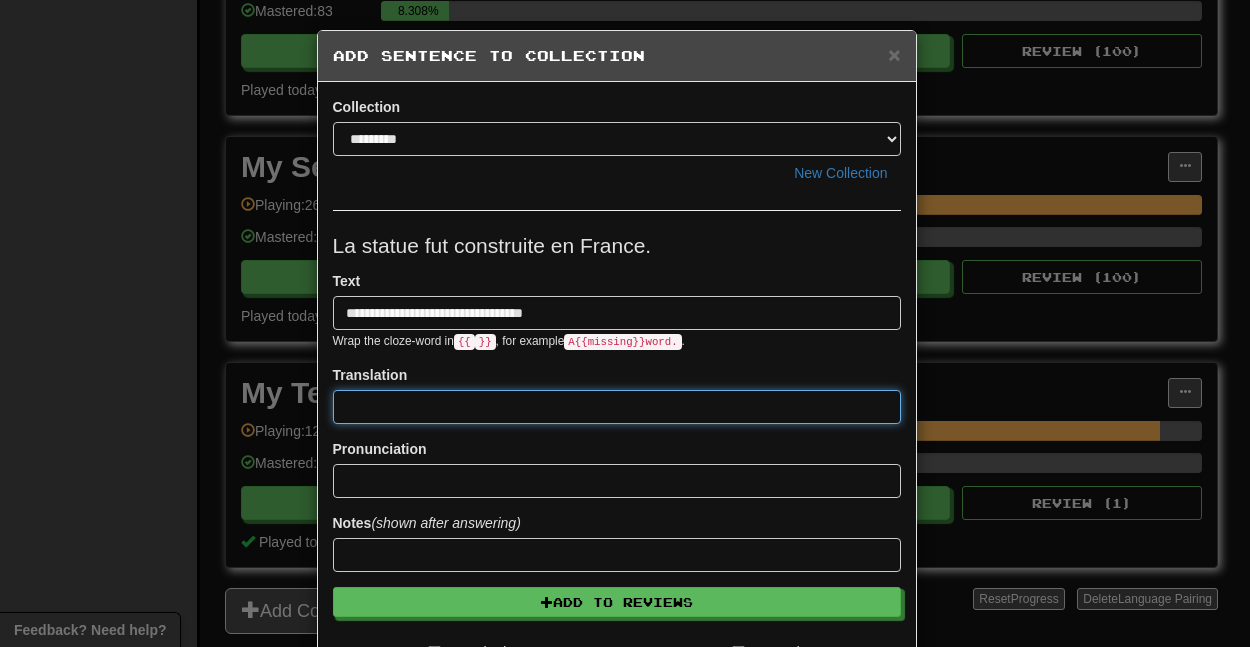 click at bounding box center (617, 407) 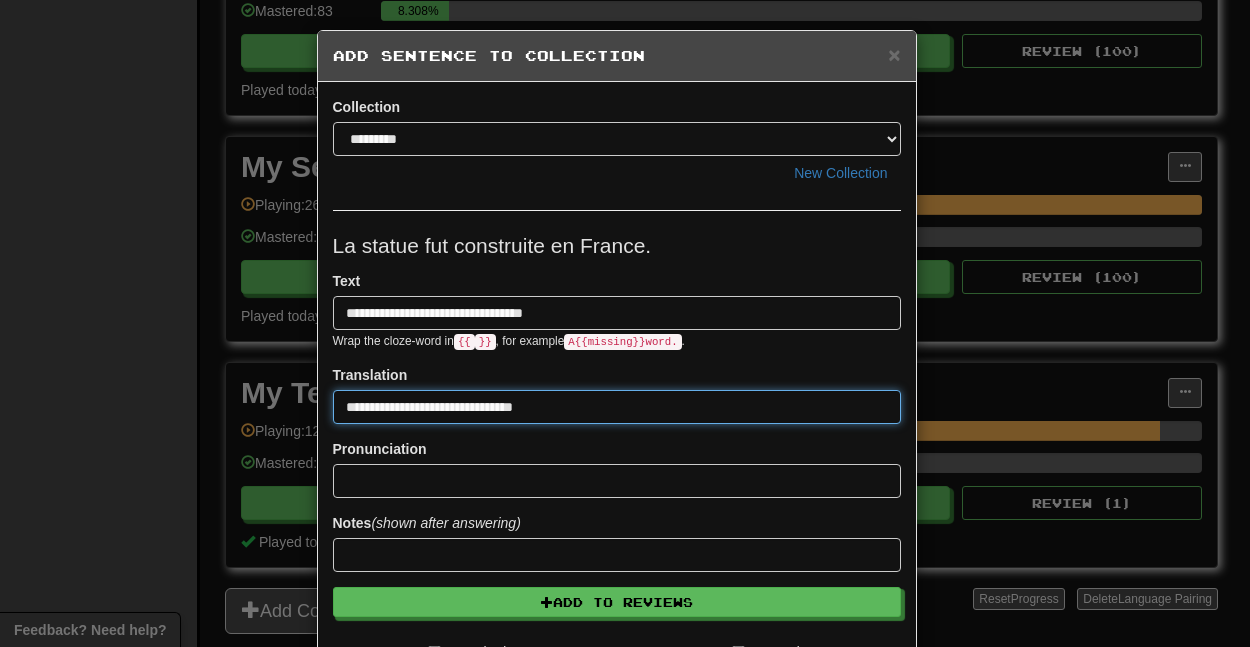 scroll, scrollTop: 111, scrollLeft: 0, axis: vertical 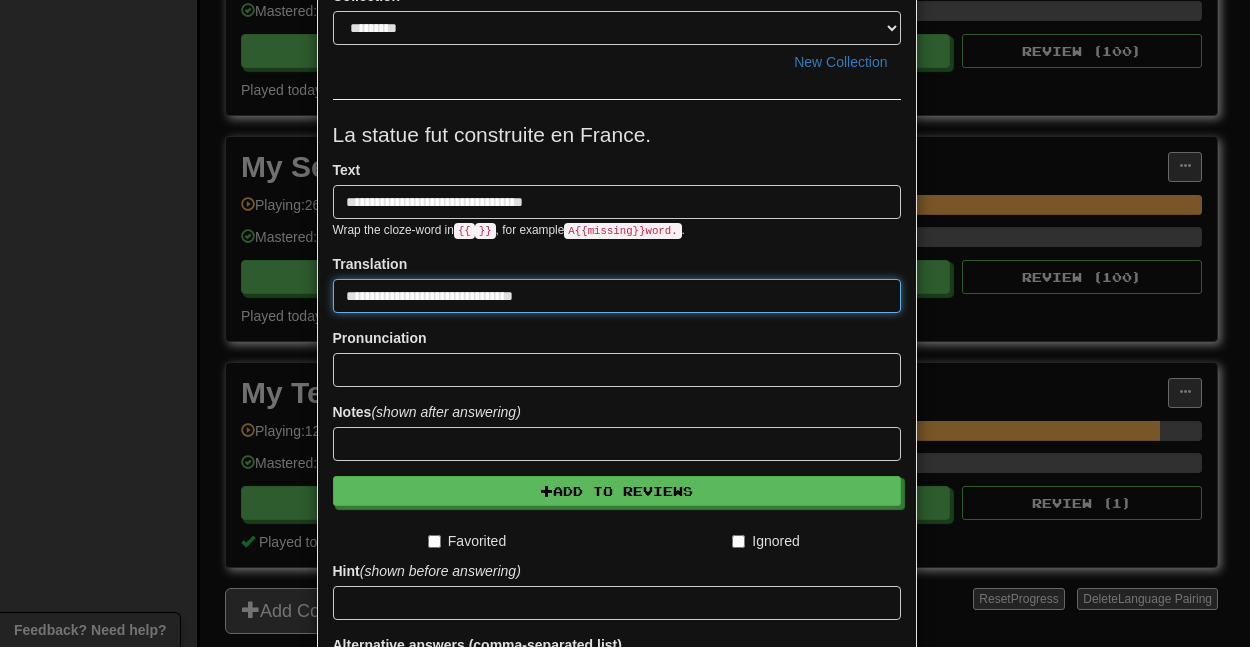 type on "**********" 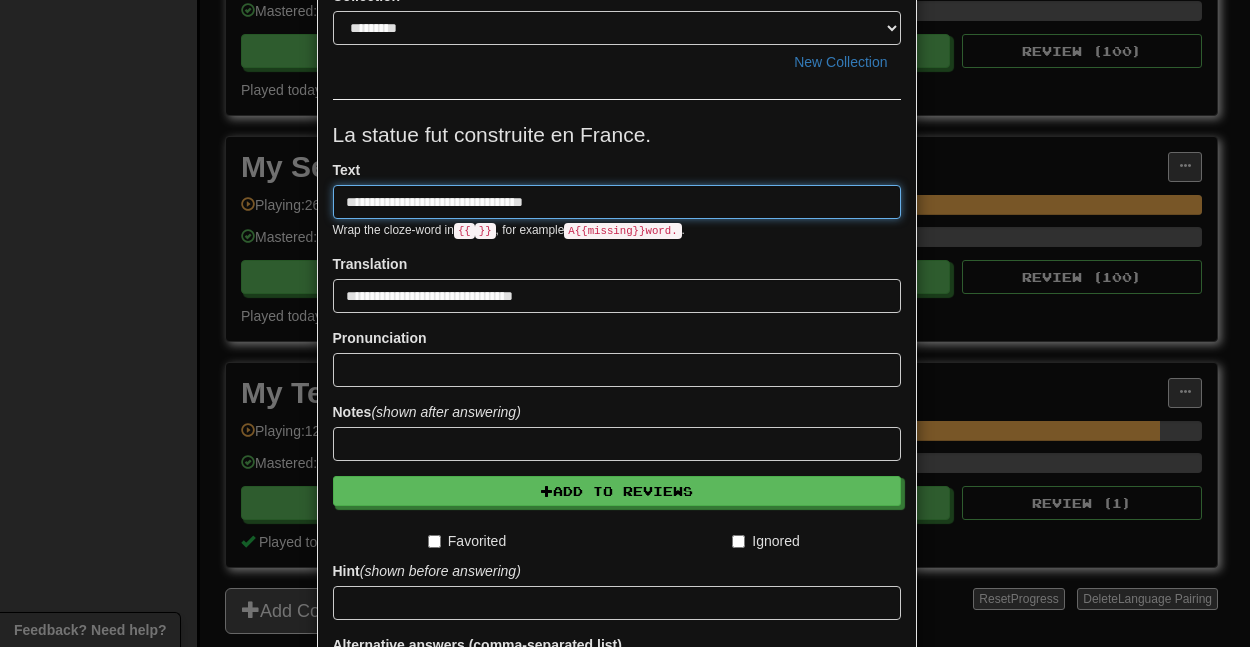 drag, startPoint x: 413, startPoint y: 200, endPoint x: 398, endPoint y: 198, distance: 15.132746 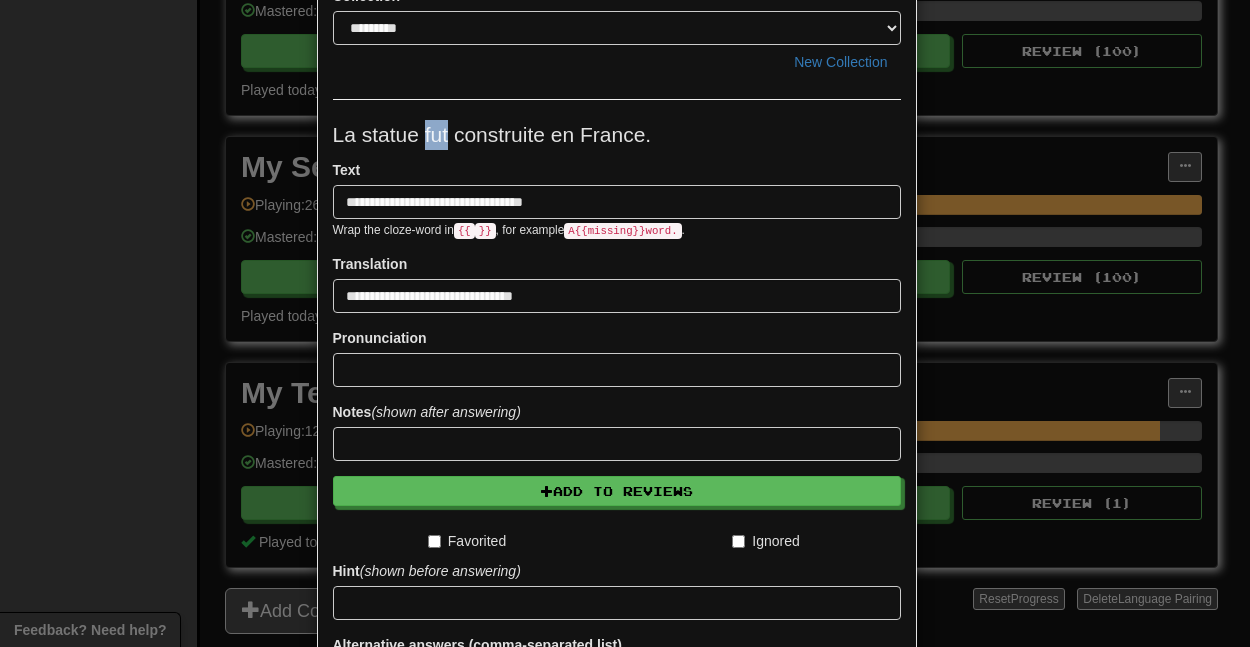 drag, startPoint x: 438, startPoint y: 139, endPoint x: 416, endPoint y: 139, distance: 22 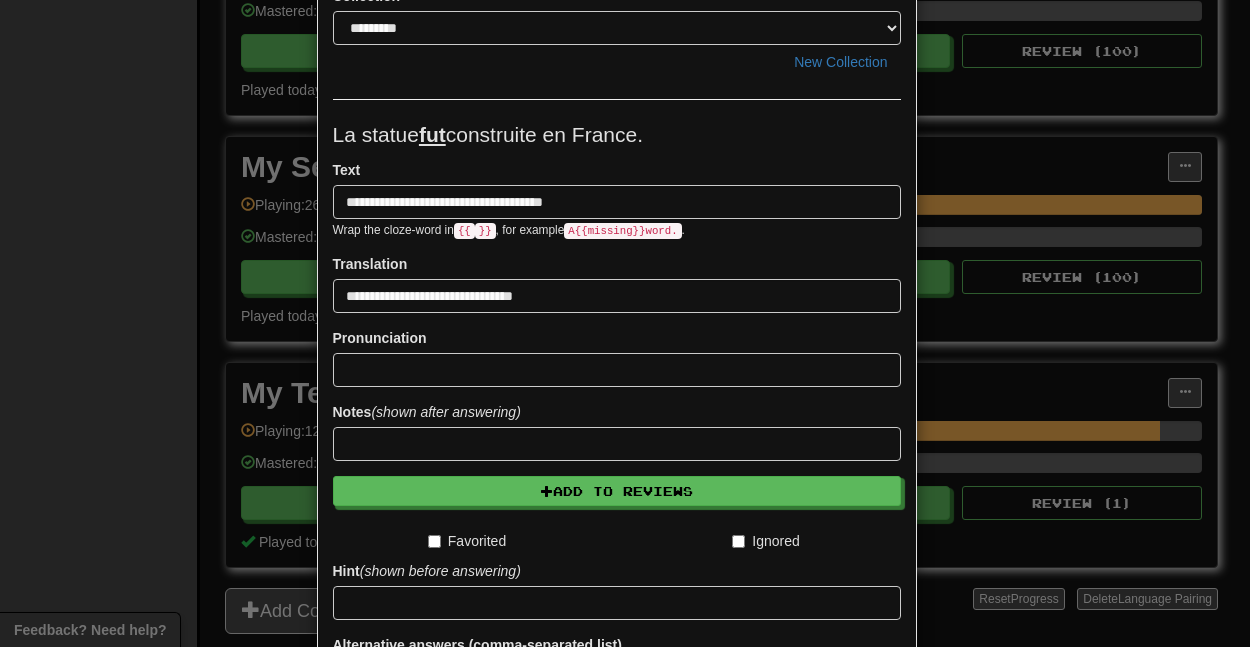 scroll, scrollTop: 329, scrollLeft: 0, axis: vertical 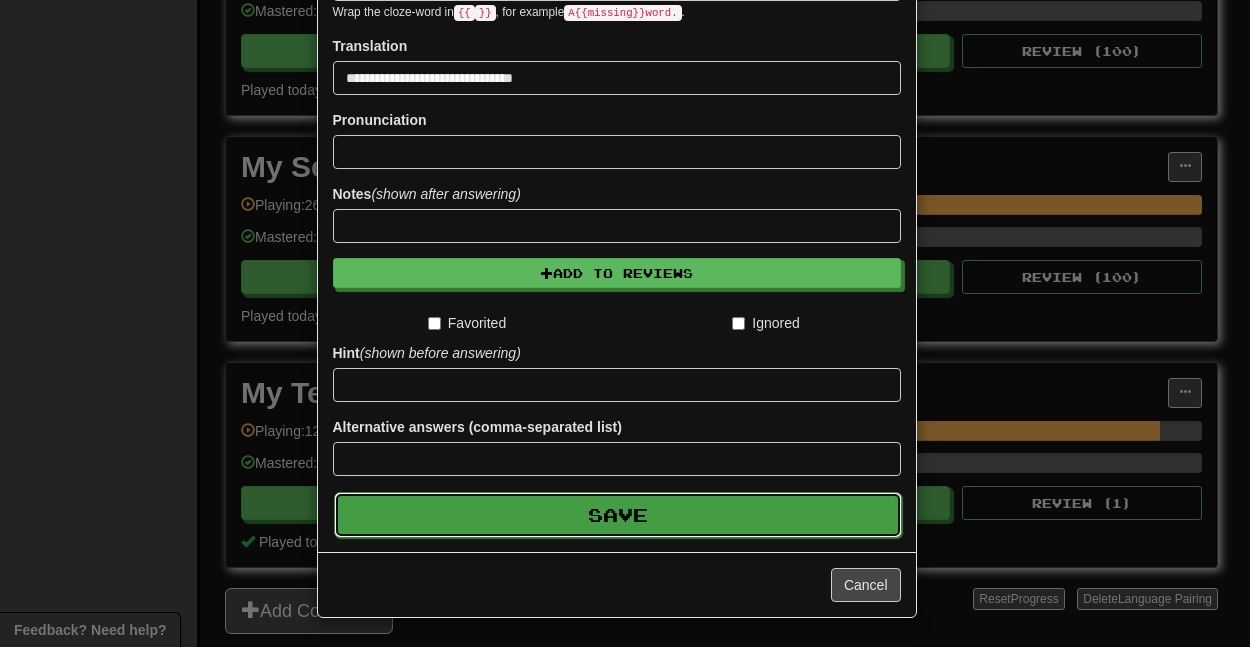click on "Save" at bounding box center [618, 515] 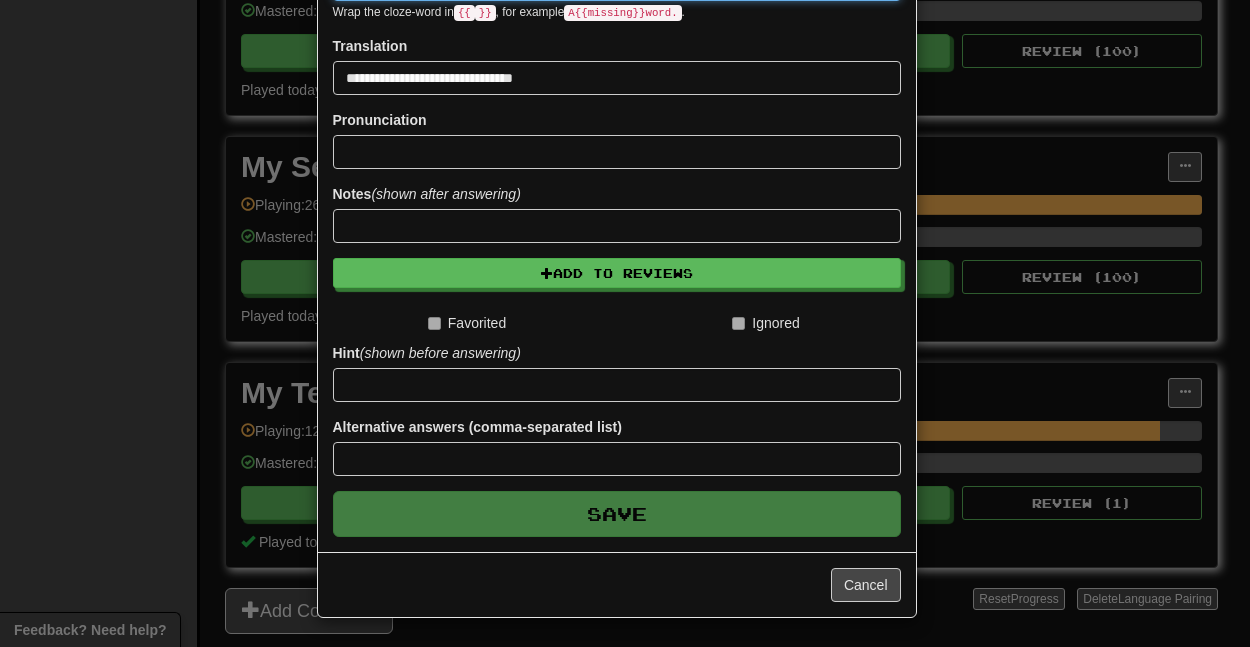 type 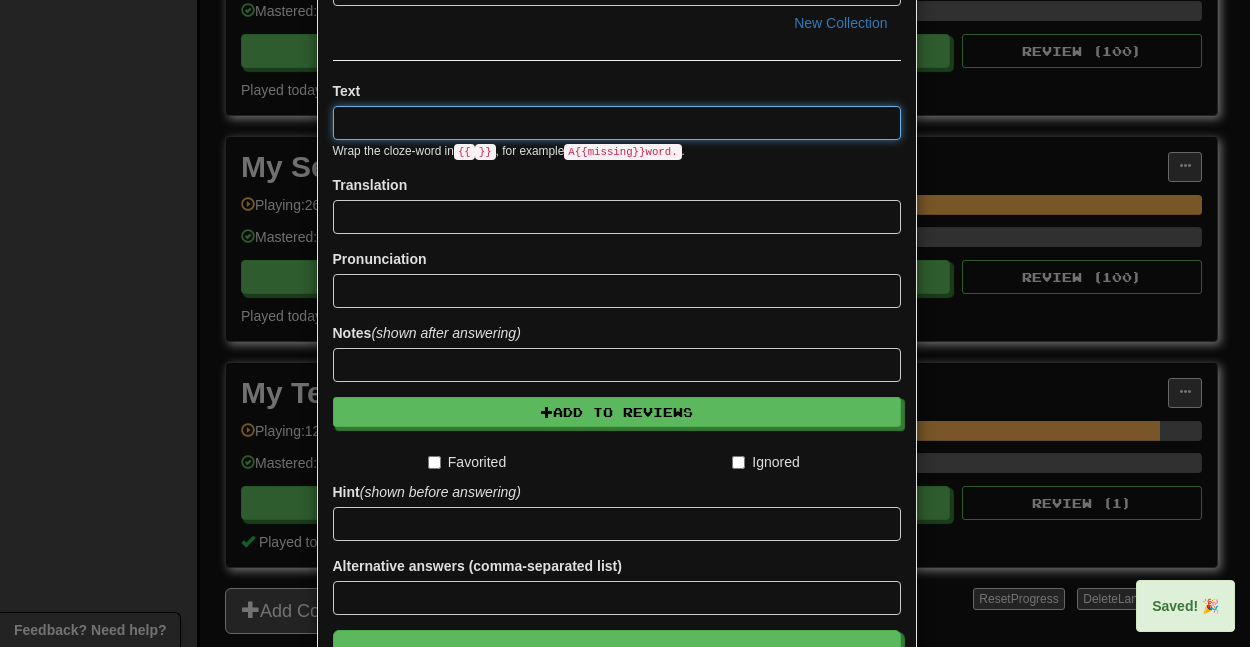 scroll, scrollTop: 26, scrollLeft: 0, axis: vertical 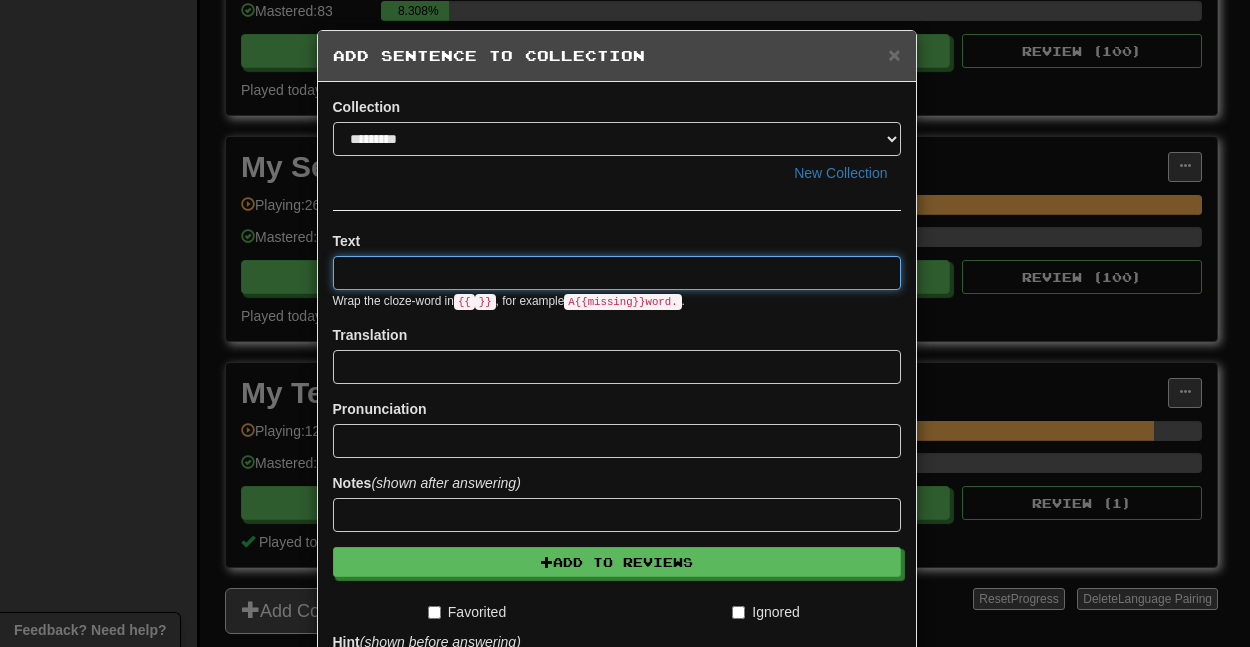 paste on "**********" 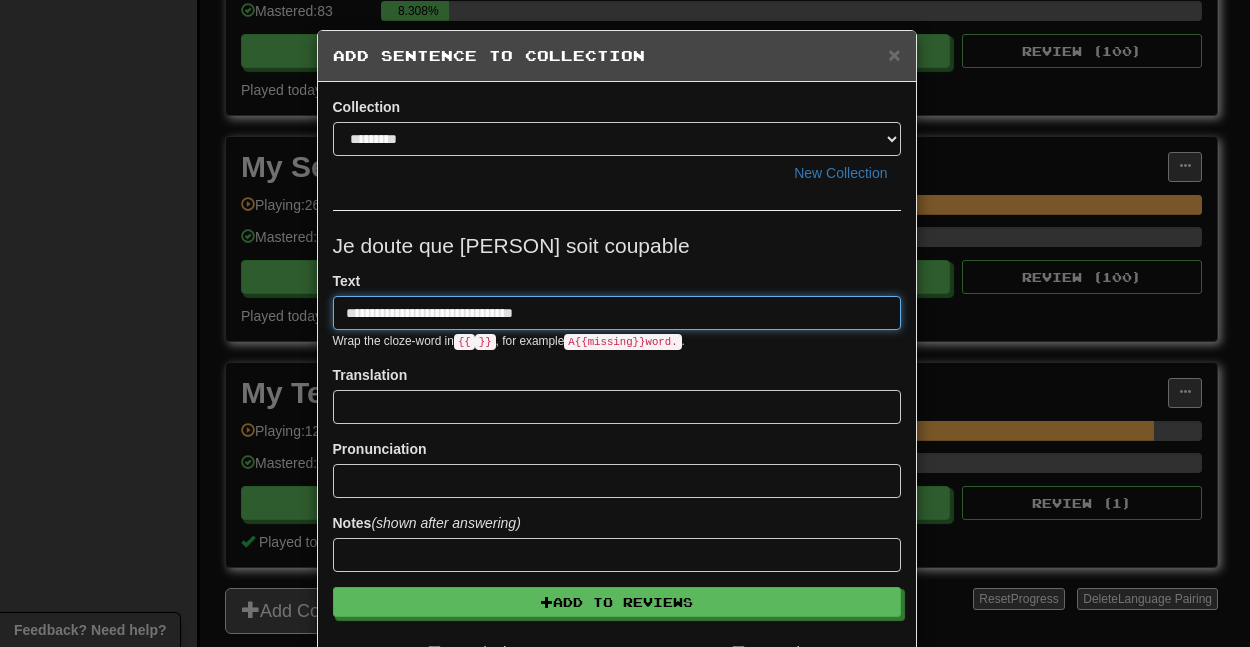 type on "**********" 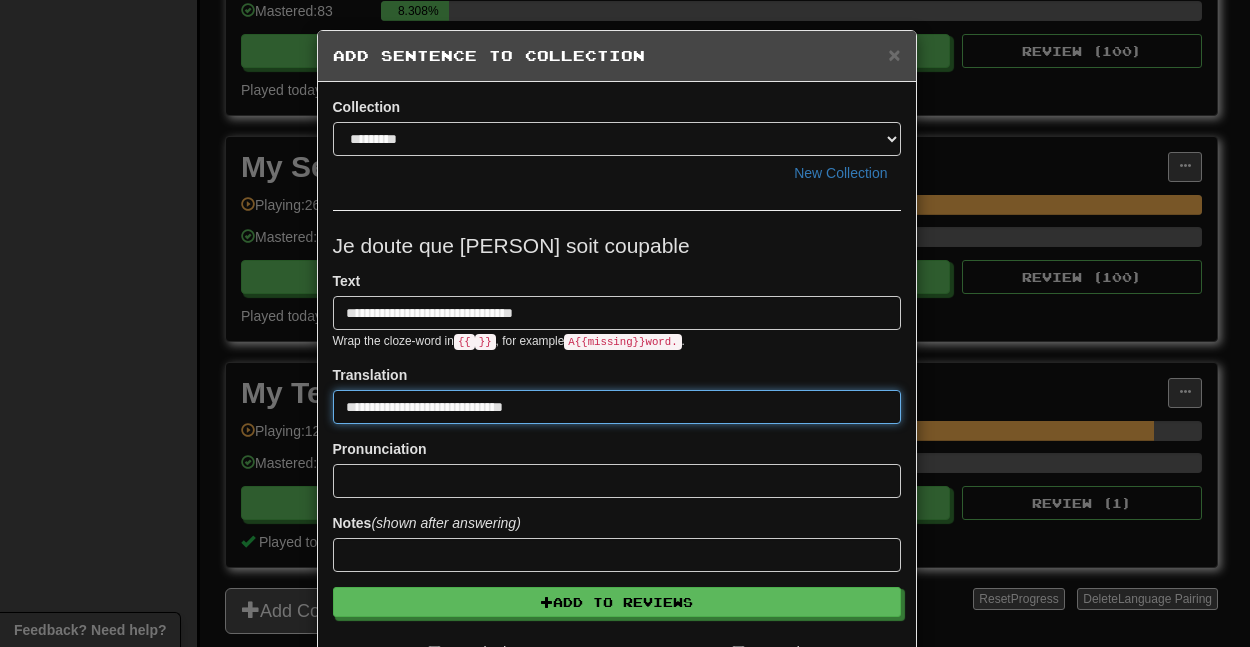 type on "**********" 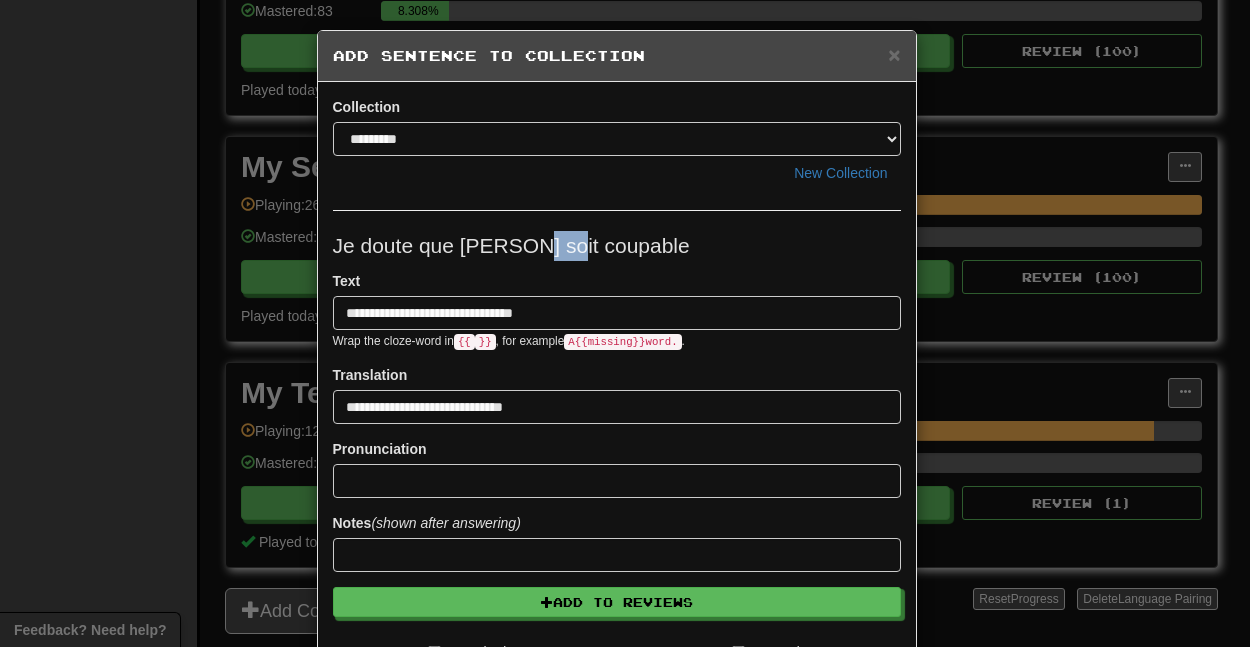 drag, startPoint x: 565, startPoint y: 240, endPoint x: 533, endPoint y: 241, distance: 32.01562 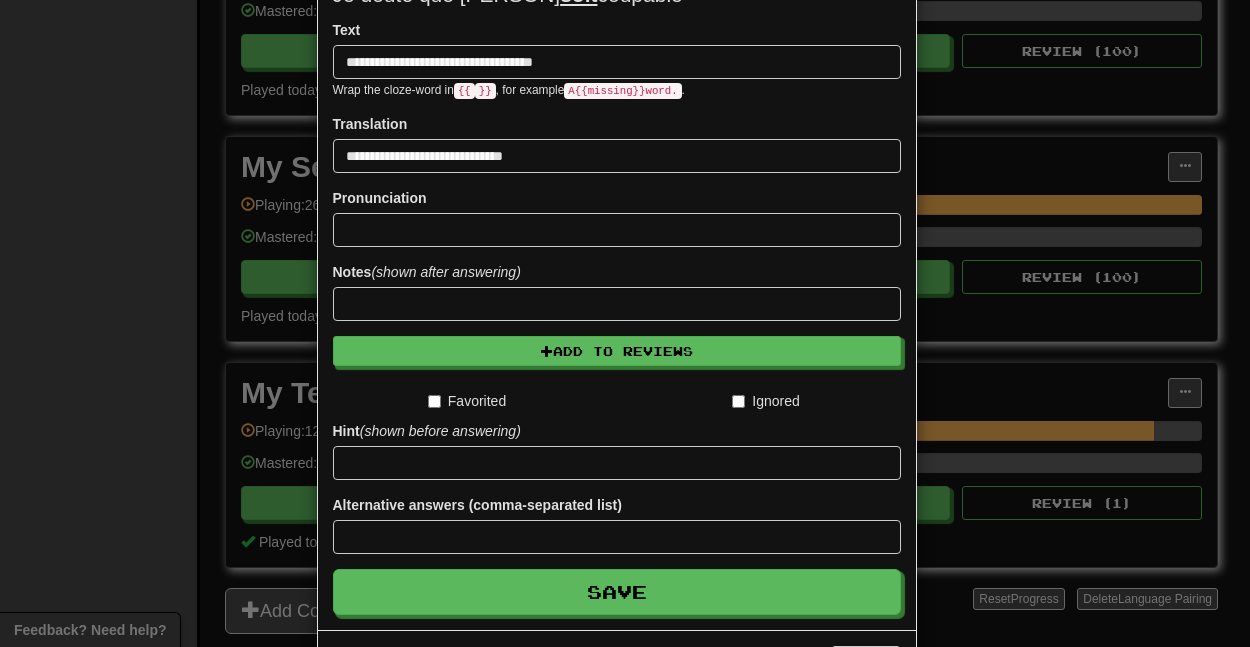 scroll, scrollTop: 218, scrollLeft: 0, axis: vertical 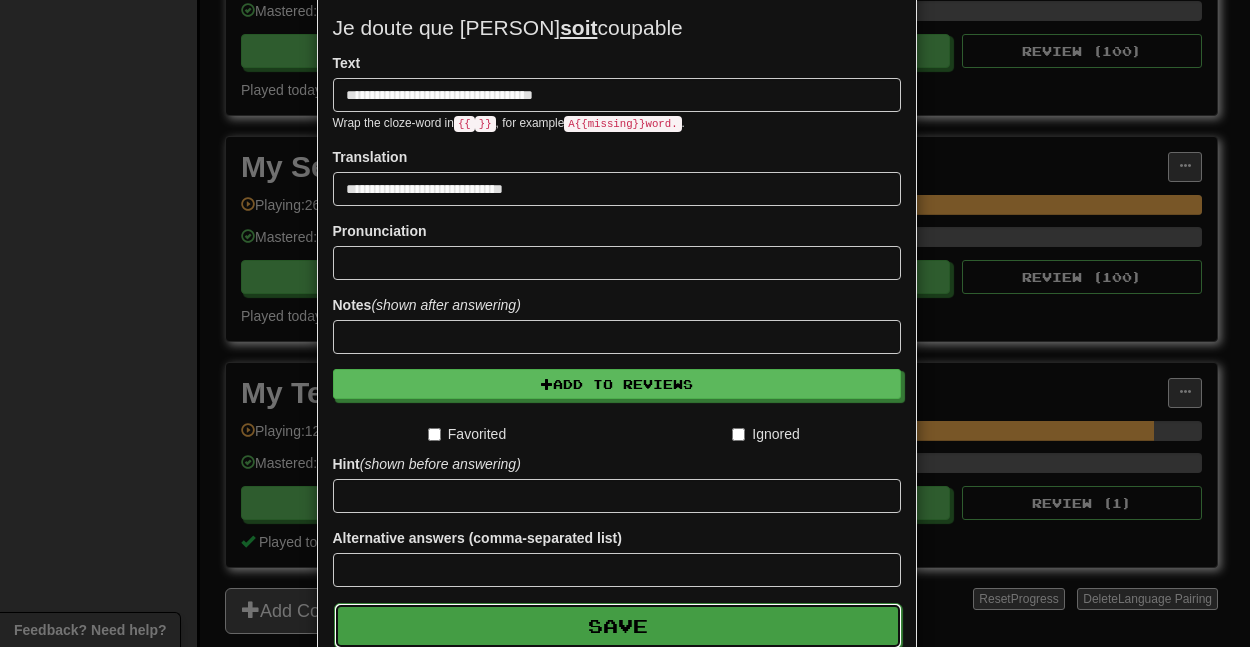 click on "Save" at bounding box center (618, 626) 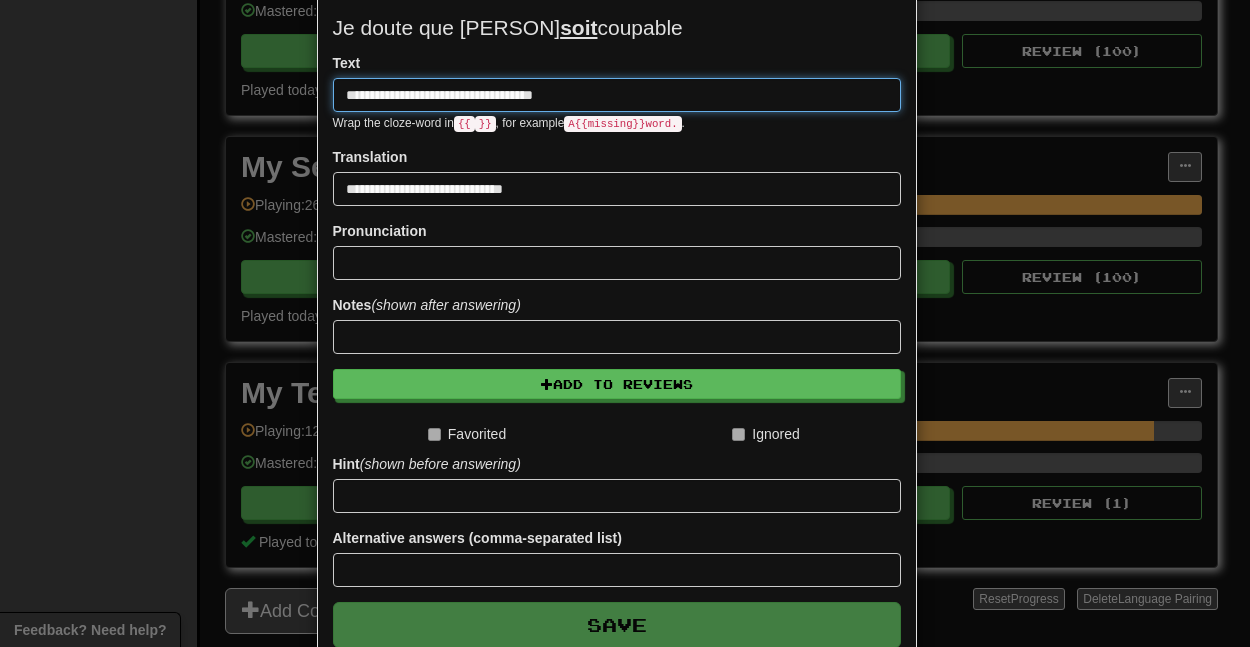 type 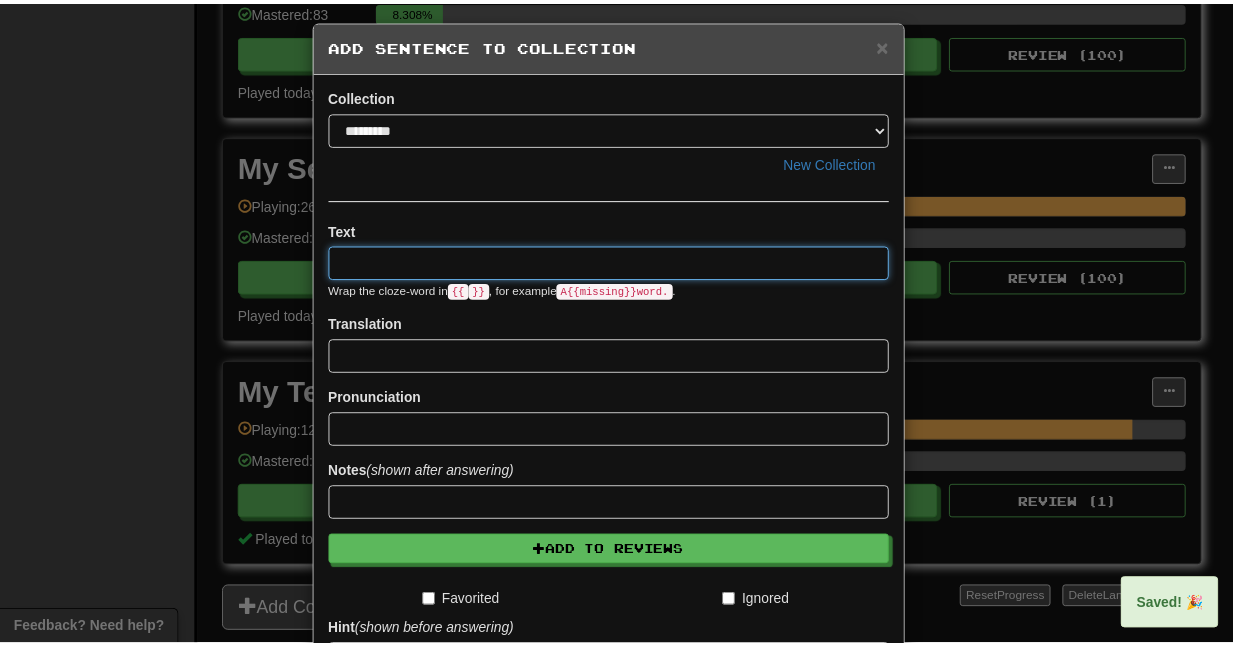 scroll, scrollTop: 0, scrollLeft: 0, axis: both 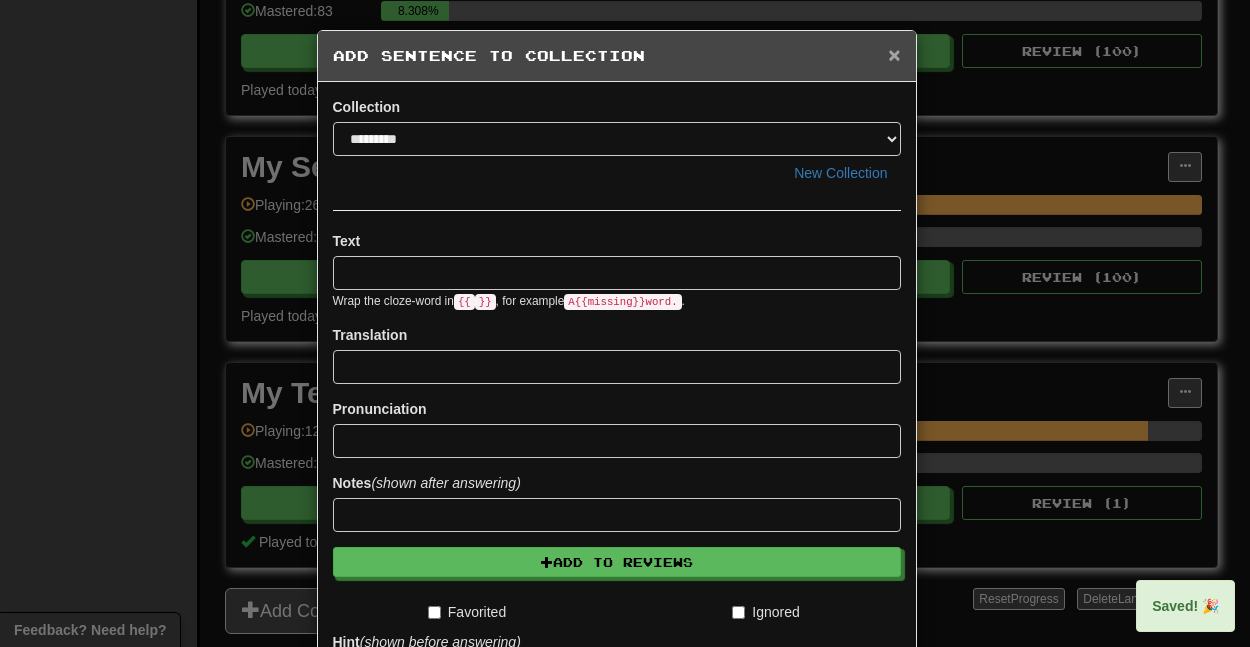 click on "×" at bounding box center [894, 54] 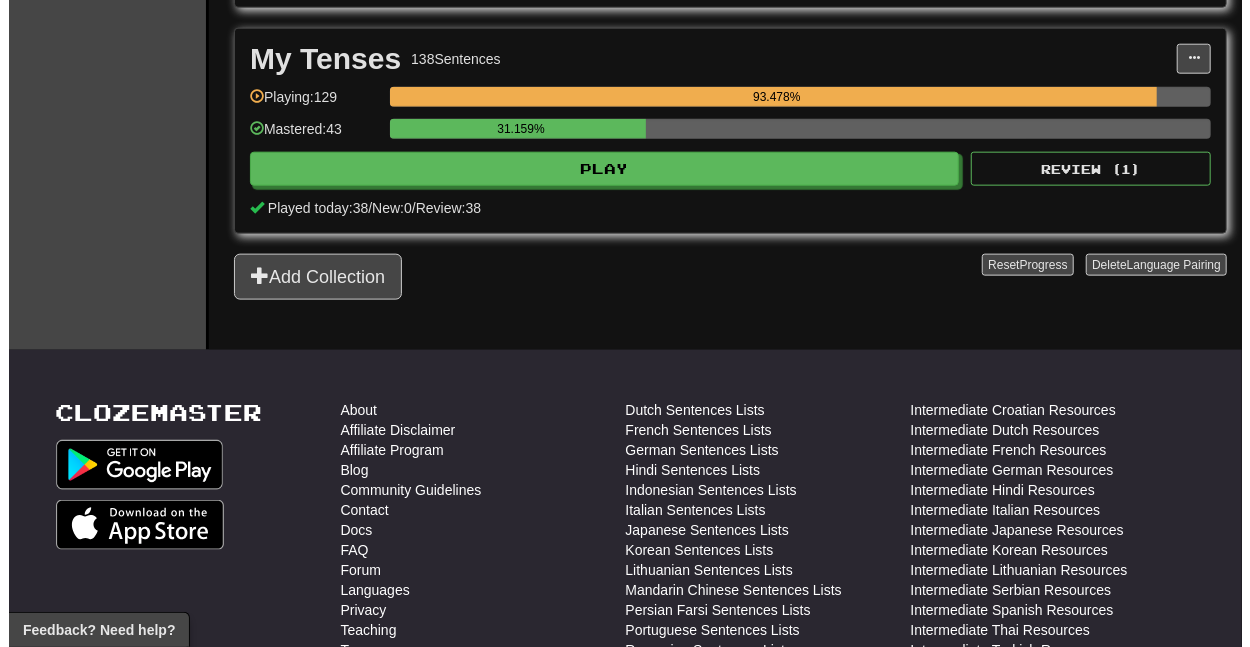 scroll, scrollTop: 888, scrollLeft: 0, axis: vertical 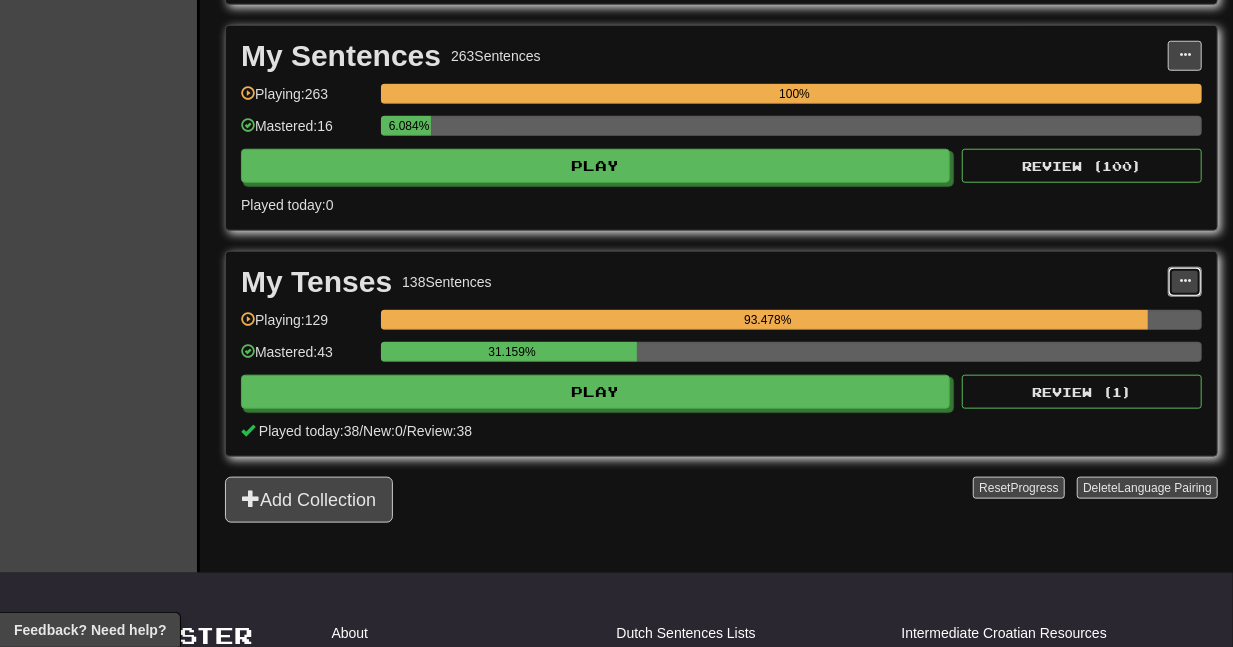 click at bounding box center (1185, 282) 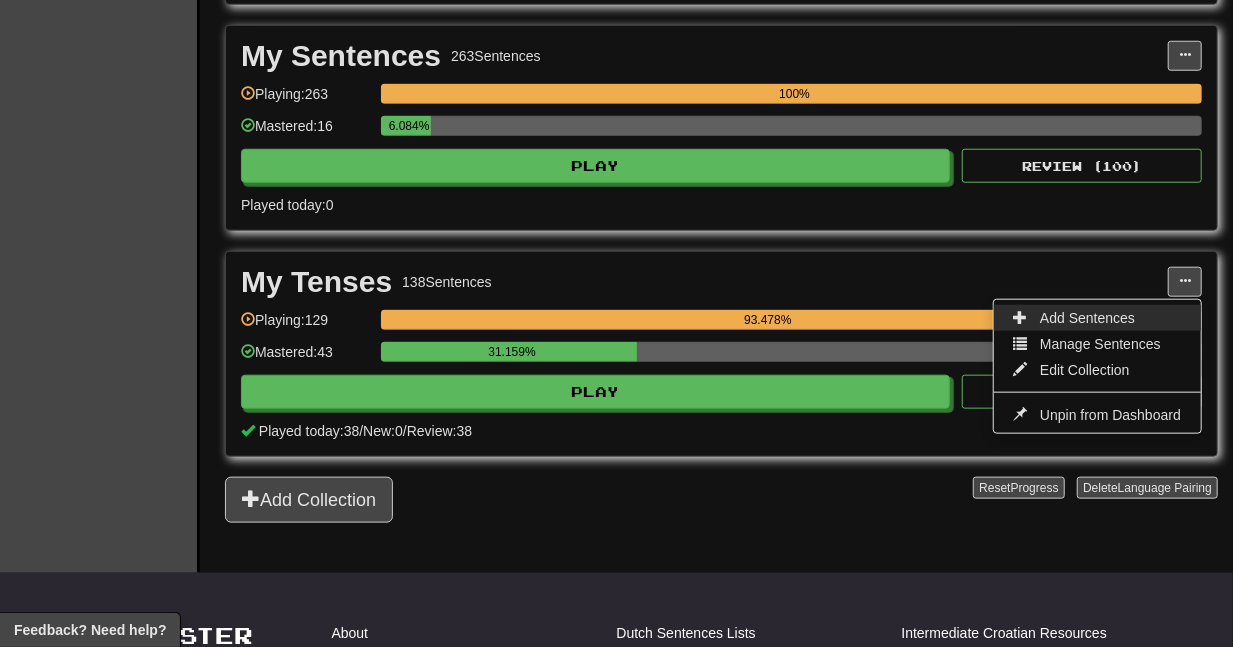 click on "Add Sentences" at bounding box center (1097, 318) 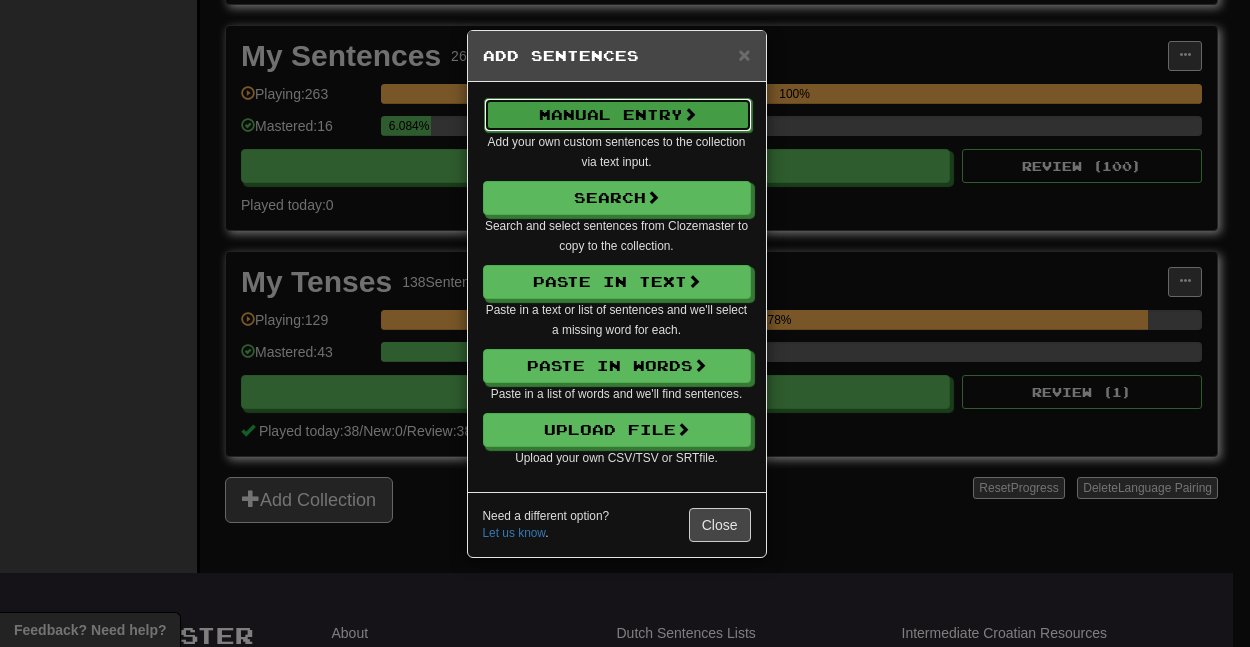click on "Manual Entry" at bounding box center (618, 115) 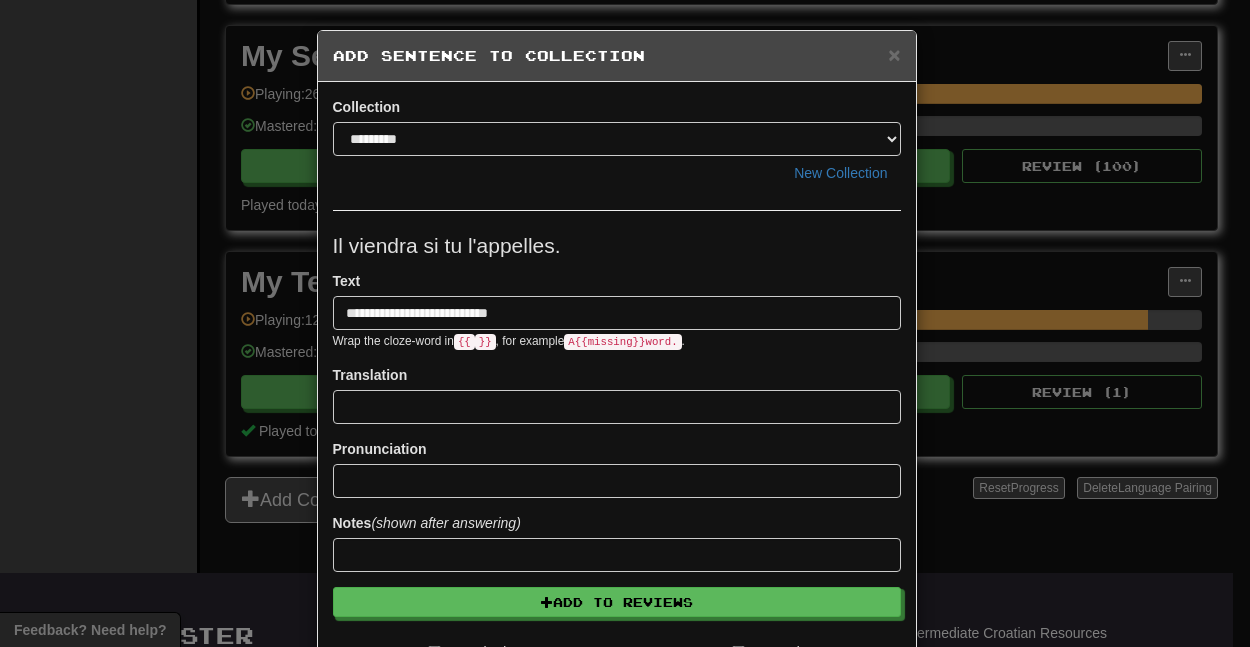 click on "**********" at bounding box center [617, 313] 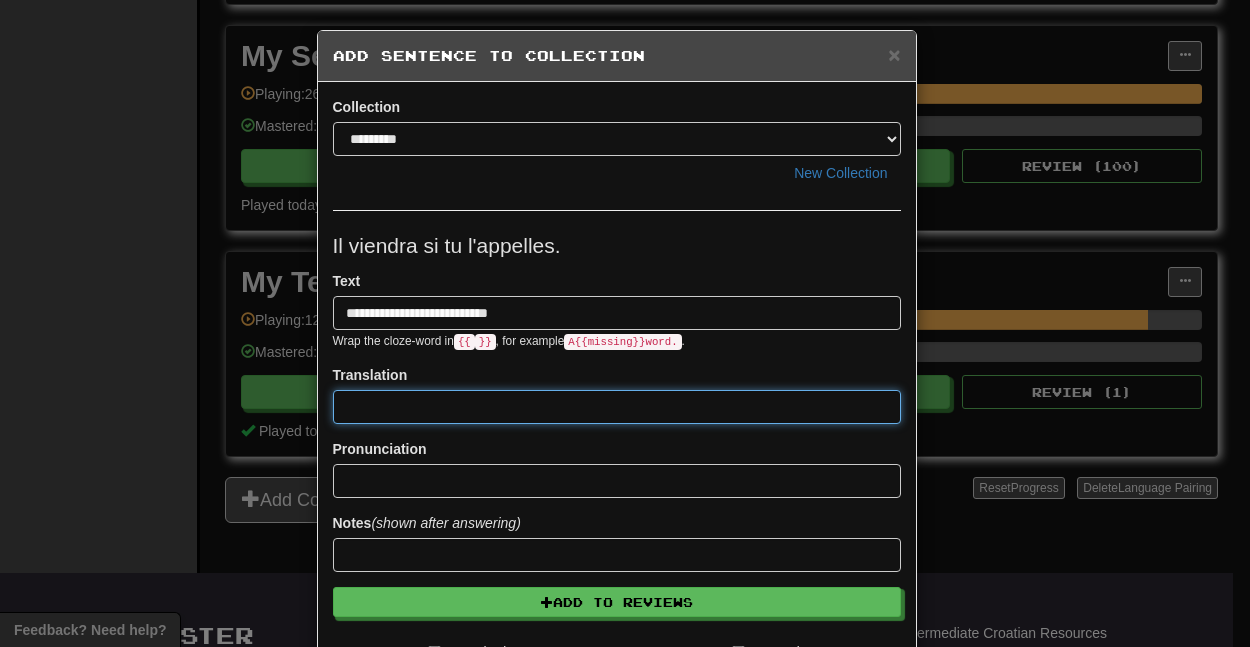 click at bounding box center [617, 407] 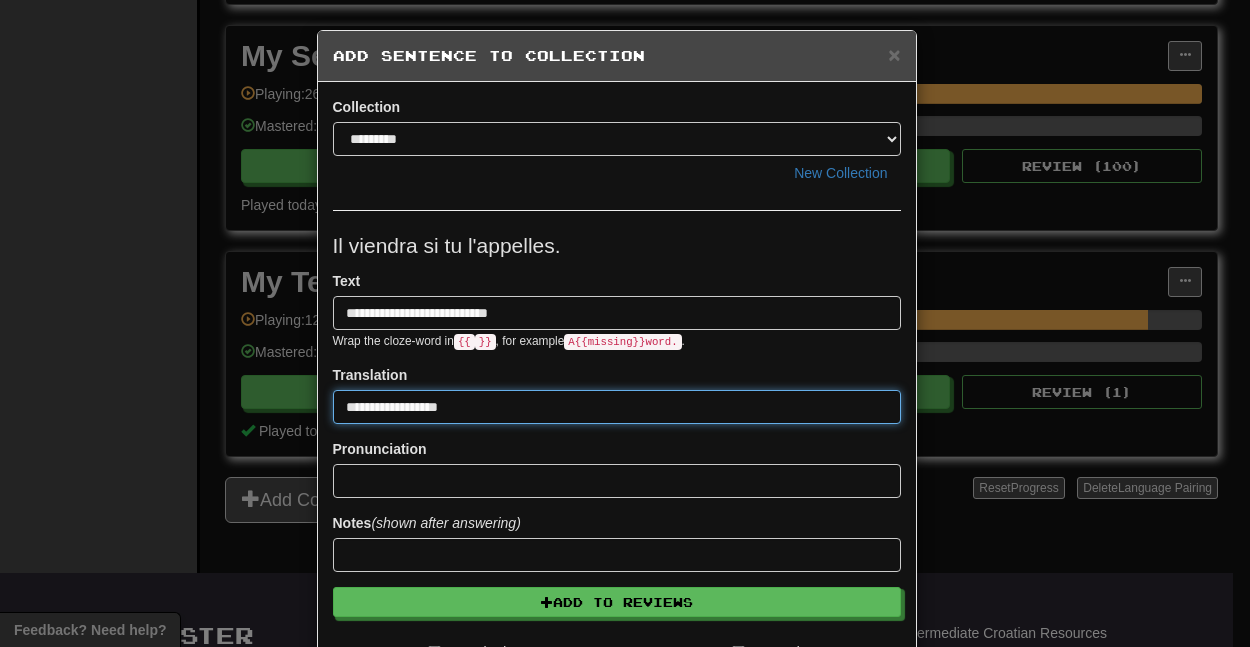 click on "**********" at bounding box center [617, 407] 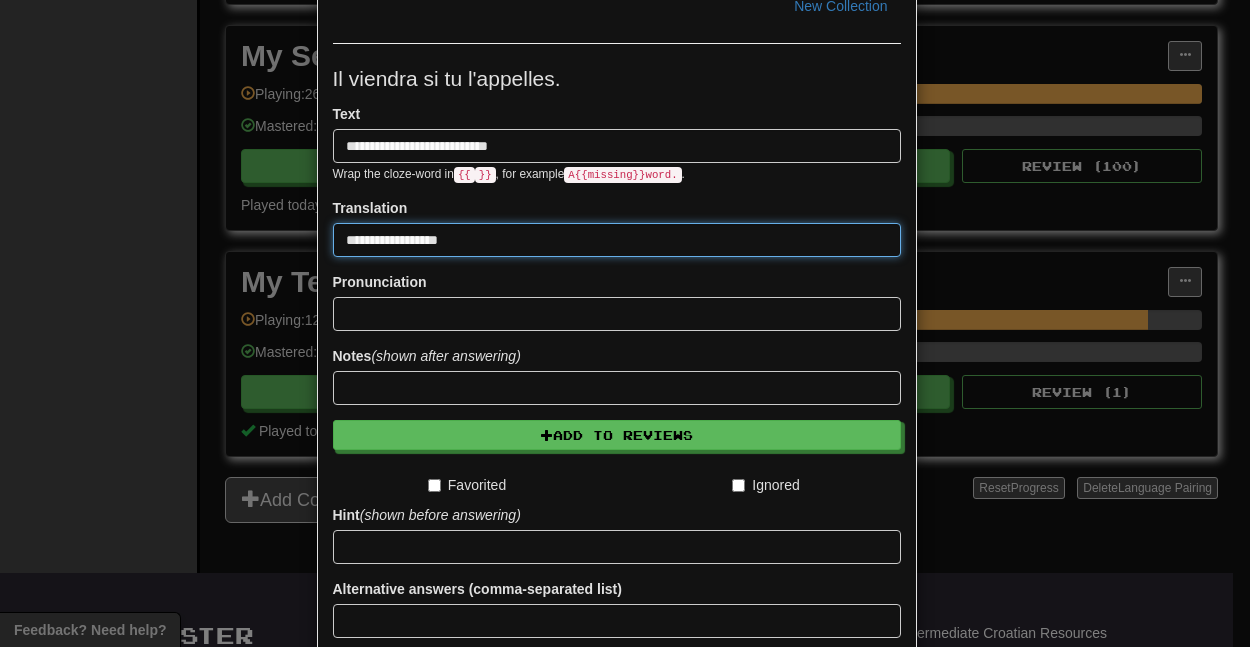 scroll, scrollTop: 222, scrollLeft: 0, axis: vertical 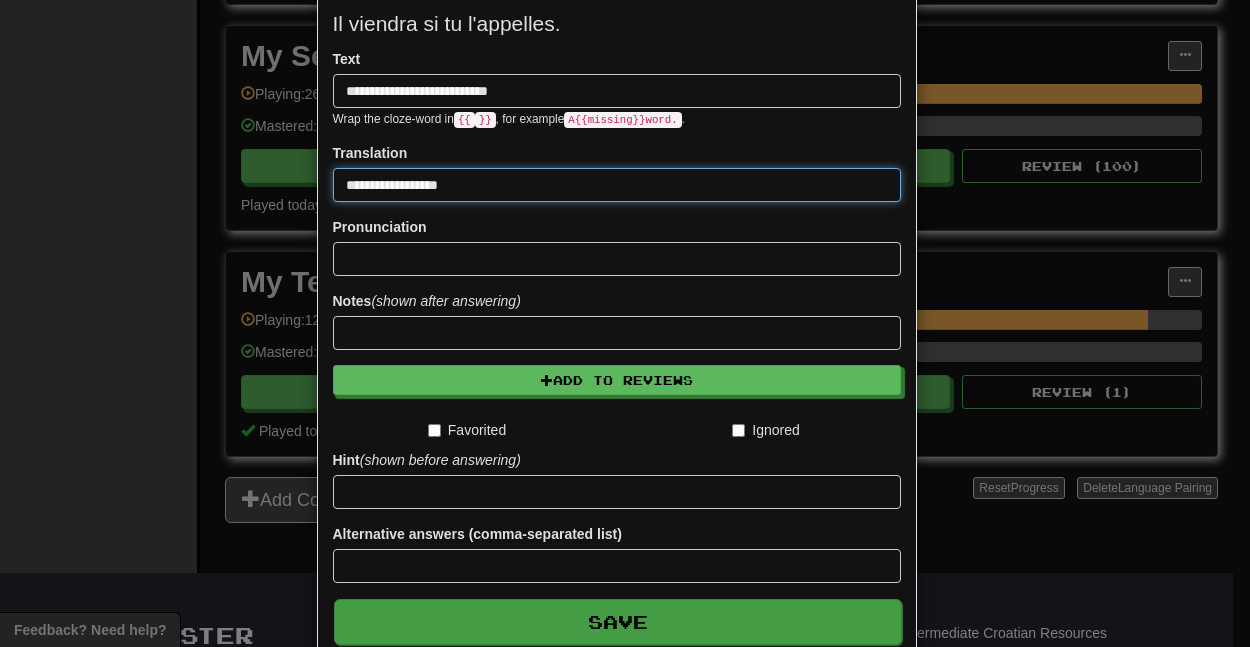 type on "**********" 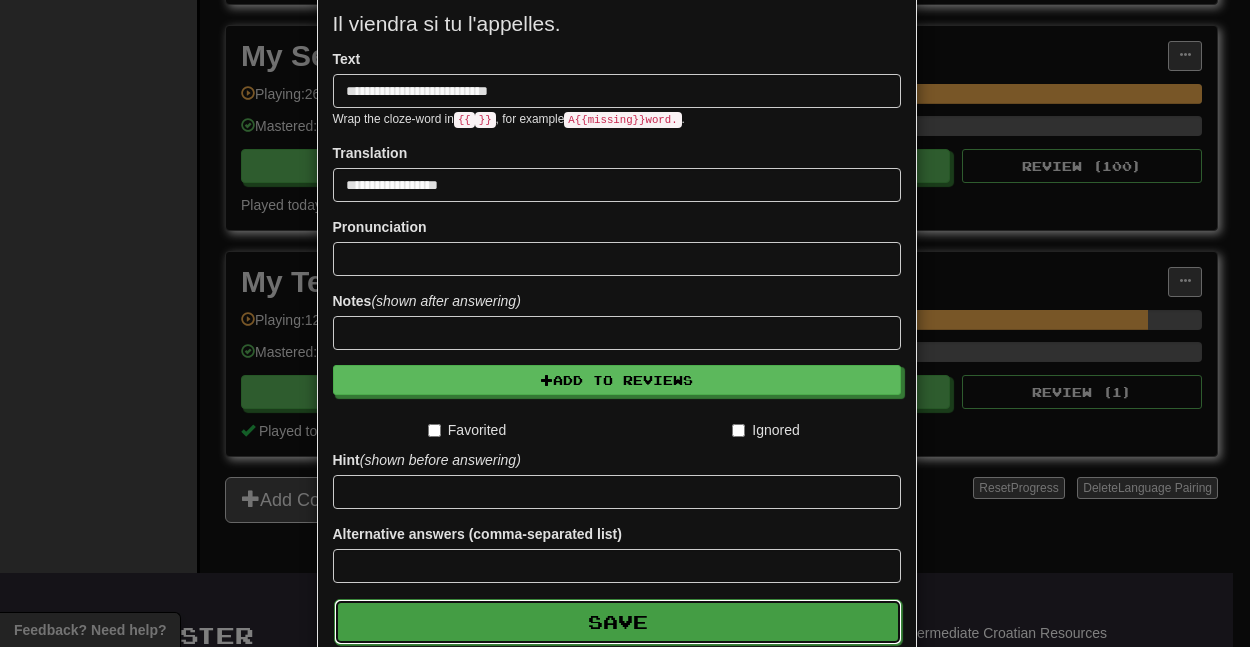 click on "Save" at bounding box center (618, 622) 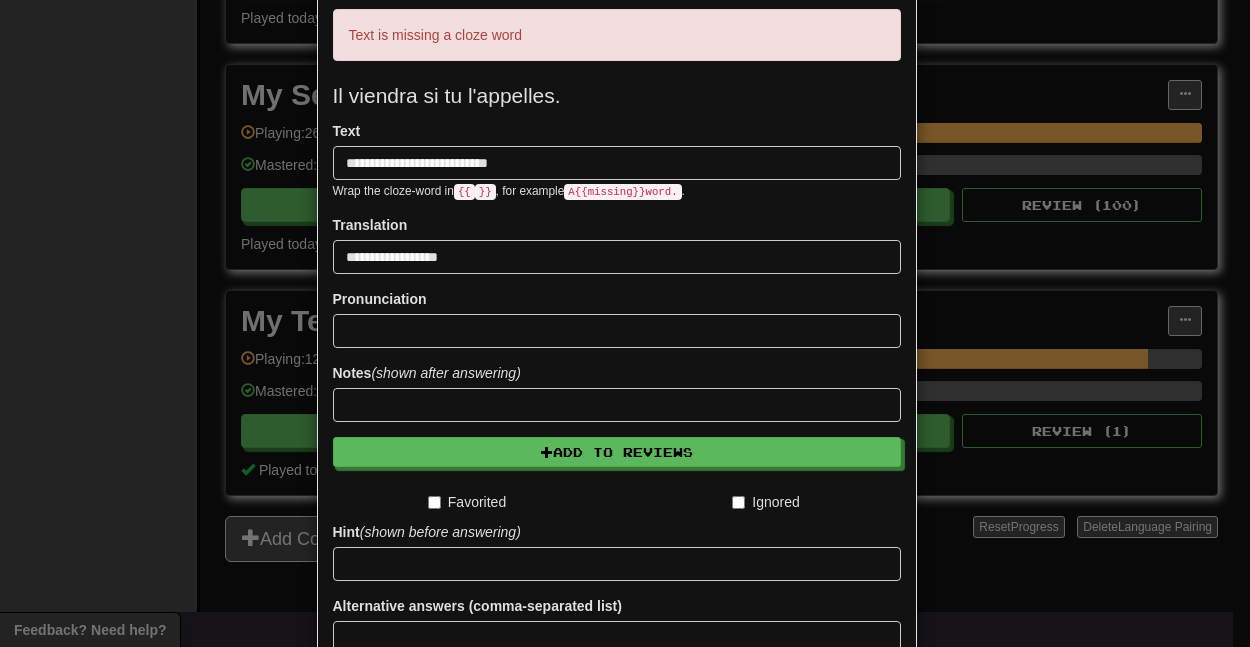 scroll, scrollTop: 317, scrollLeft: 0, axis: vertical 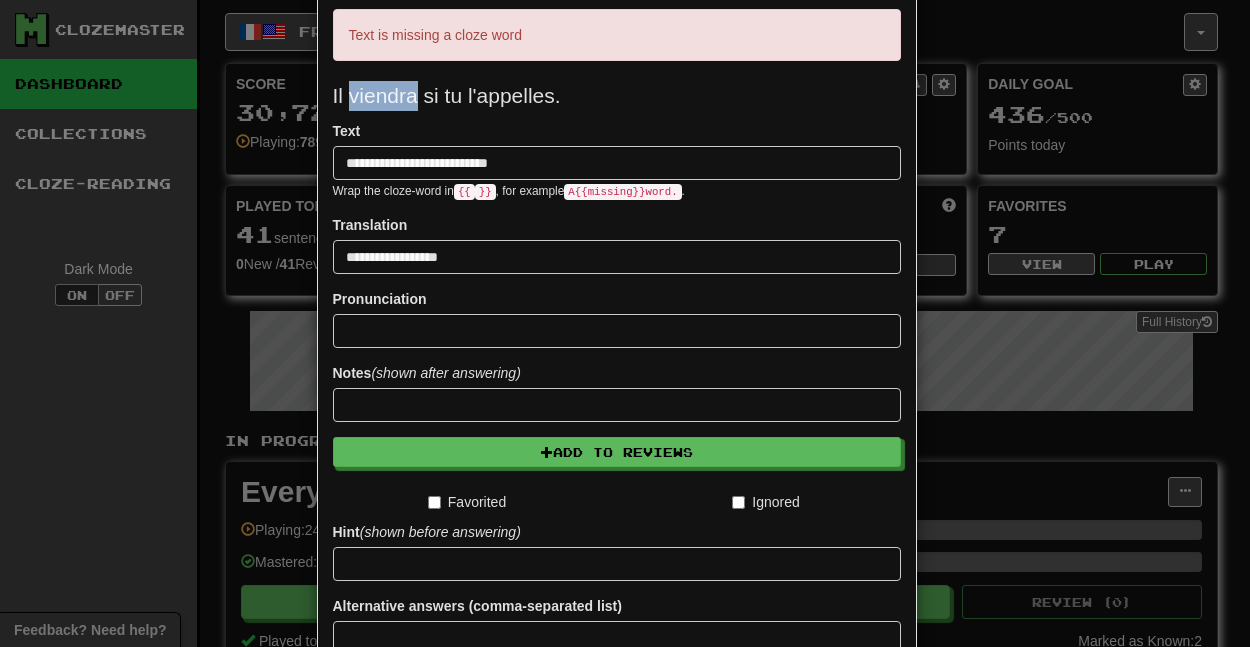 drag, startPoint x: 407, startPoint y: 90, endPoint x: 341, endPoint y: 90, distance: 66 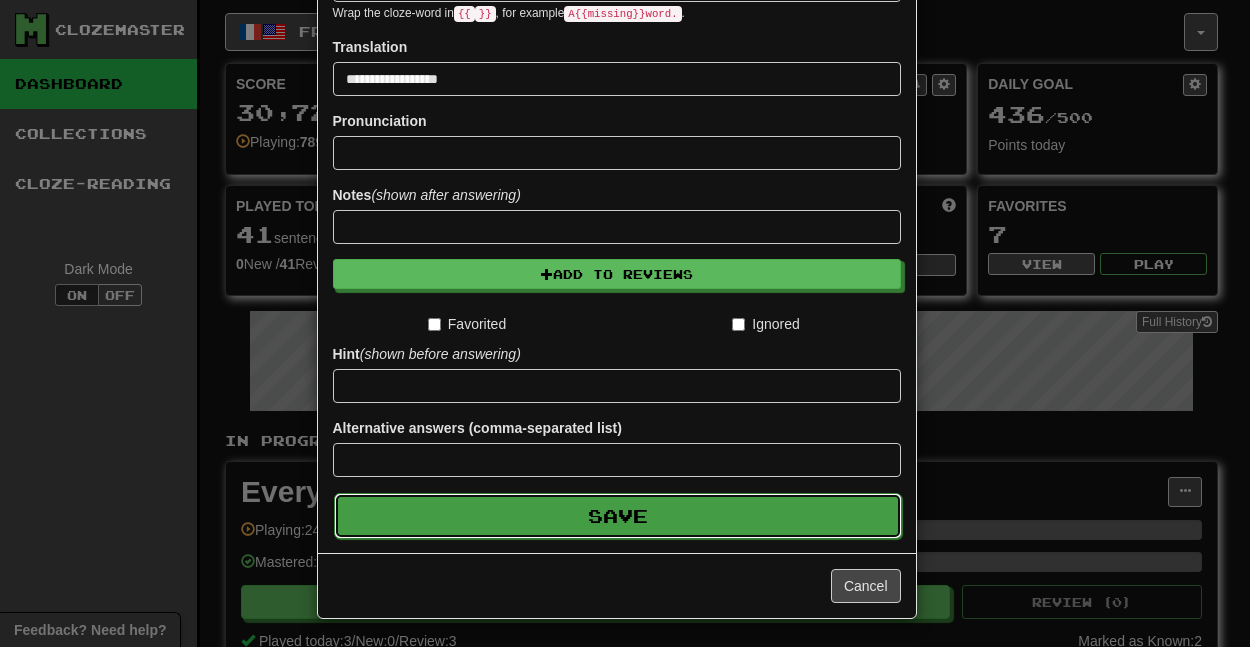 click on "Save" at bounding box center (618, 516) 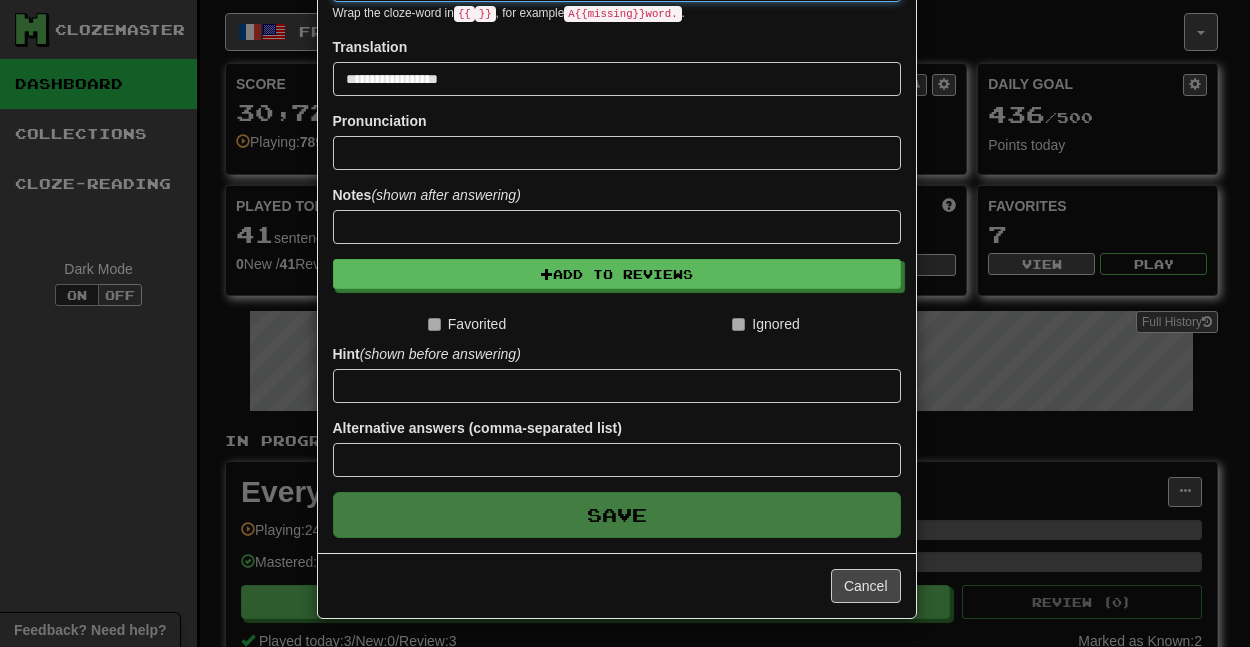 type 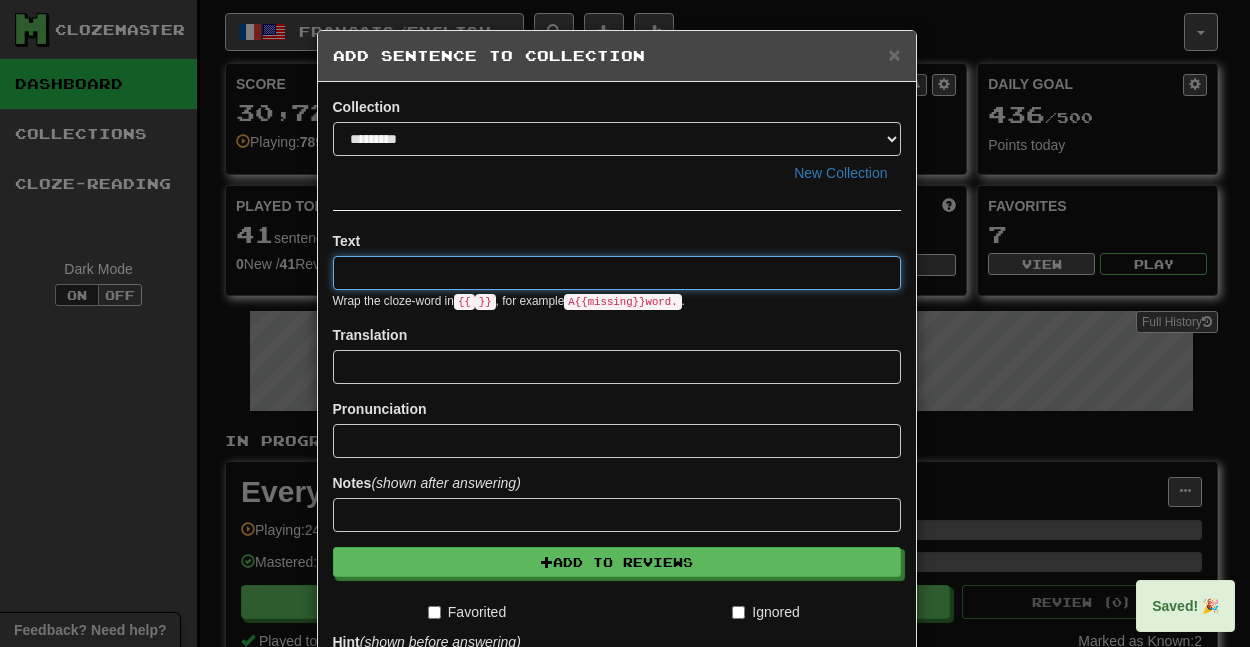 scroll, scrollTop: 288, scrollLeft: 0, axis: vertical 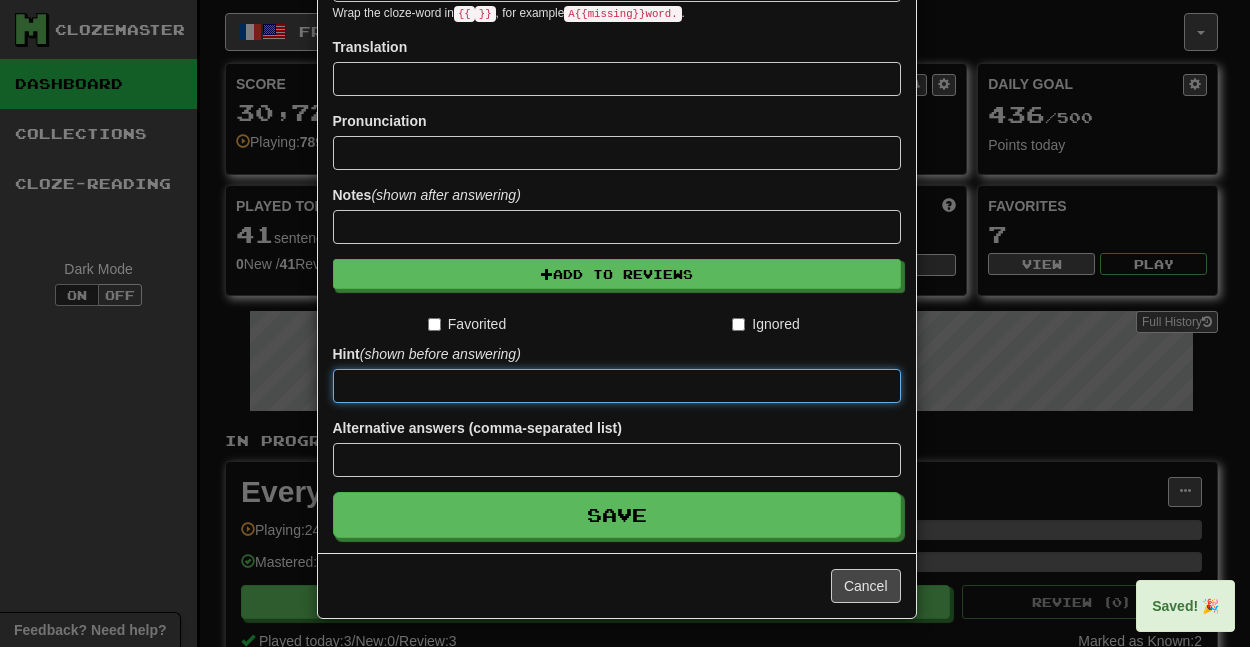 click at bounding box center (617, 386) 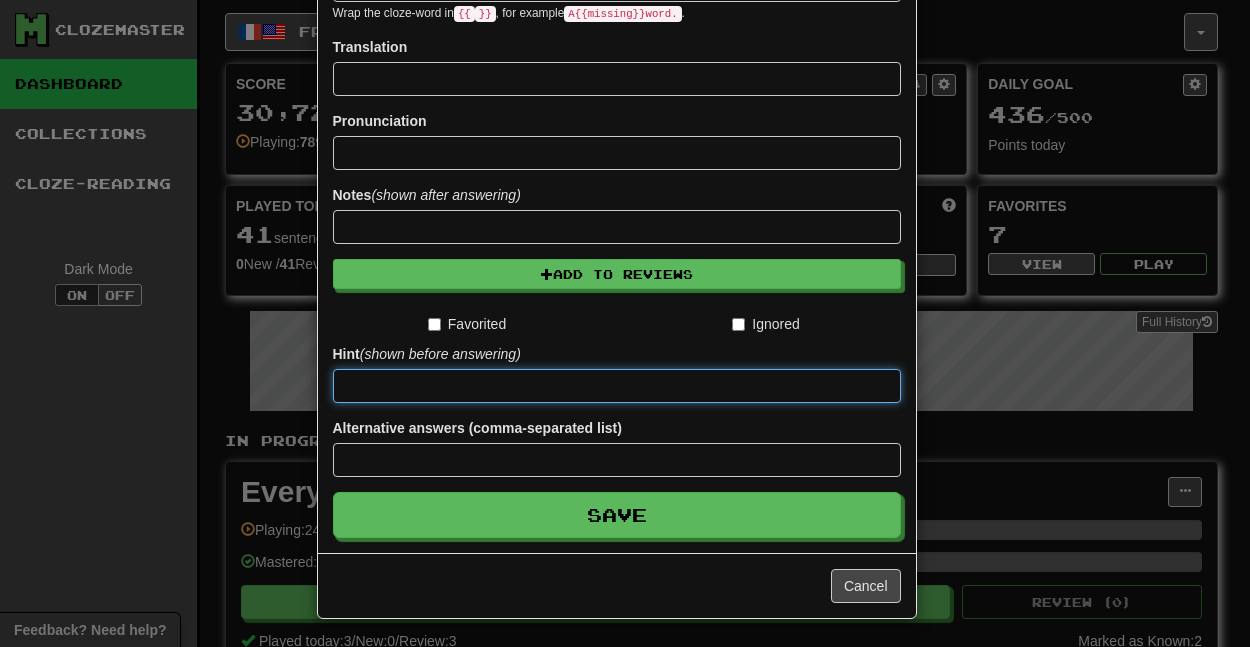 paste on "**********" 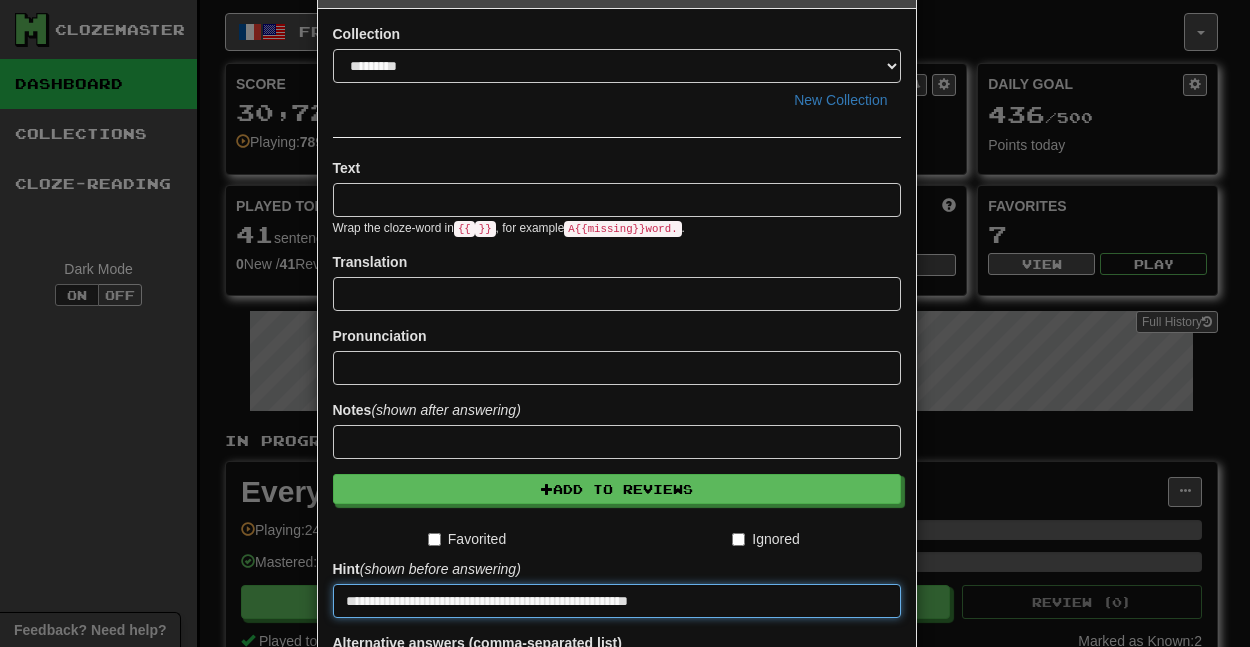 scroll, scrollTop: 66, scrollLeft: 0, axis: vertical 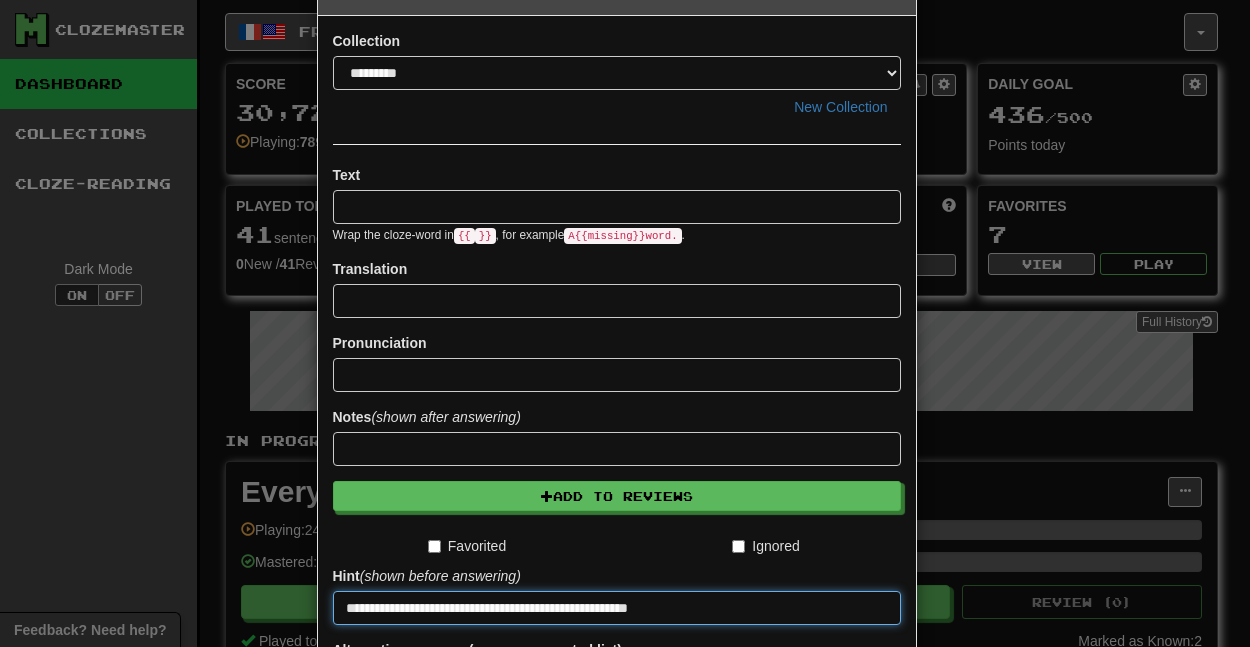 type on "**********" 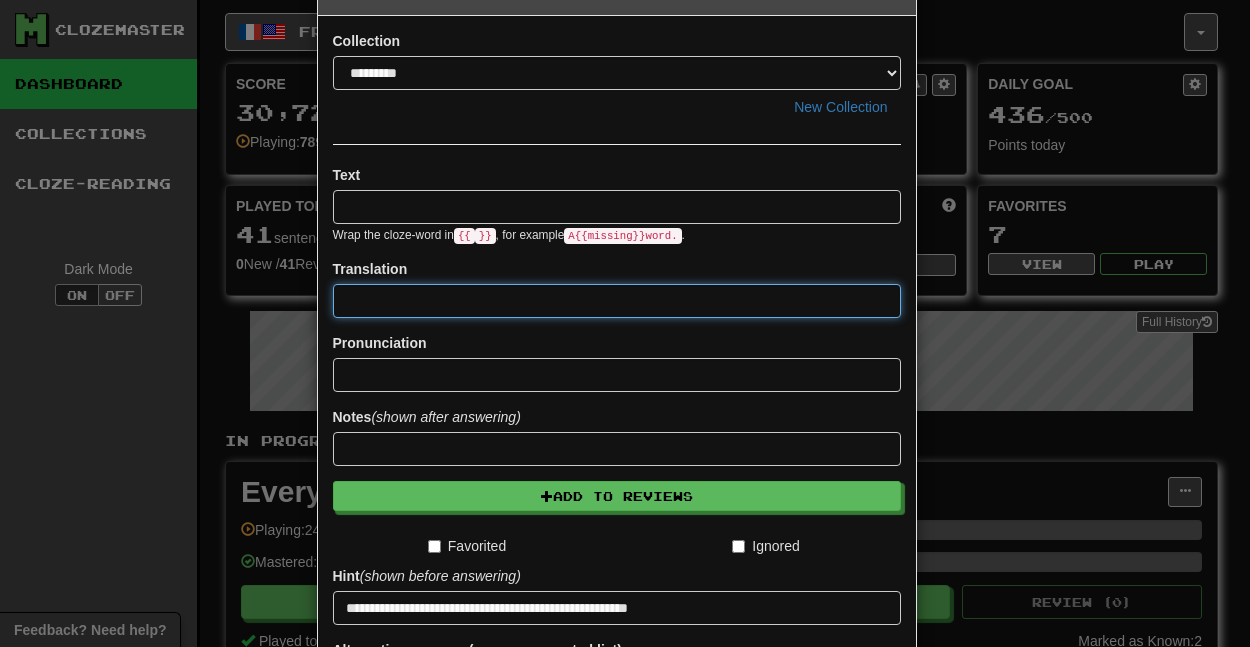 click at bounding box center [617, 301] 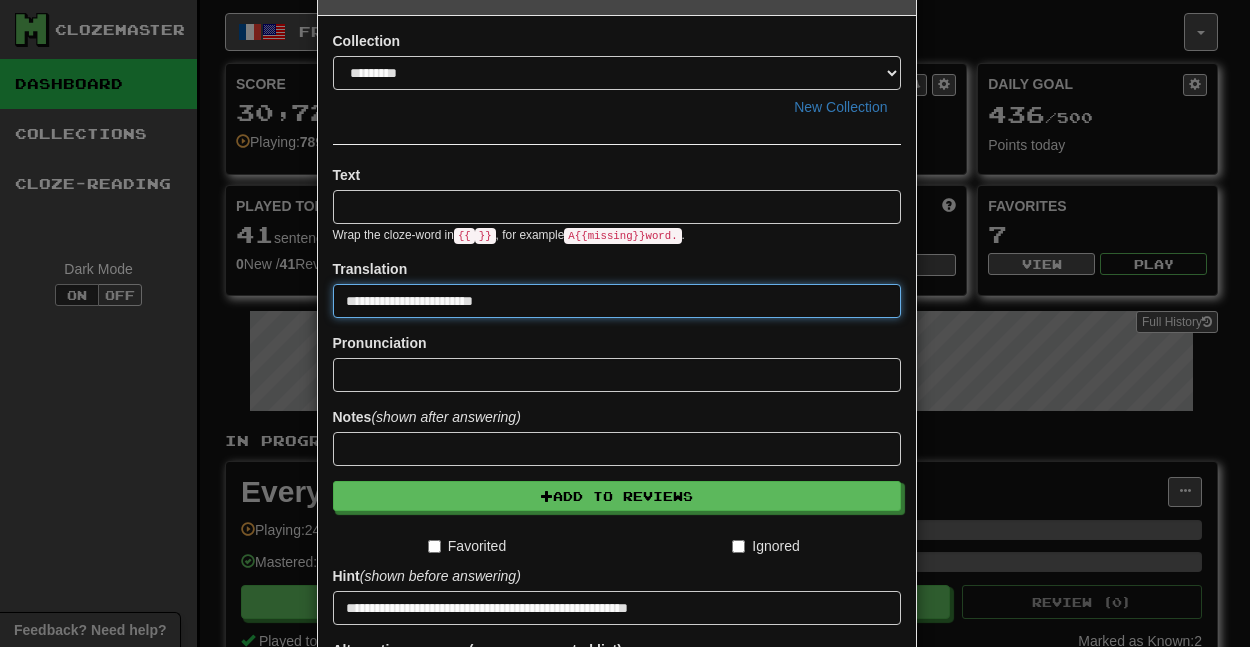 click on "**********" at bounding box center (617, 301) 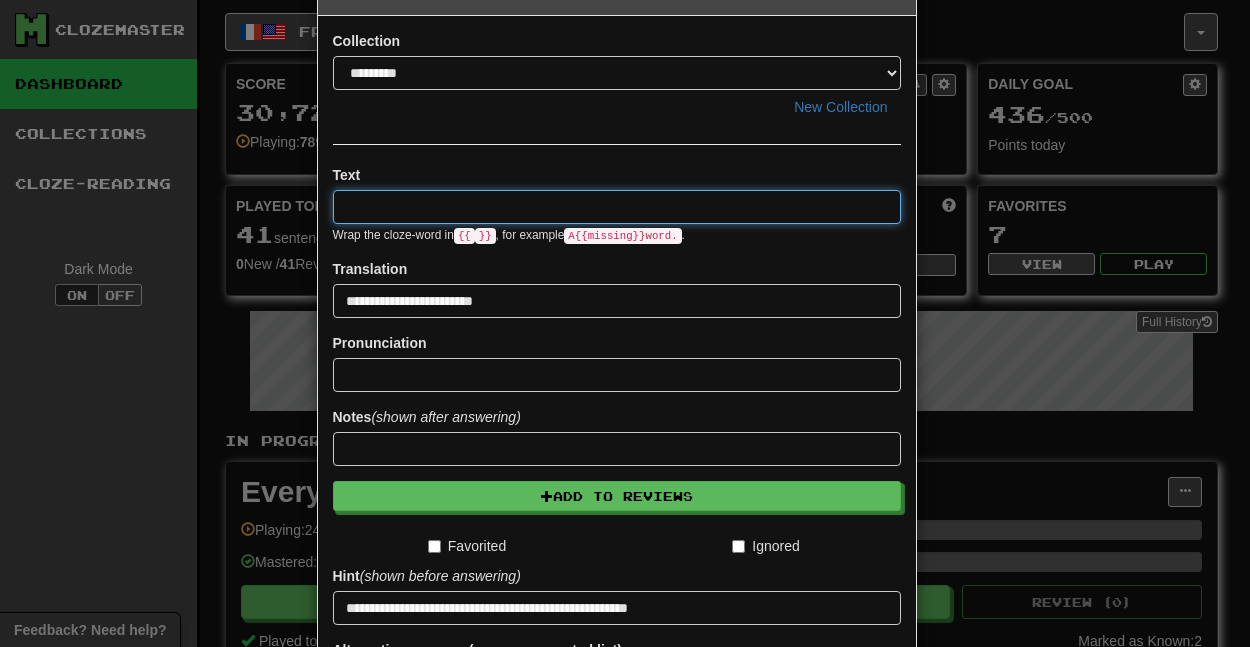 click at bounding box center [617, 207] 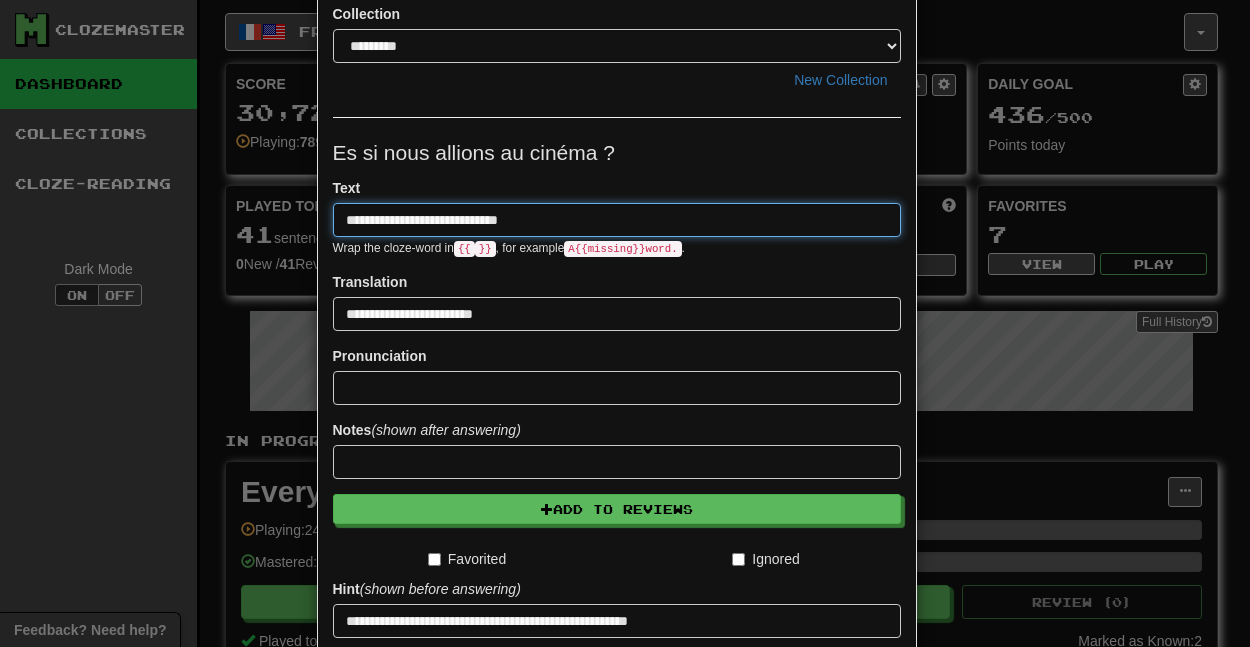 scroll, scrollTop: 0, scrollLeft: 0, axis: both 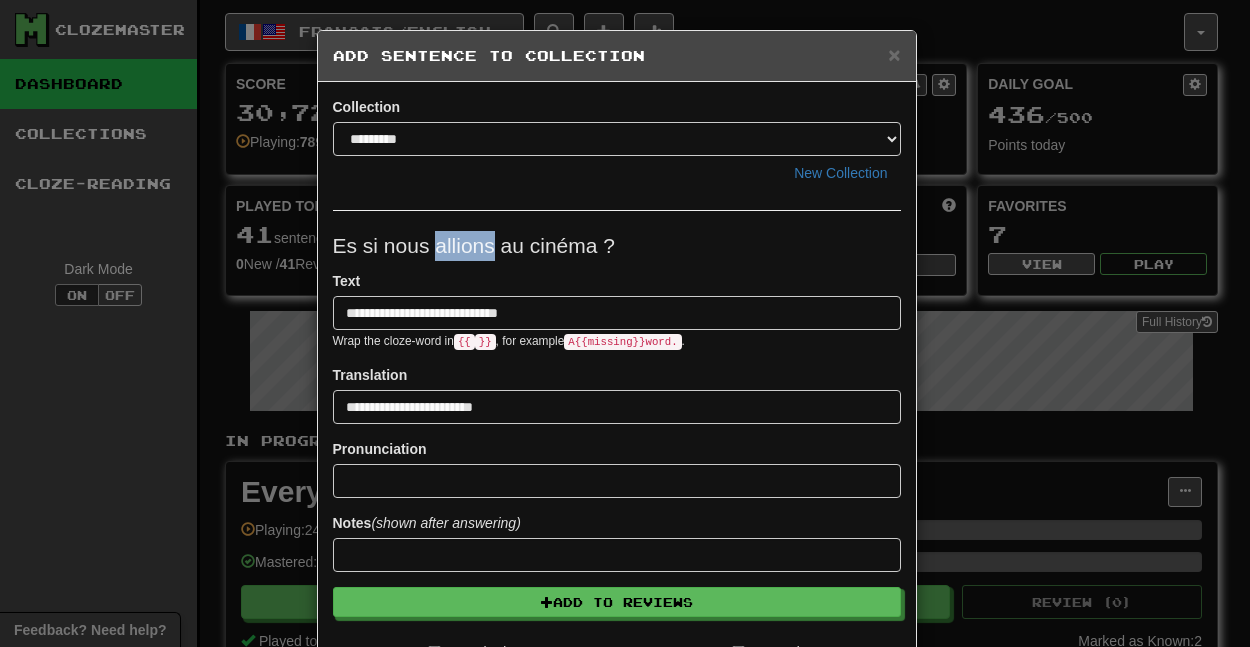 drag, startPoint x: 424, startPoint y: 243, endPoint x: 483, endPoint y: 250, distance: 59.413803 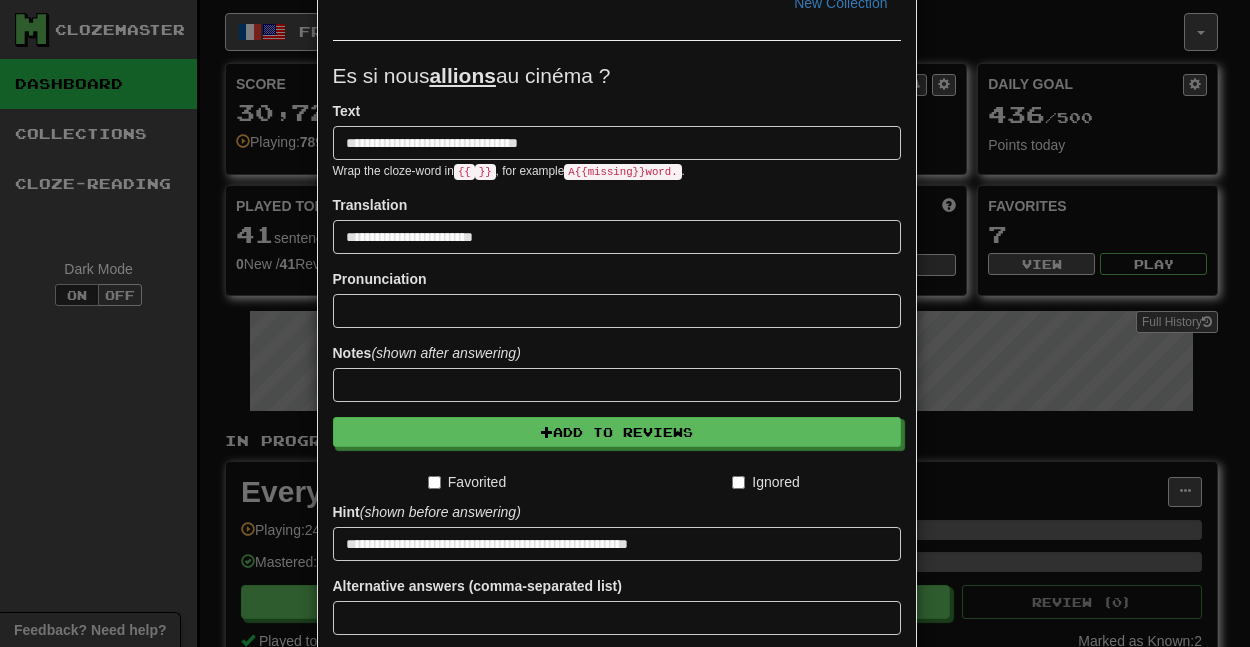 scroll, scrollTop: 329, scrollLeft: 0, axis: vertical 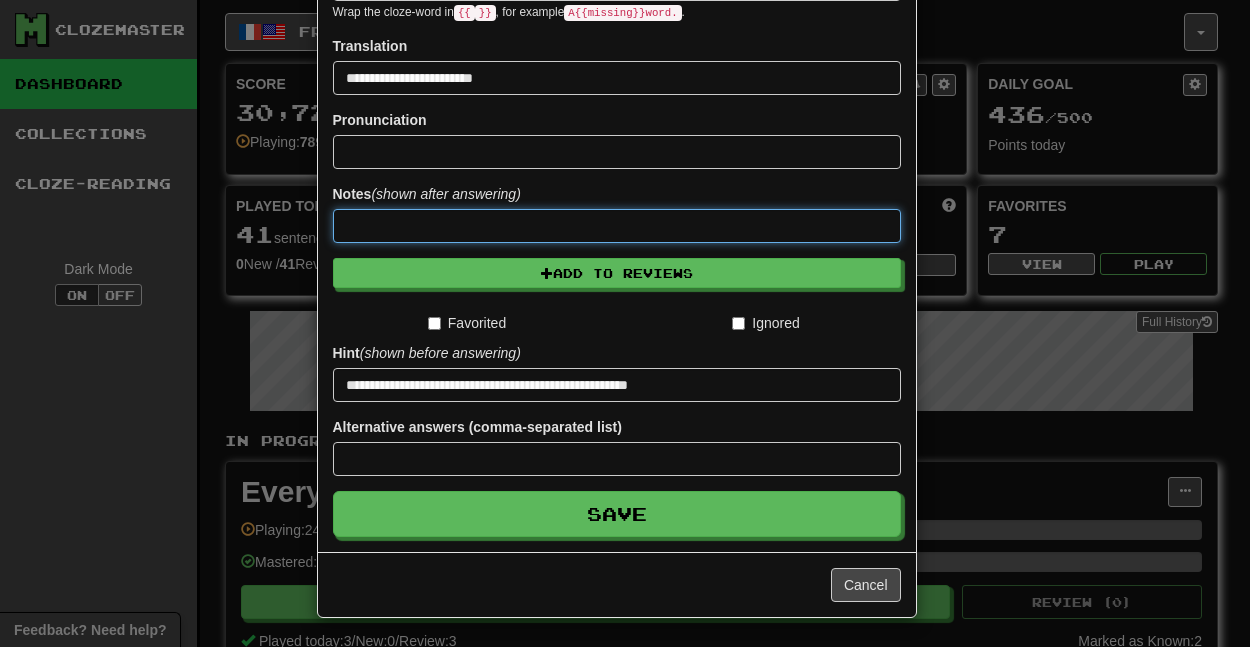 click at bounding box center (617, 226) 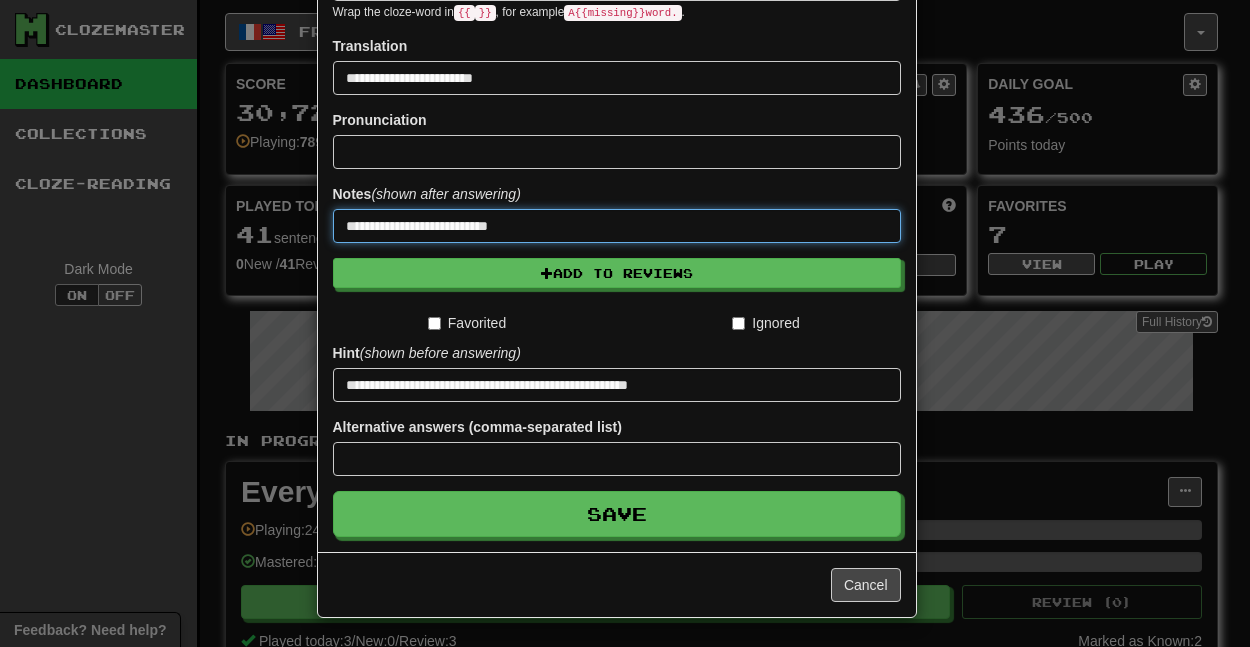 click on "**********" at bounding box center [617, 226] 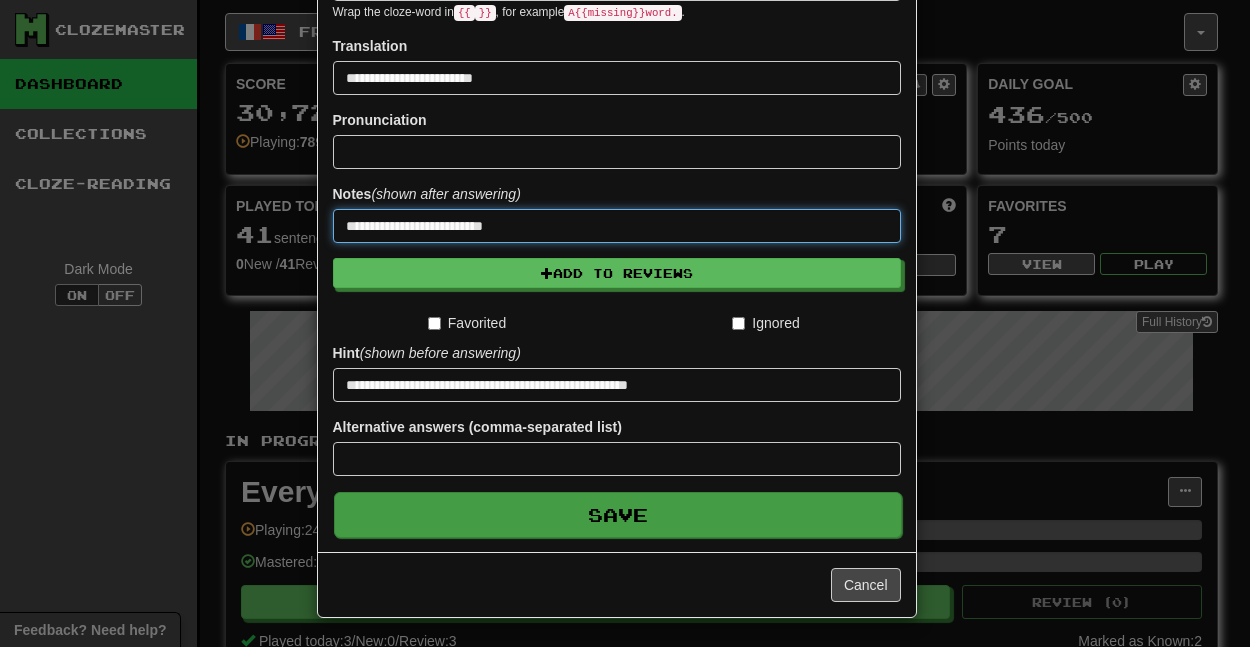 type on "**********" 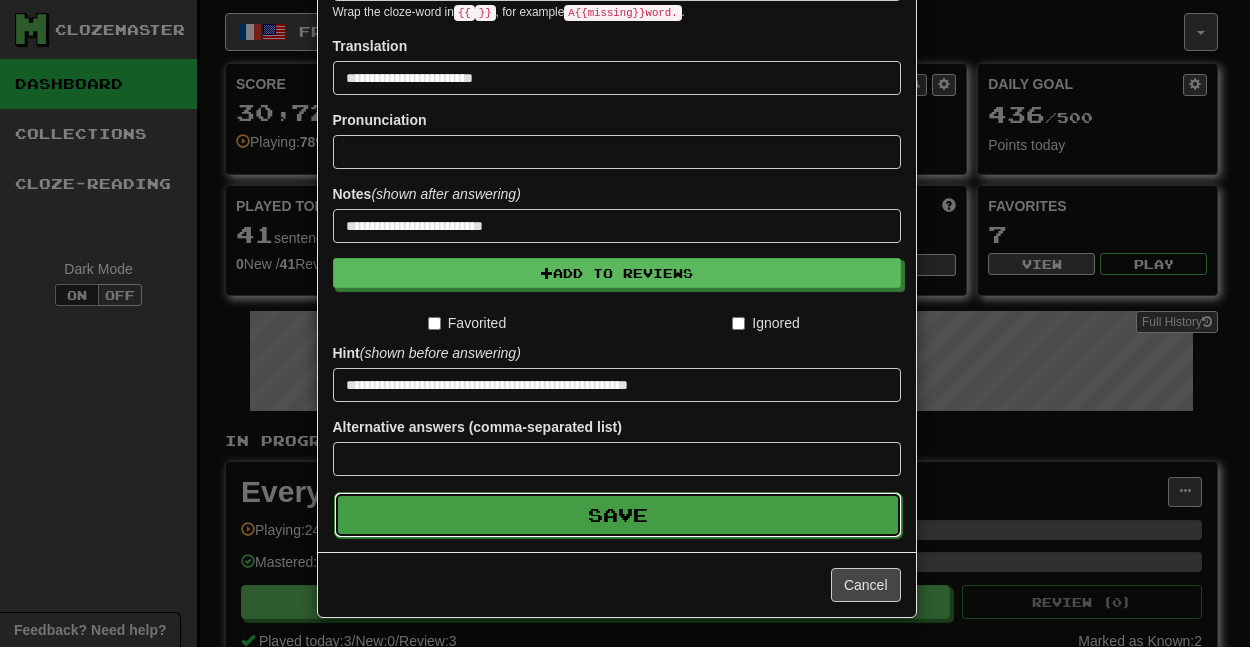 click on "Save" at bounding box center (618, 515) 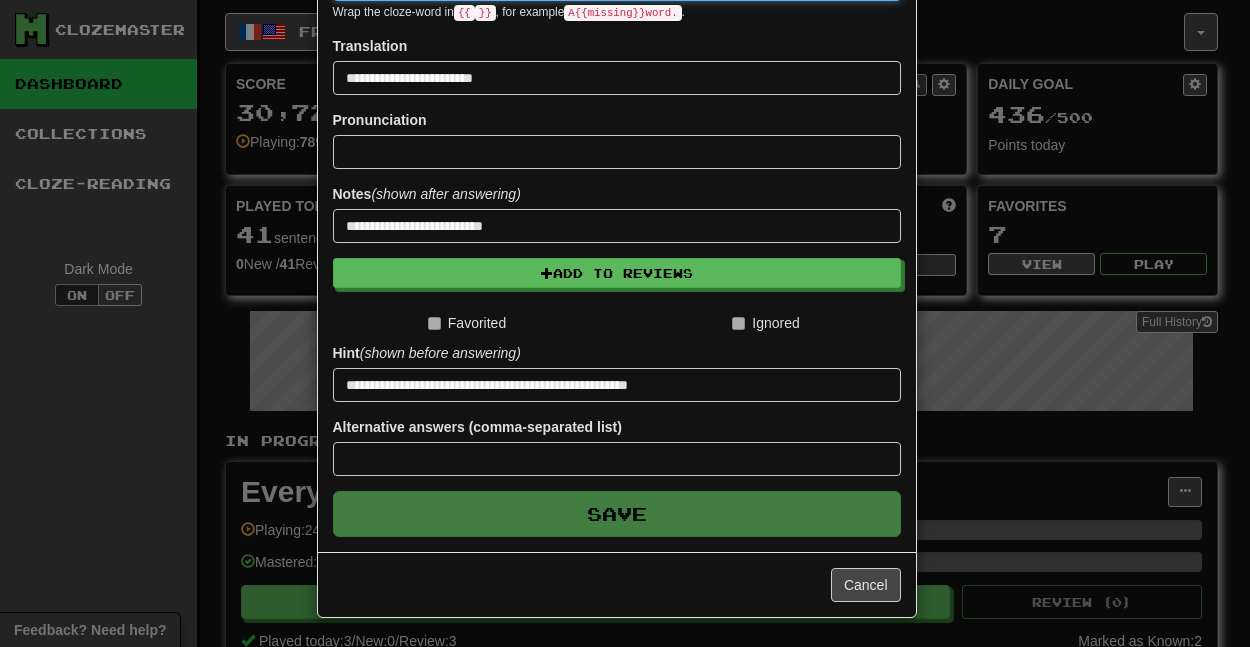 type 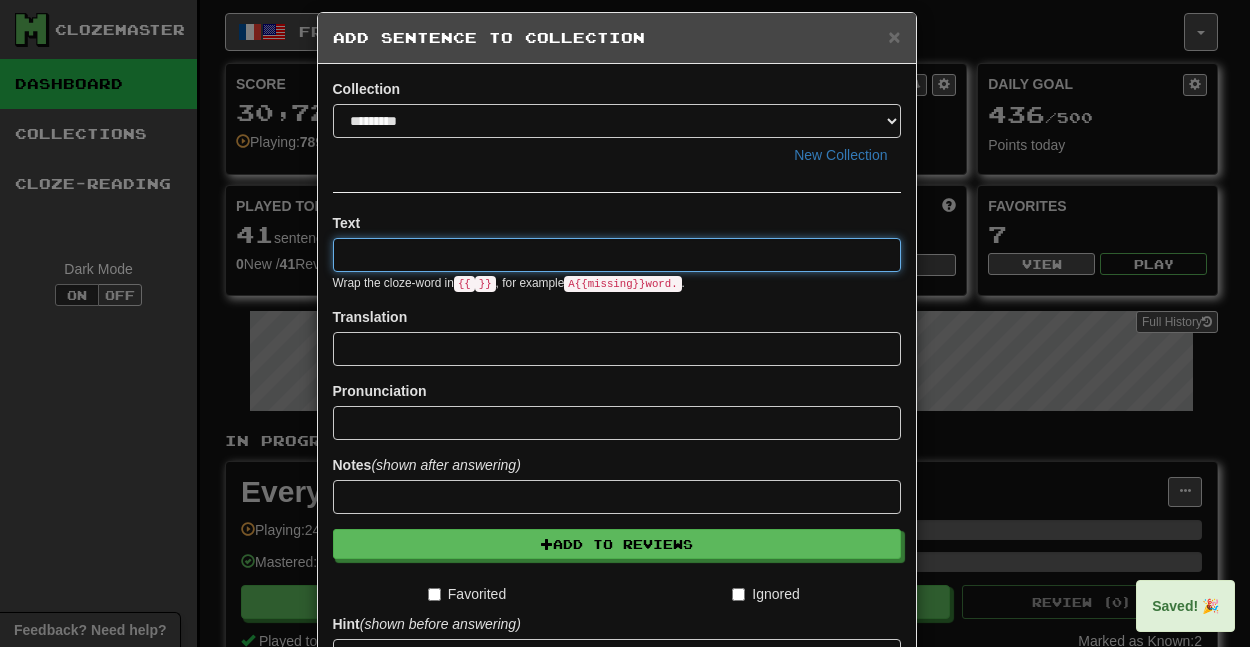 scroll, scrollTop: 0, scrollLeft: 0, axis: both 